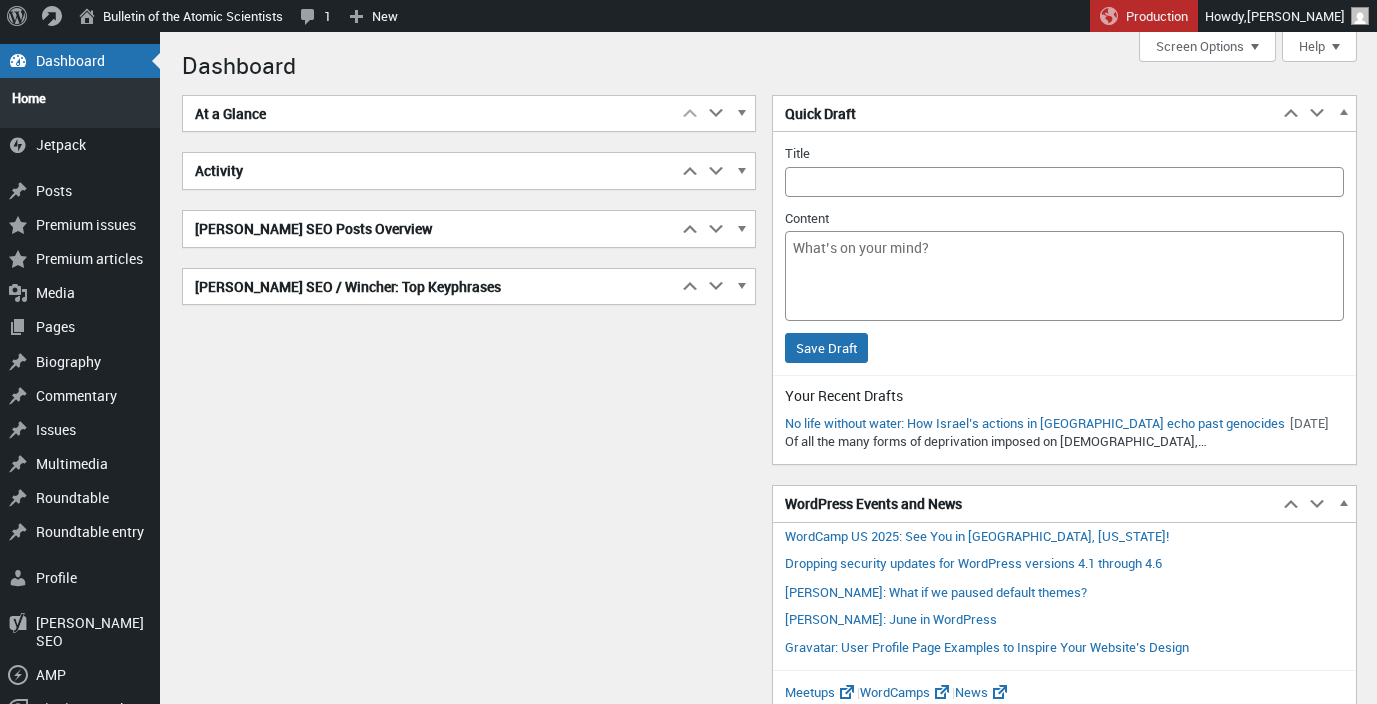 scroll, scrollTop: 0, scrollLeft: 0, axis: both 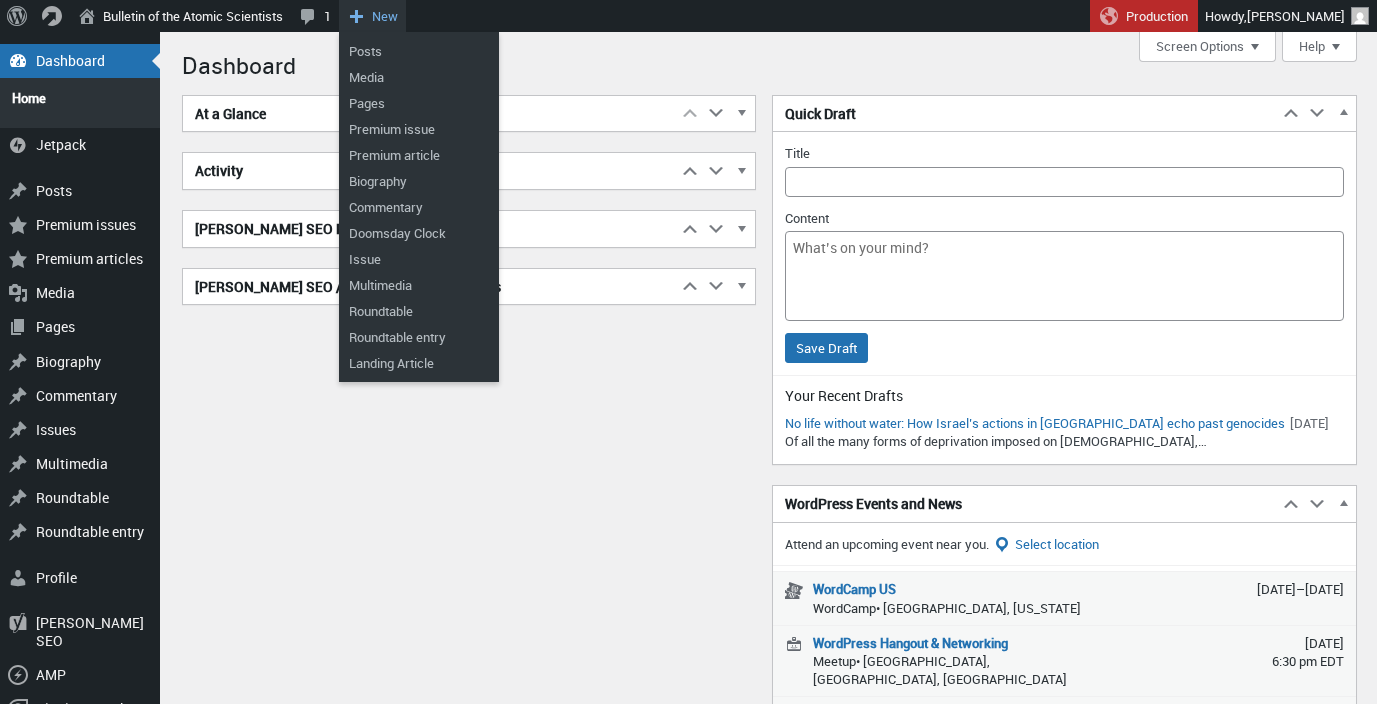 click on "New" at bounding box center (372, 16) 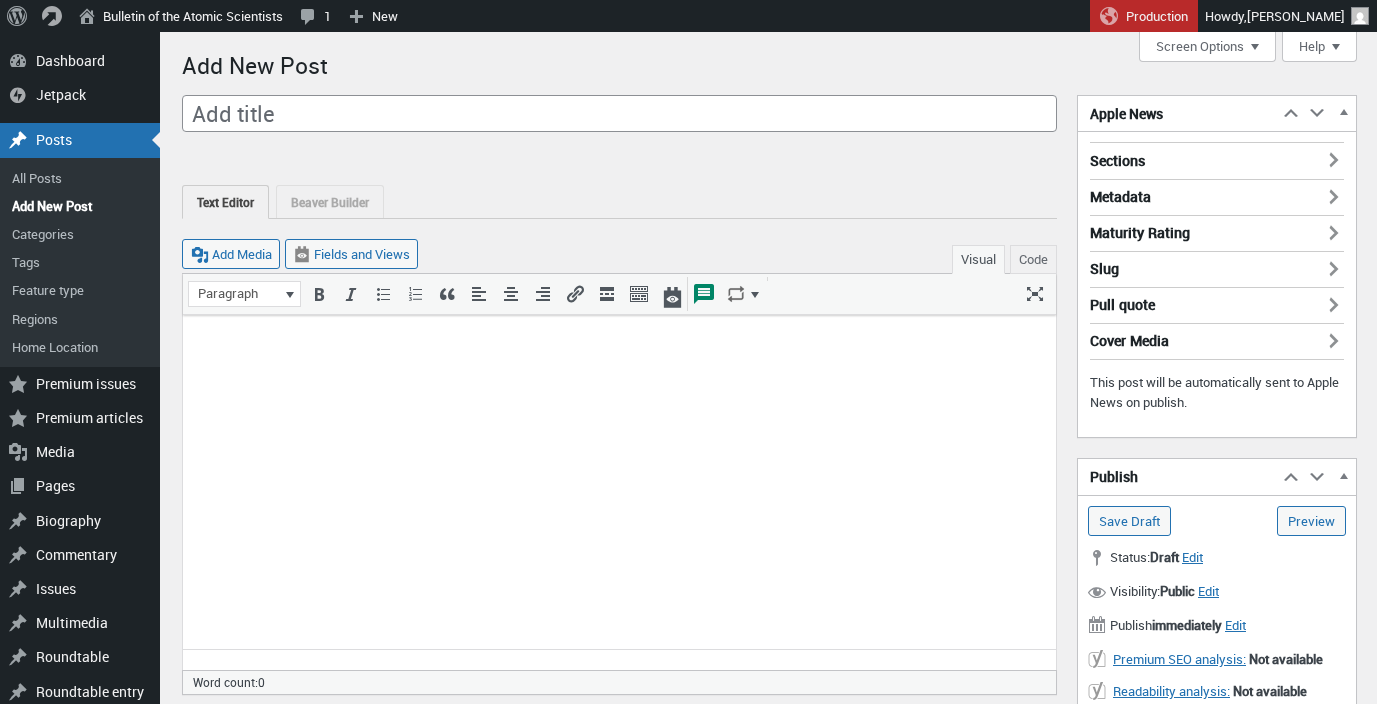 scroll, scrollTop: 0, scrollLeft: 0, axis: both 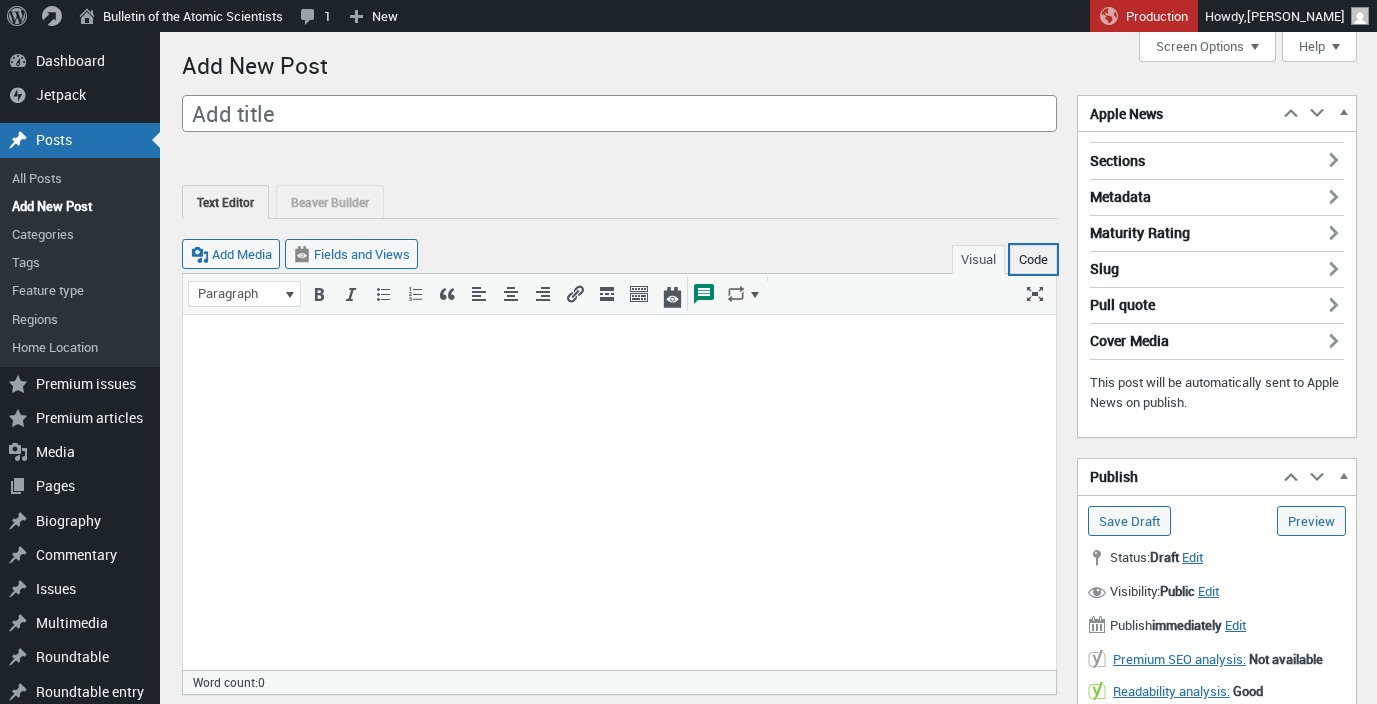 click on "Code" at bounding box center [1033, 259] 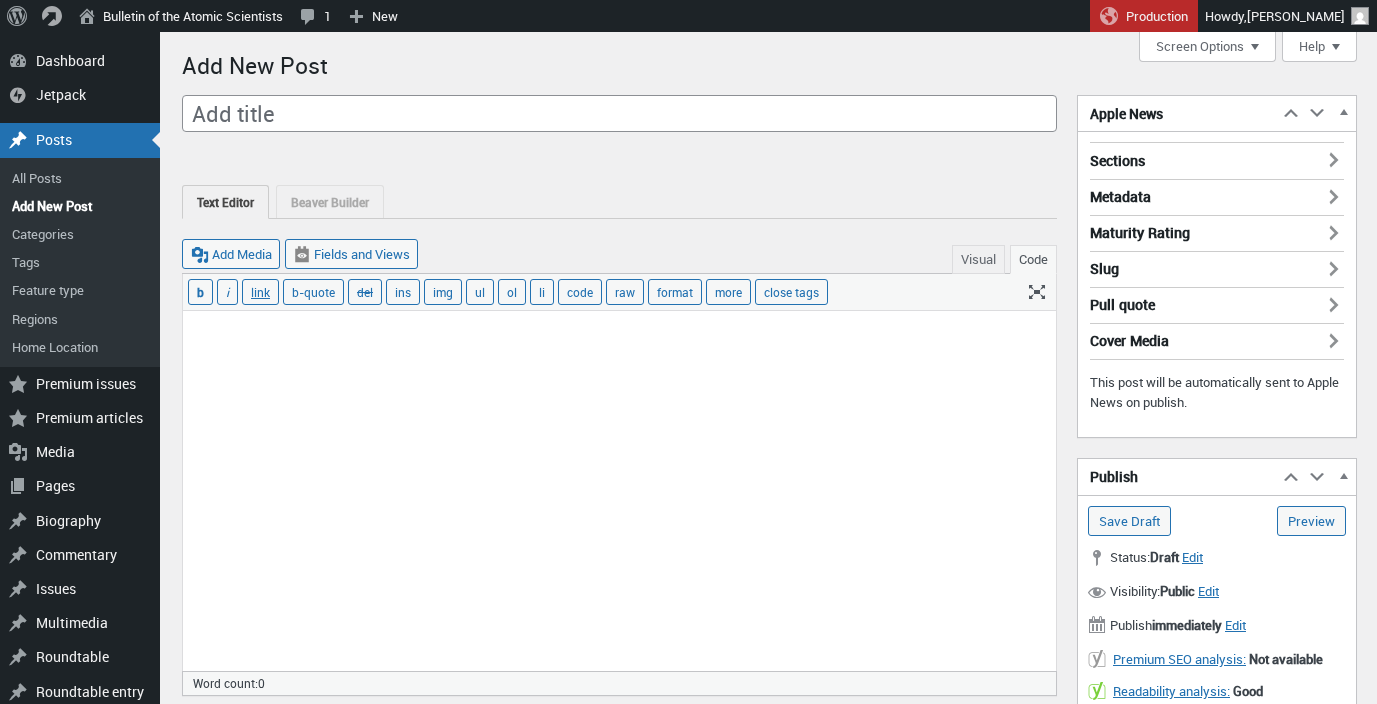 paste on "<p>Since his January inauguration, Donald Trump has unleashed a bonfire of deregulatory concessions and promises to privatize natural resources for critical minerals mining, energy development, <a   href="https://www.seattletimes.com/seattle-news/climate-lab/more-details-surface-in-trump-administration-plan-to-cut-national-forests/?utm_source=RSS&amp;amp;utm_medium=Referral&amp;amp;utm_campaign=RSS_seattle-news" target="_blank" rel="noreferrer noopener">logging</a>, and suburban sprawl. Federal lands, natural resources, and the mineral estate are being primed for development—or for sale.  </p>
<p>The early moves of the Trump administration have evoked the specter of James G. Watt, the late Secretary of the Interior under Ronald Reagan, and a revival of that era’s Wise Use movement—an earlier push to dismantle environmental protections and make public resources available to private industries. With the assistance of current Secretary of the Interior Doug Burgum and Elon Musk’s Department of Government Effi..." 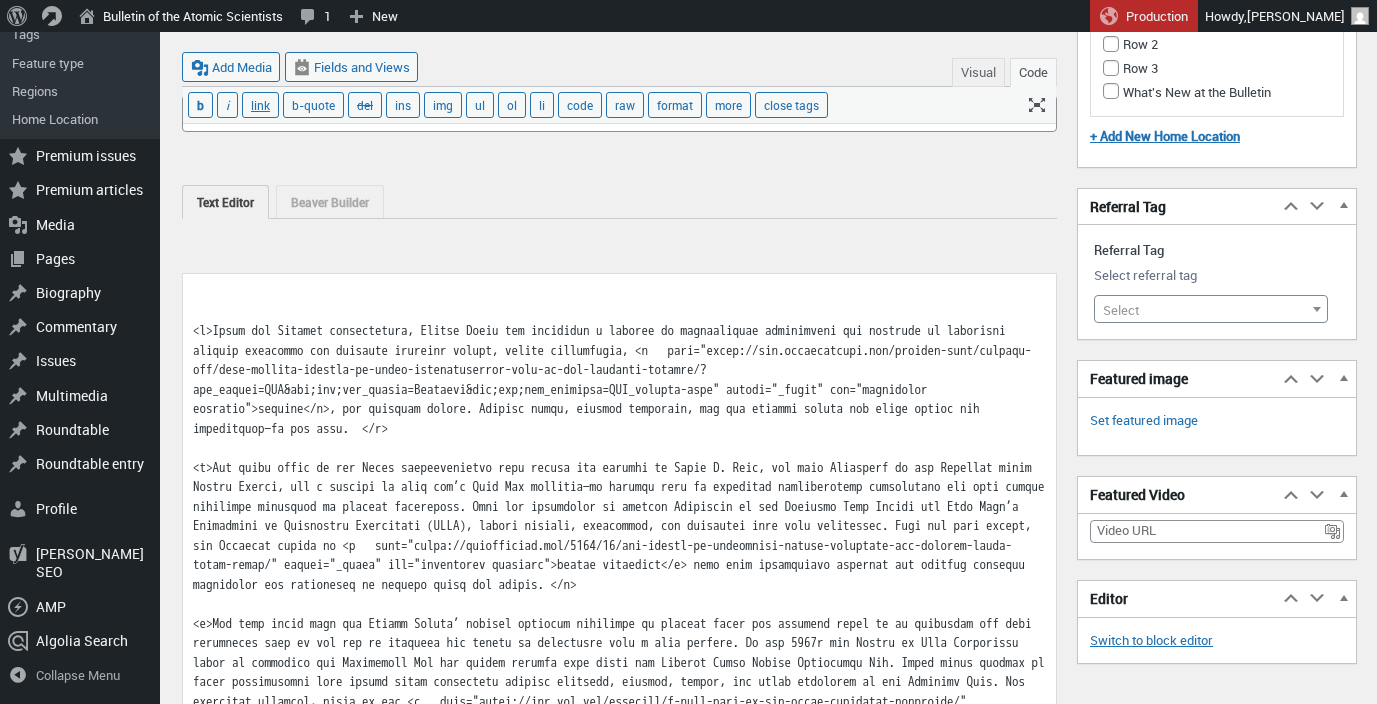 scroll, scrollTop: 8081, scrollLeft: 0, axis: vertical 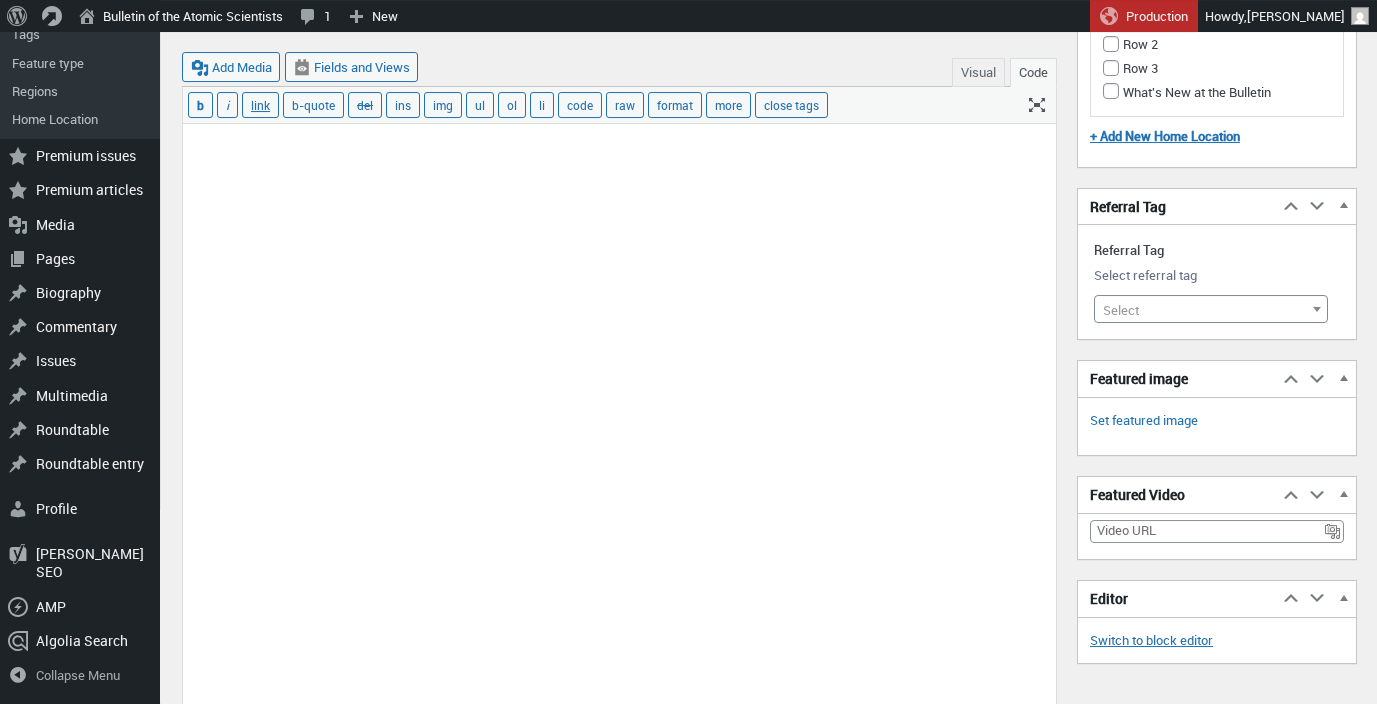type on "<p>Since his January inauguration, Donald Trump has unleashed a bonfire of deregulatory concessions and promises to privatize natural resources for critical minerals mining, energy development, <a   href="https://www.seattletimes.com/seattle-news/climate-lab/more-details-surface-in-trump-administration-plan-to-cut-national-forests/?utm_source=RSS&amp;amp;utm_medium=Referral&amp;amp;utm_campaign=RSS_seattle-news" target="_blank" rel="noreferrer noopener">logging</a>, and suburban sprawl. Federal lands, natural resources, and the mineral estate are being primed for development—or for sale.  </p>
<p>The early moves of the Trump administration have evoked the specter of James G. Watt, the late Secretary of the Interior under Ronald Reagan, and a revival of that era’s Wise Use movement—an earlier push to dismantle environmental protections and make public resources available to private industries. With the assistance of current Secretary of the Interior Doug Burgum and Elon Musk’s Department of Government Effi..." 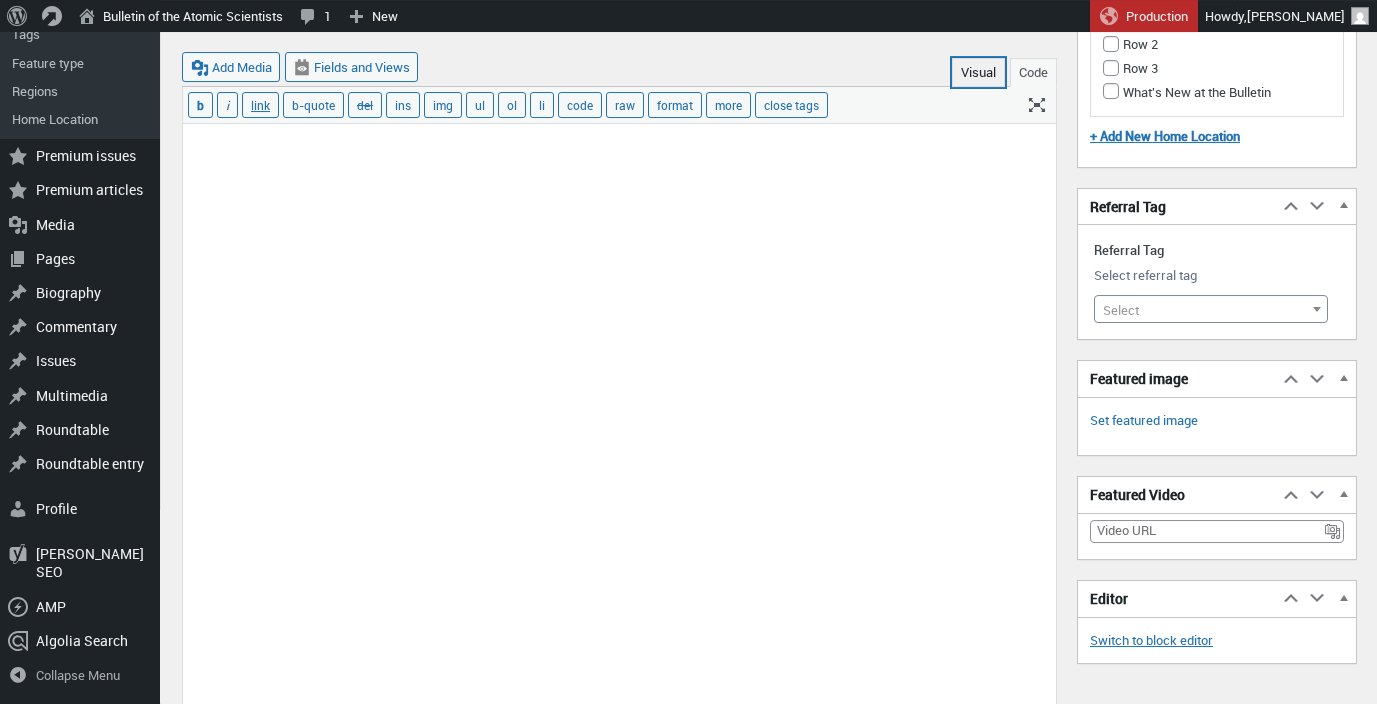 click on "Visual" at bounding box center [978, 72] 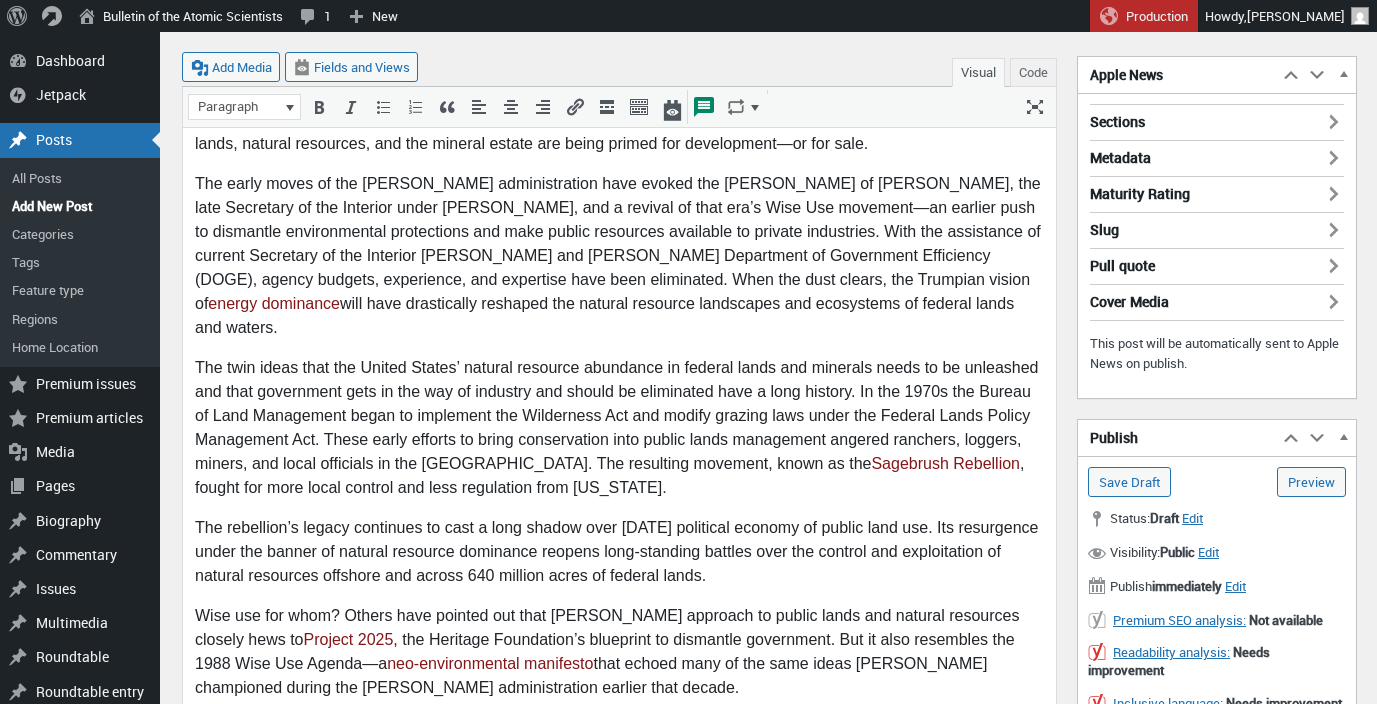 scroll, scrollTop: 0, scrollLeft: 0, axis: both 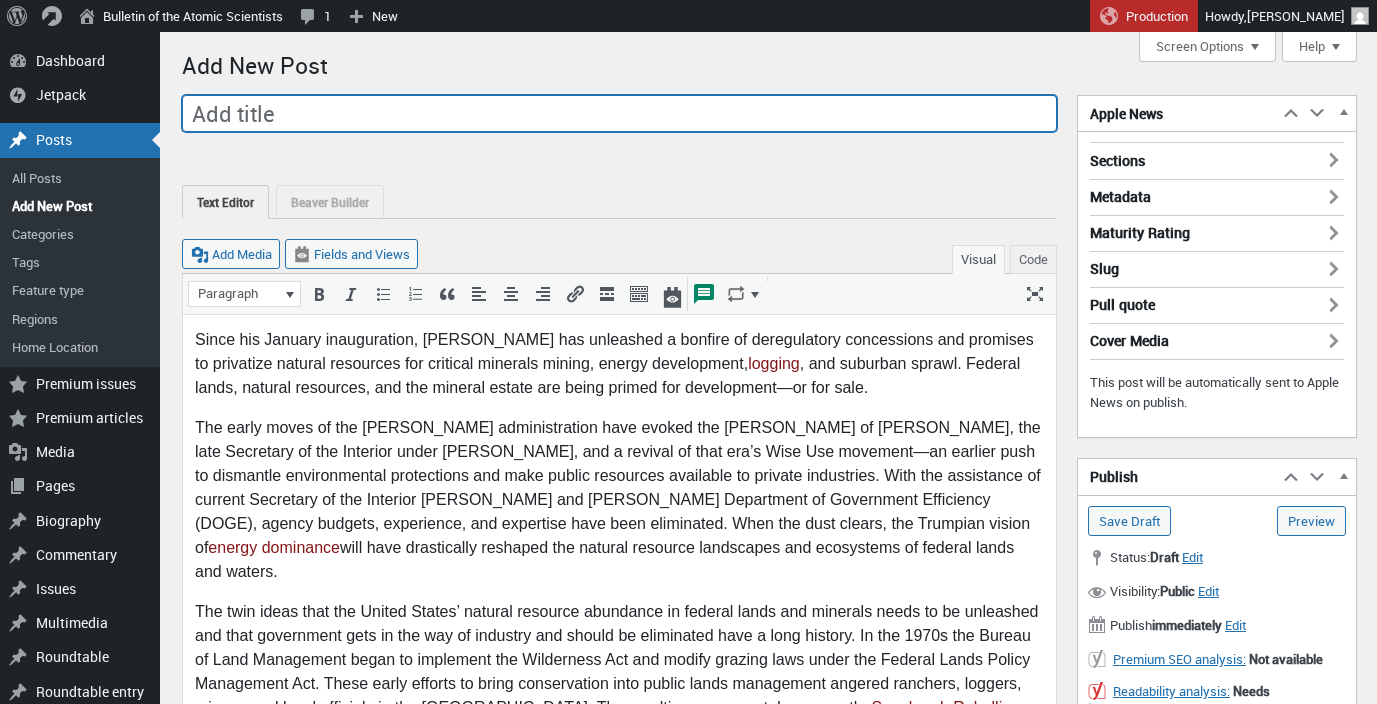 click on "Add title" at bounding box center (619, 114) 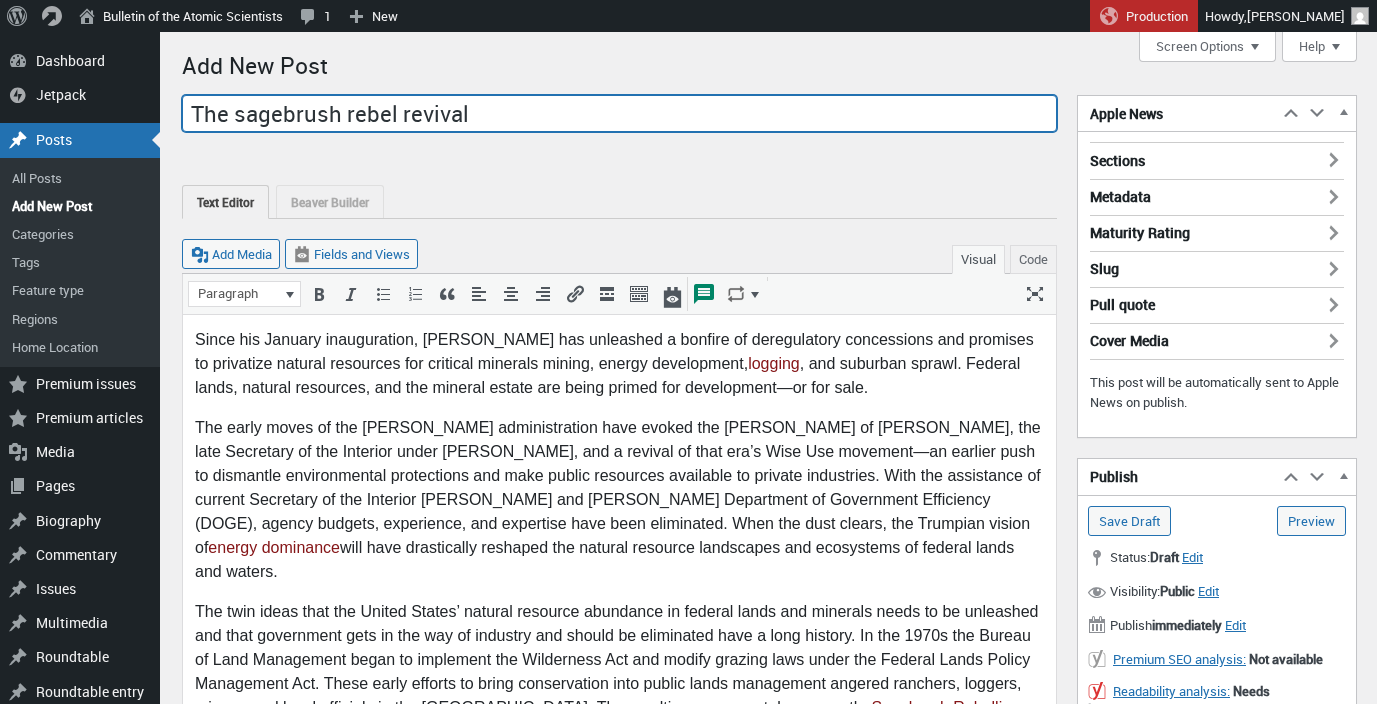 click on "The sagebrush rebel revival" at bounding box center [619, 114] 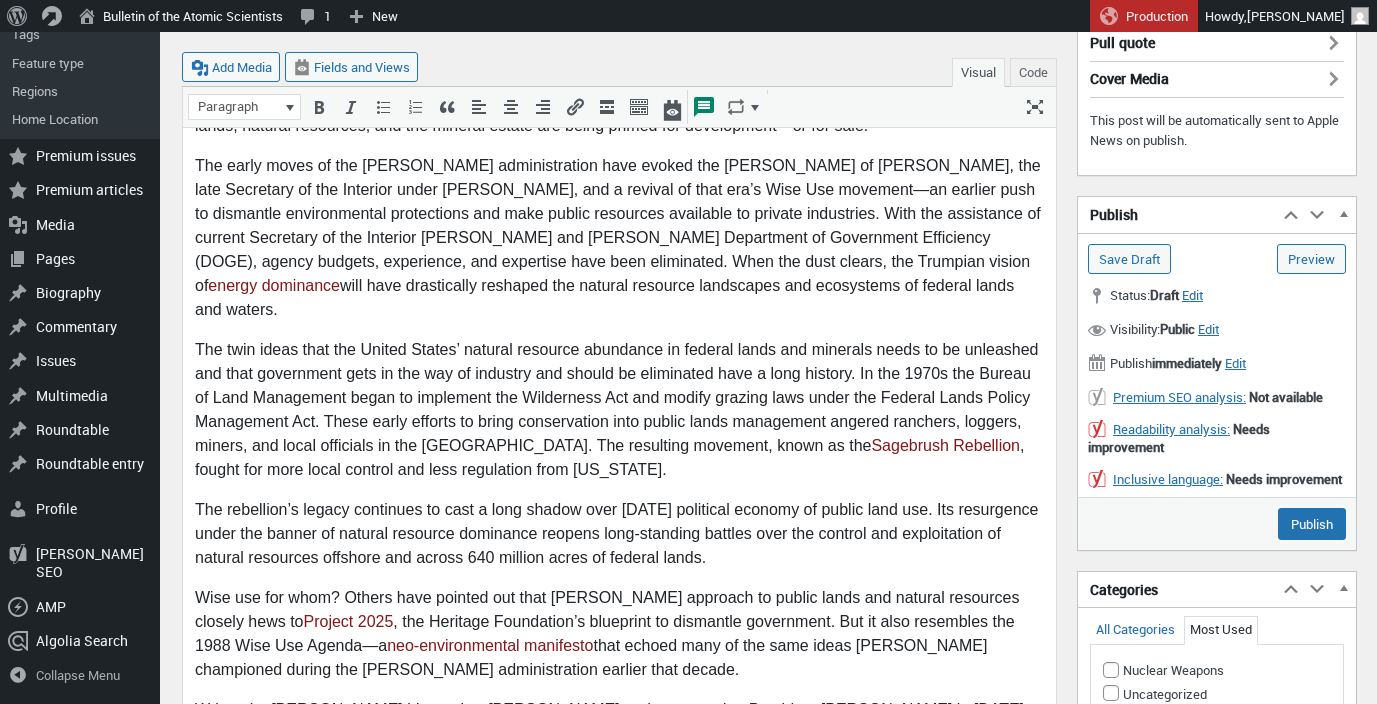 scroll, scrollTop: 270, scrollLeft: 0, axis: vertical 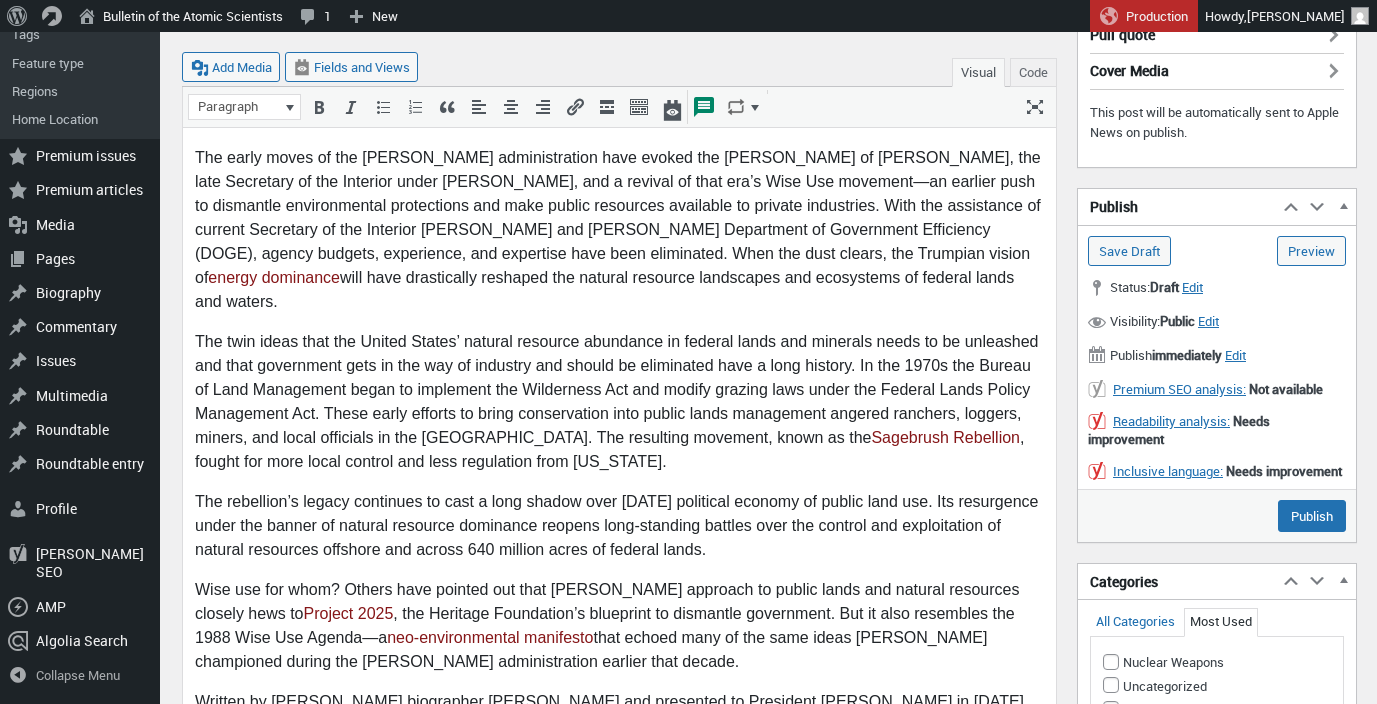 type on "[PERSON_NAME] sagebrush rebel revival" 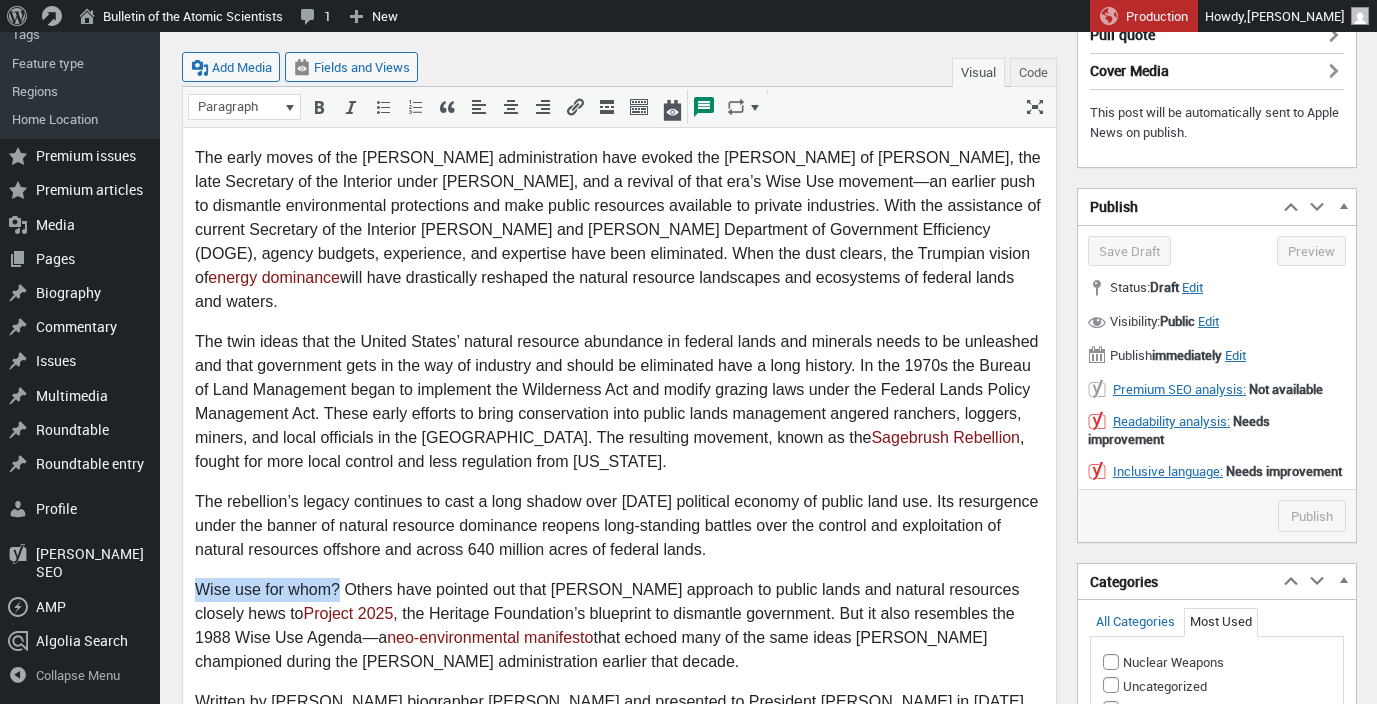drag, startPoint x: 341, startPoint y: 569, endPoint x: 197, endPoint y: 563, distance: 144.12494 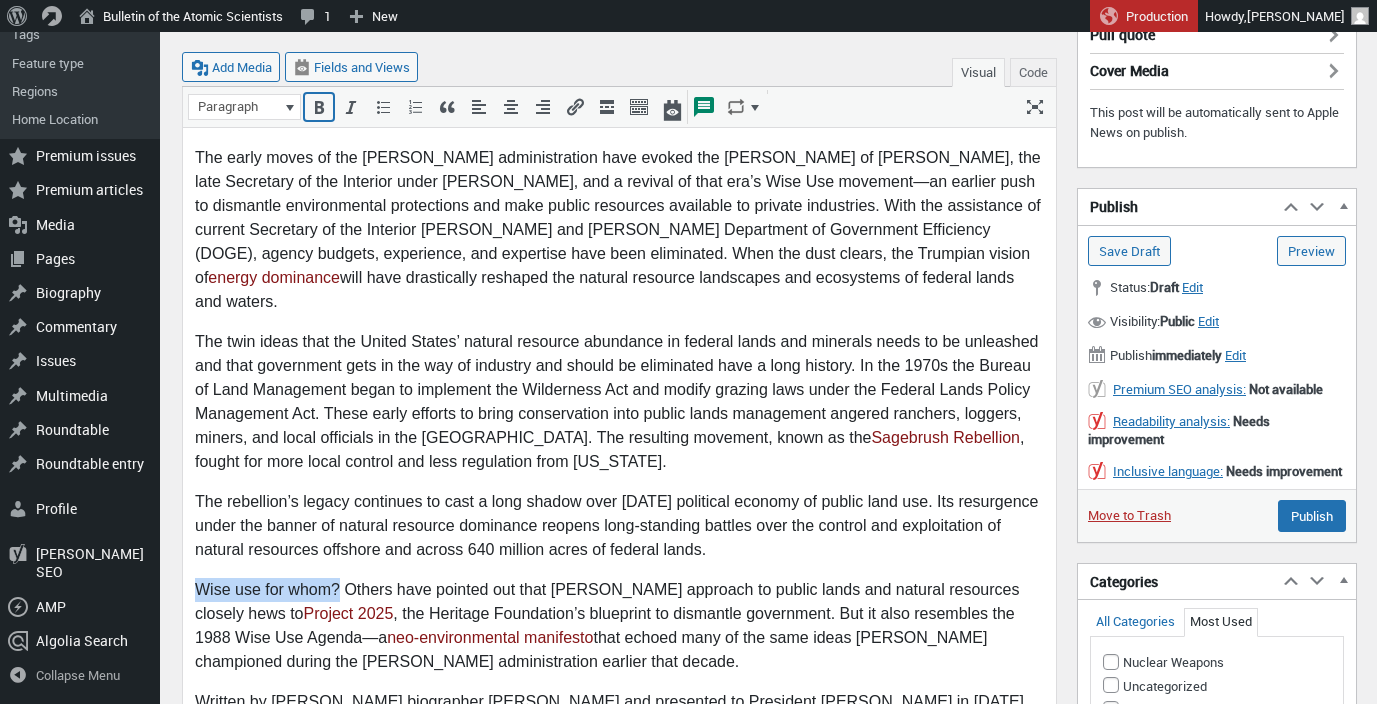 click at bounding box center (319, 107) 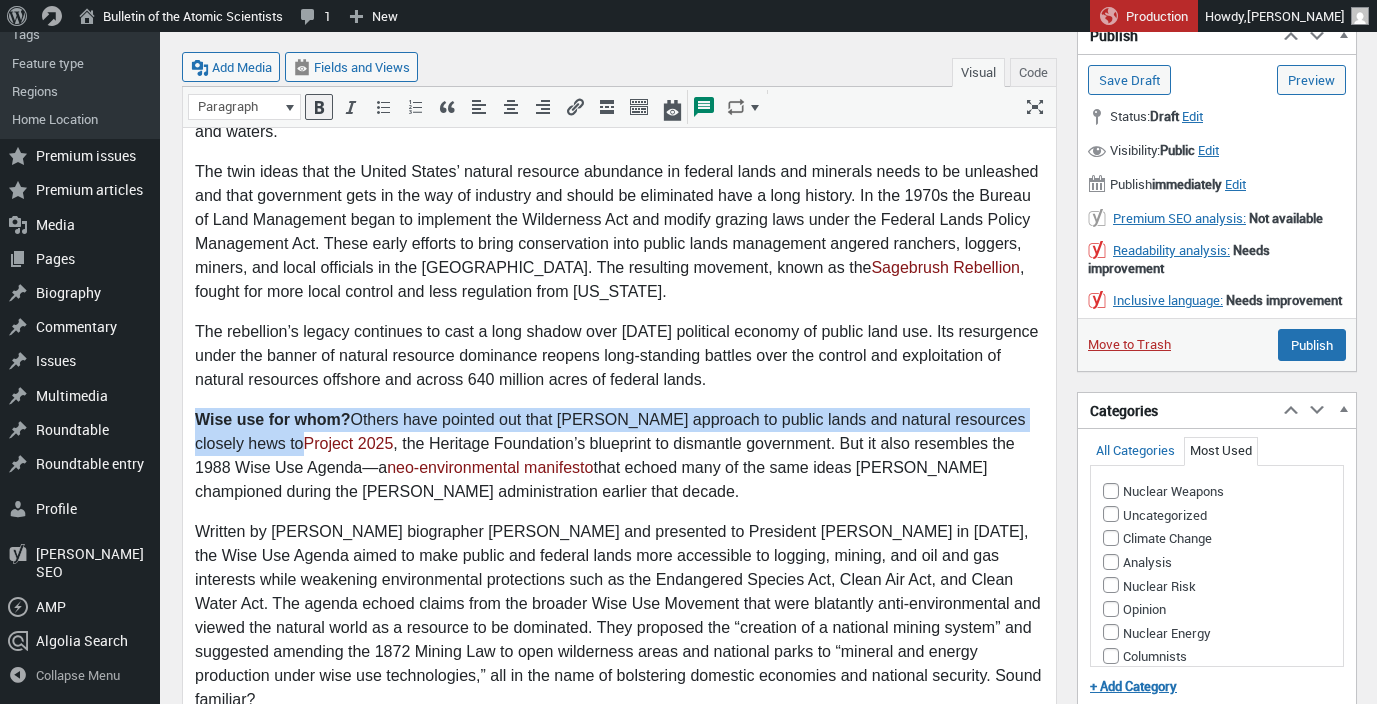 scroll, scrollTop: 443, scrollLeft: 0, axis: vertical 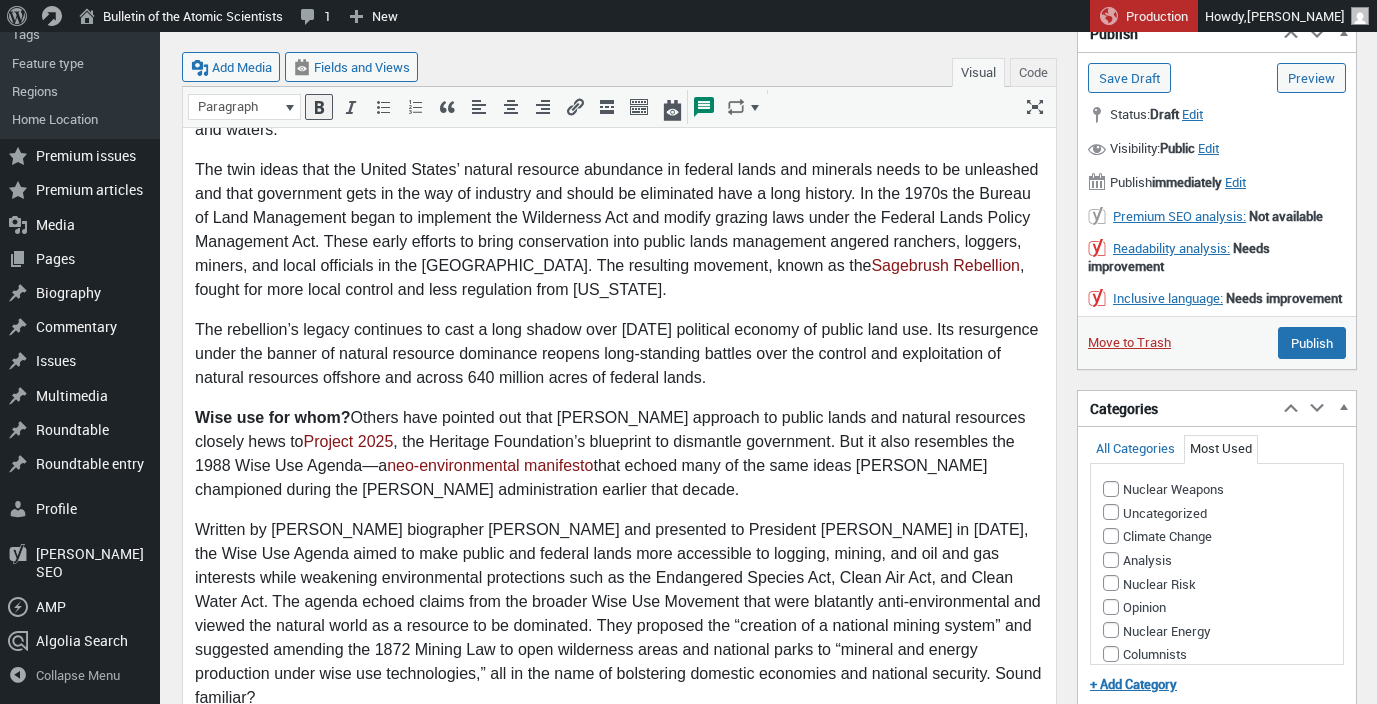 click on "Wise use for whom?  Others have pointed out that Trump’s approach to public lands and natural resources closely hews to  Project 2025 , the Heritage Foundation’s blueprint to dismantle government. But it also resembles the 1988 Wise Use Agenda—a  neo-environmental manifesto  that echoed many of the same ideas Watt championed during the Reagan administration earlier that decade." at bounding box center [619, 455] 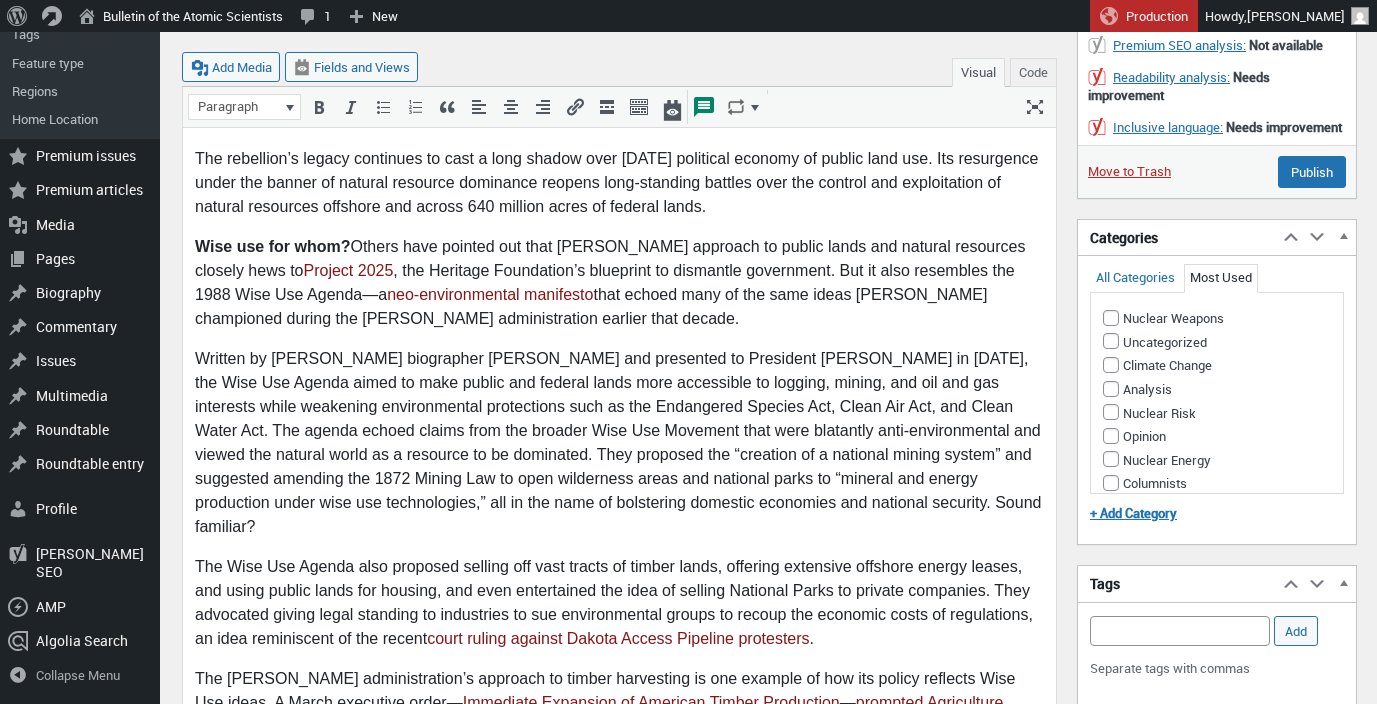 scroll, scrollTop: 620, scrollLeft: 0, axis: vertical 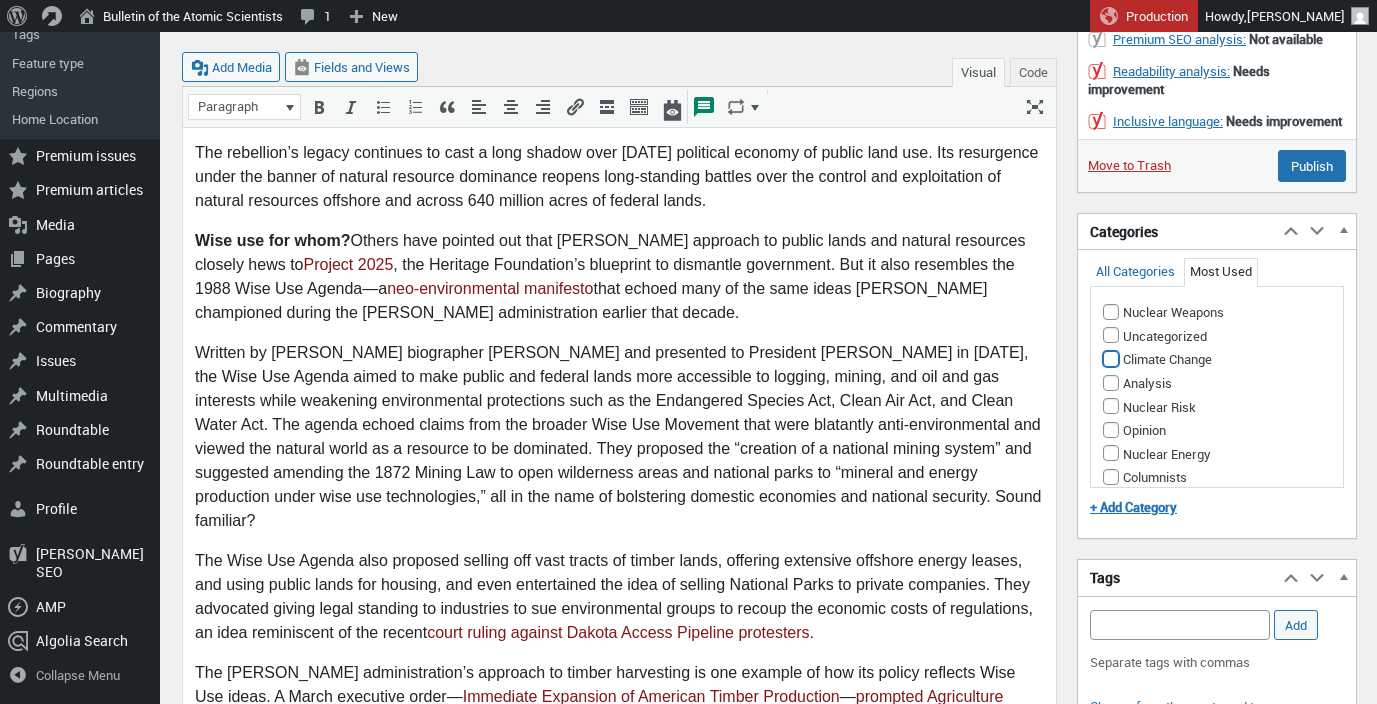 click on "Climate Change" at bounding box center (1111, 359) 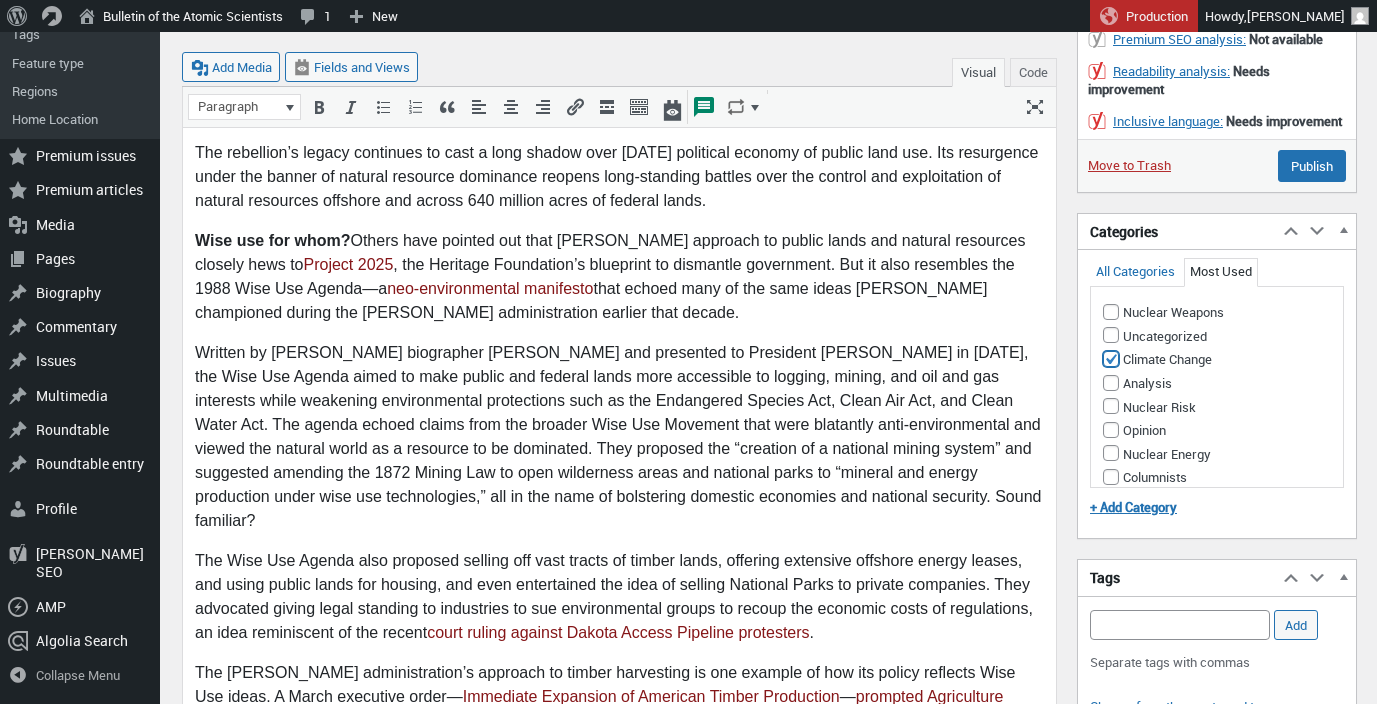 checkbox on "true" 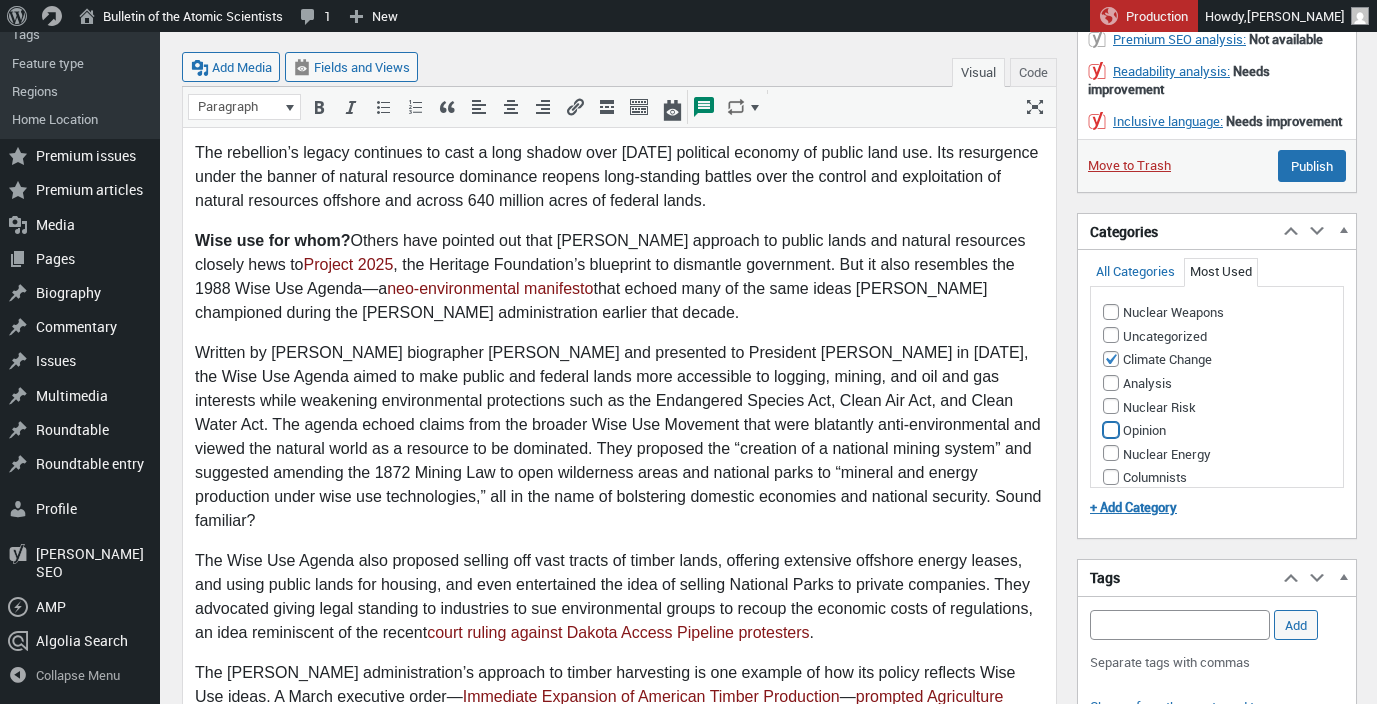 click on "Opinion" at bounding box center [1111, 430] 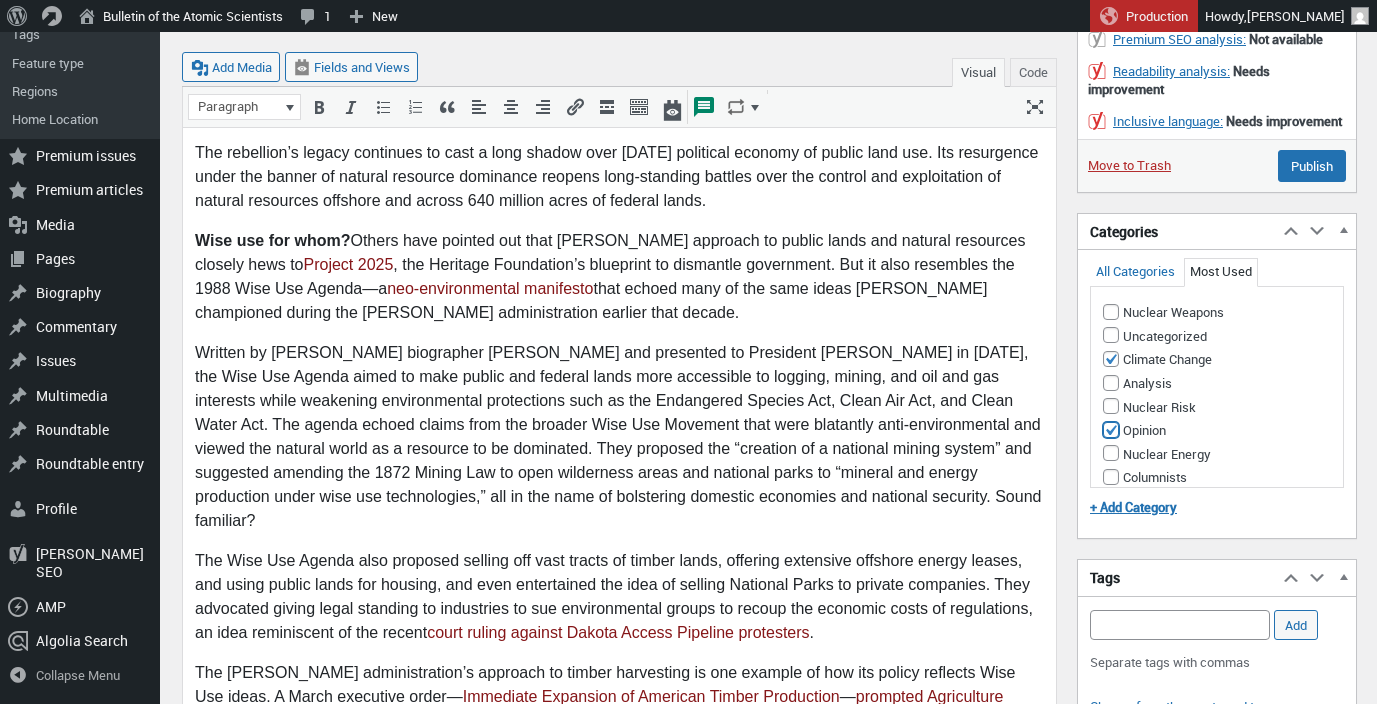 checkbox on "true" 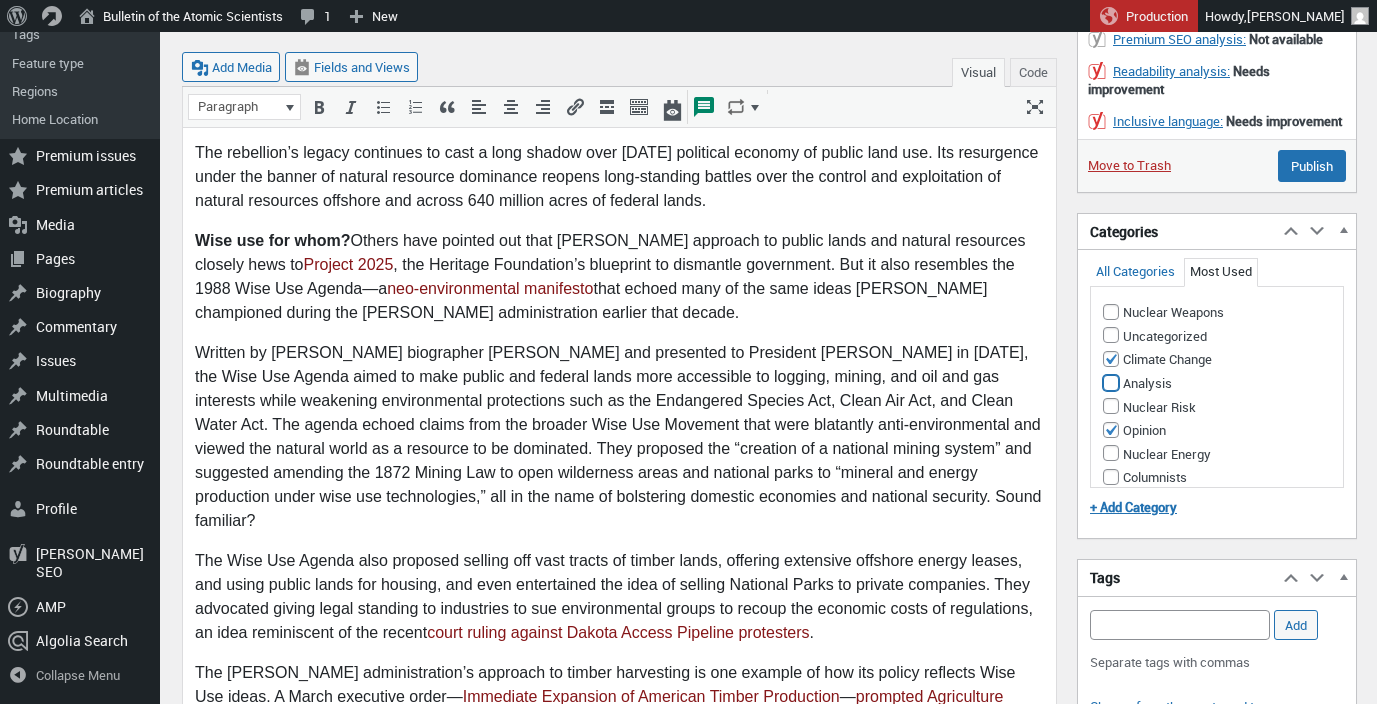 drag, startPoint x: 1112, startPoint y: 402, endPoint x: 706, endPoint y: 812, distance: 577.00604 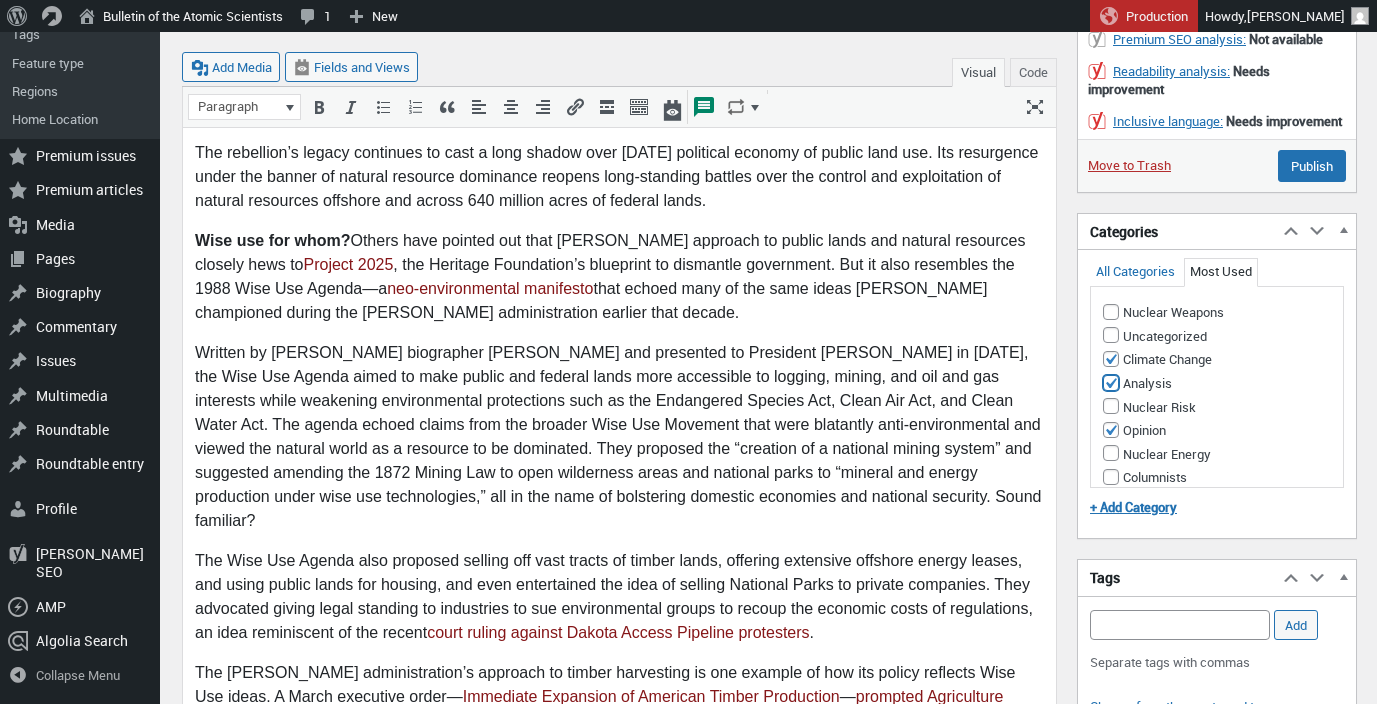 checkbox on "true" 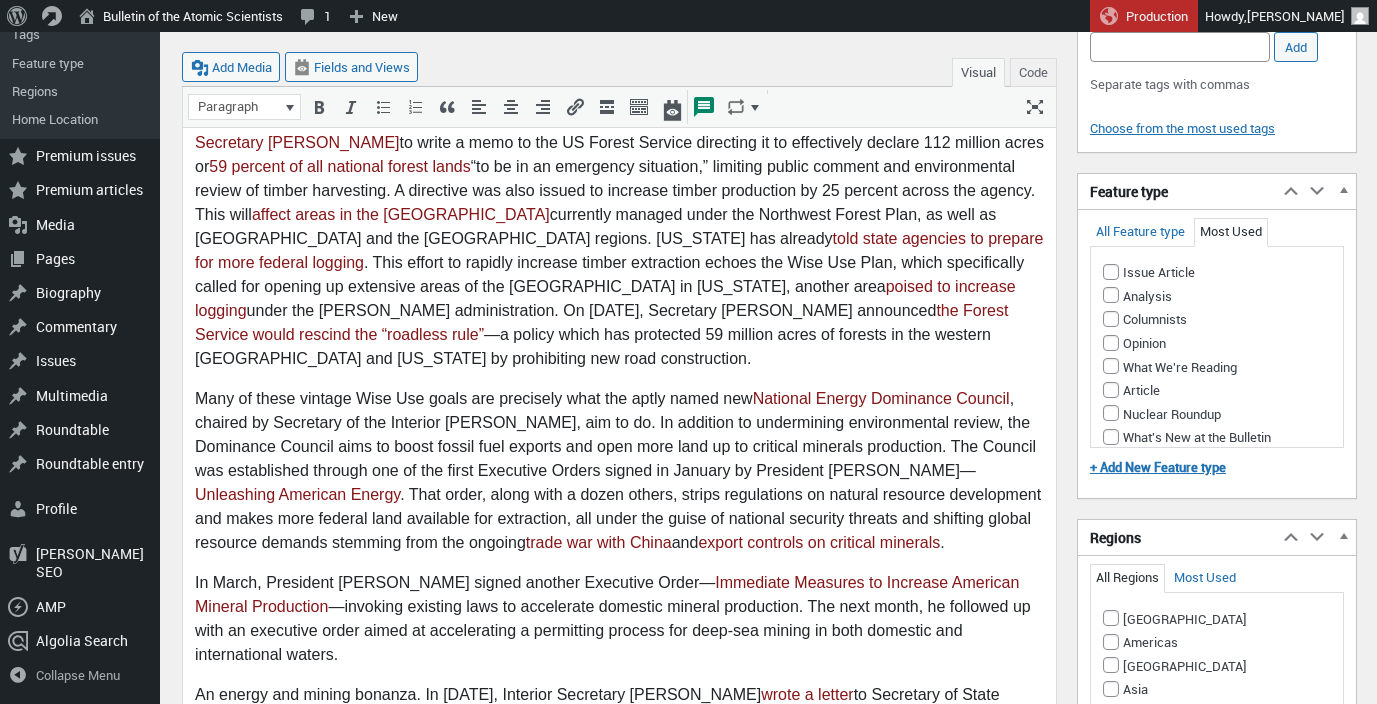 scroll, scrollTop: 1223, scrollLeft: 0, axis: vertical 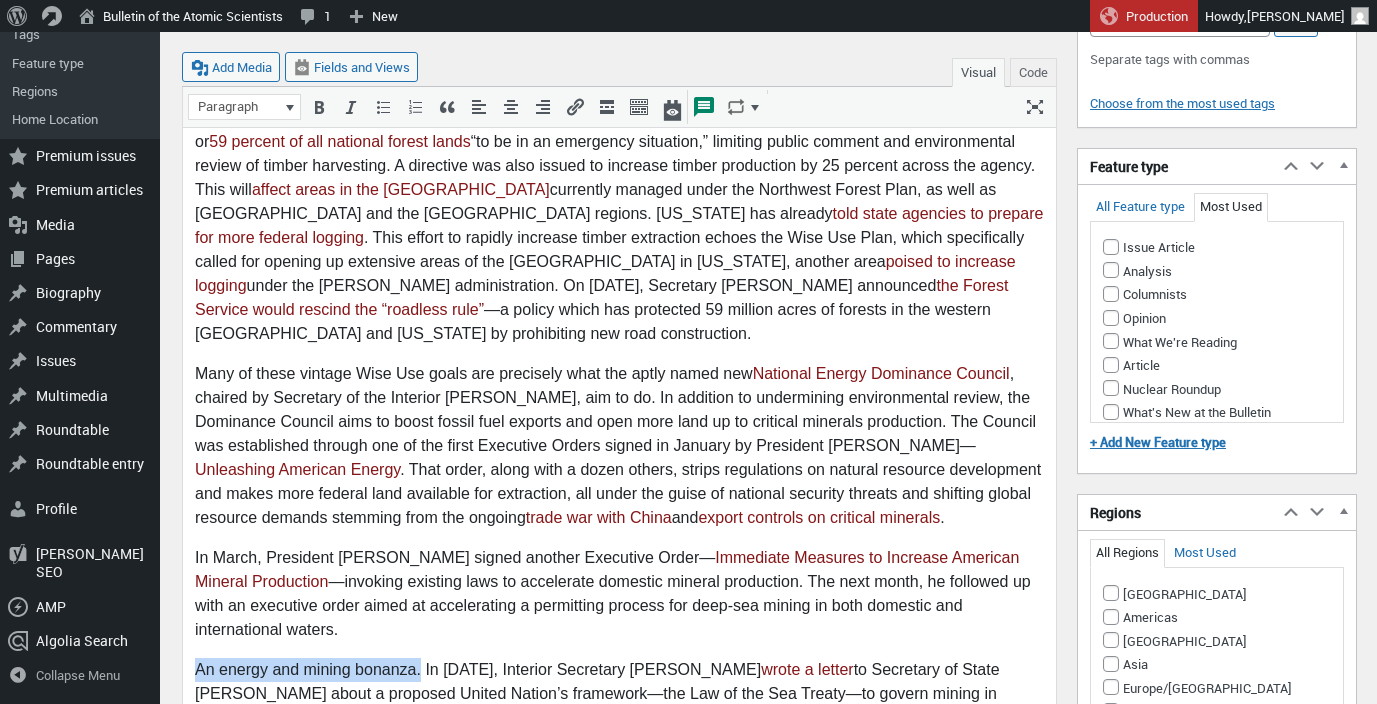 drag, startPoint x: 423, startPoint y: 598, endPoint x: 185, endPoint y: 588, distance: 238.20999 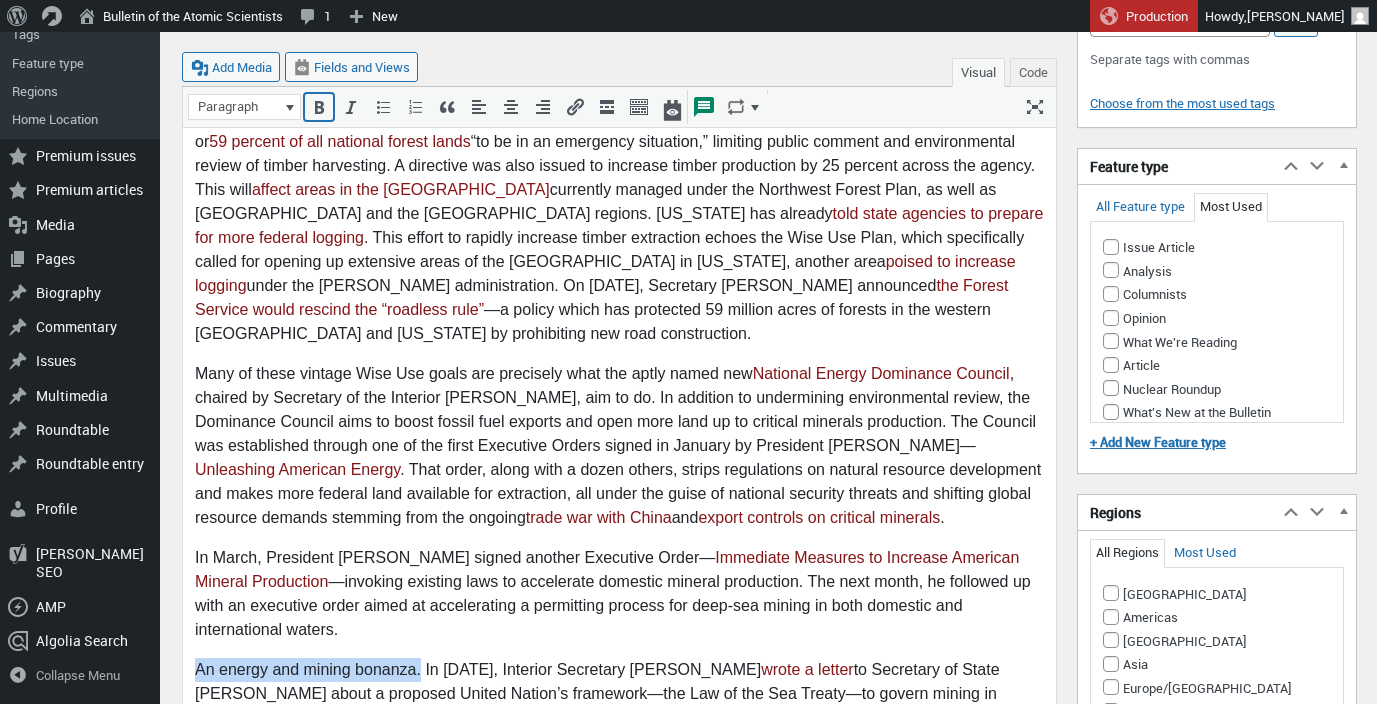 click at bounding box center [319, 107] 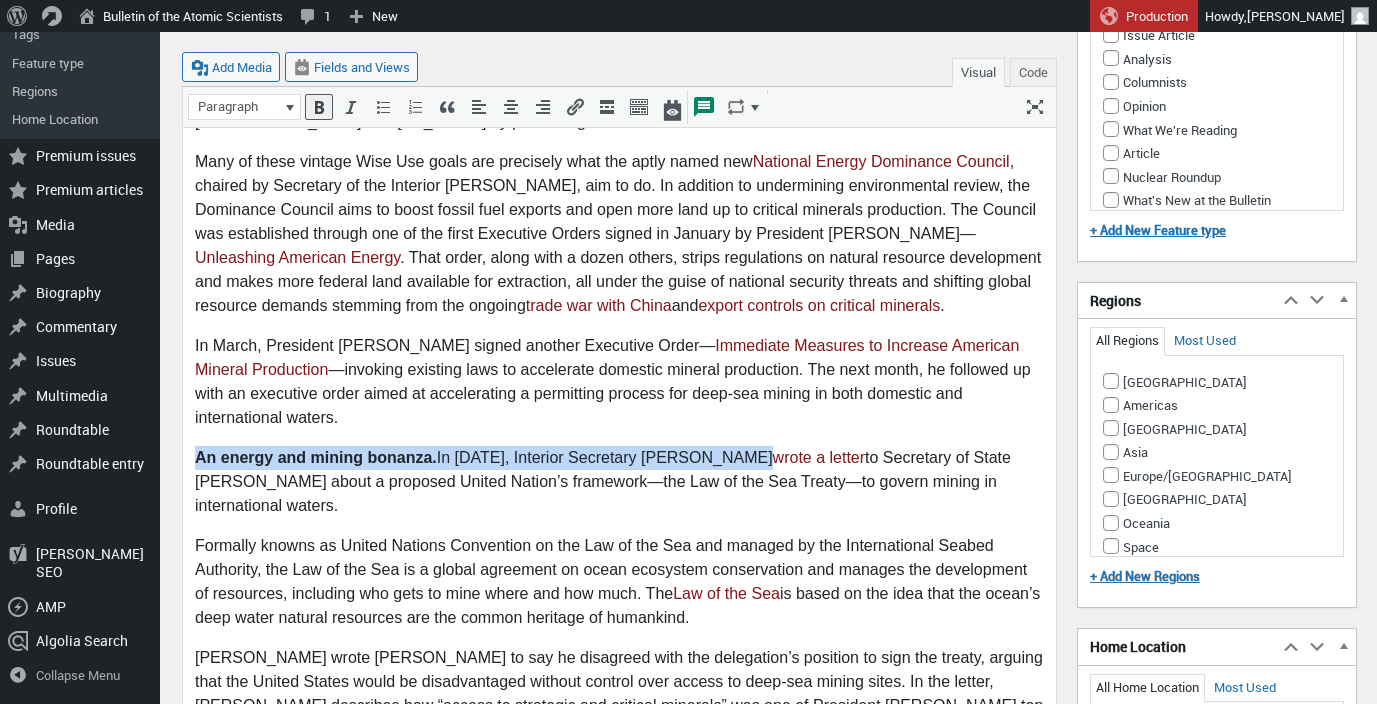 scroll, scrollTop: 1438, scrollLeft: 0, axis: vertical 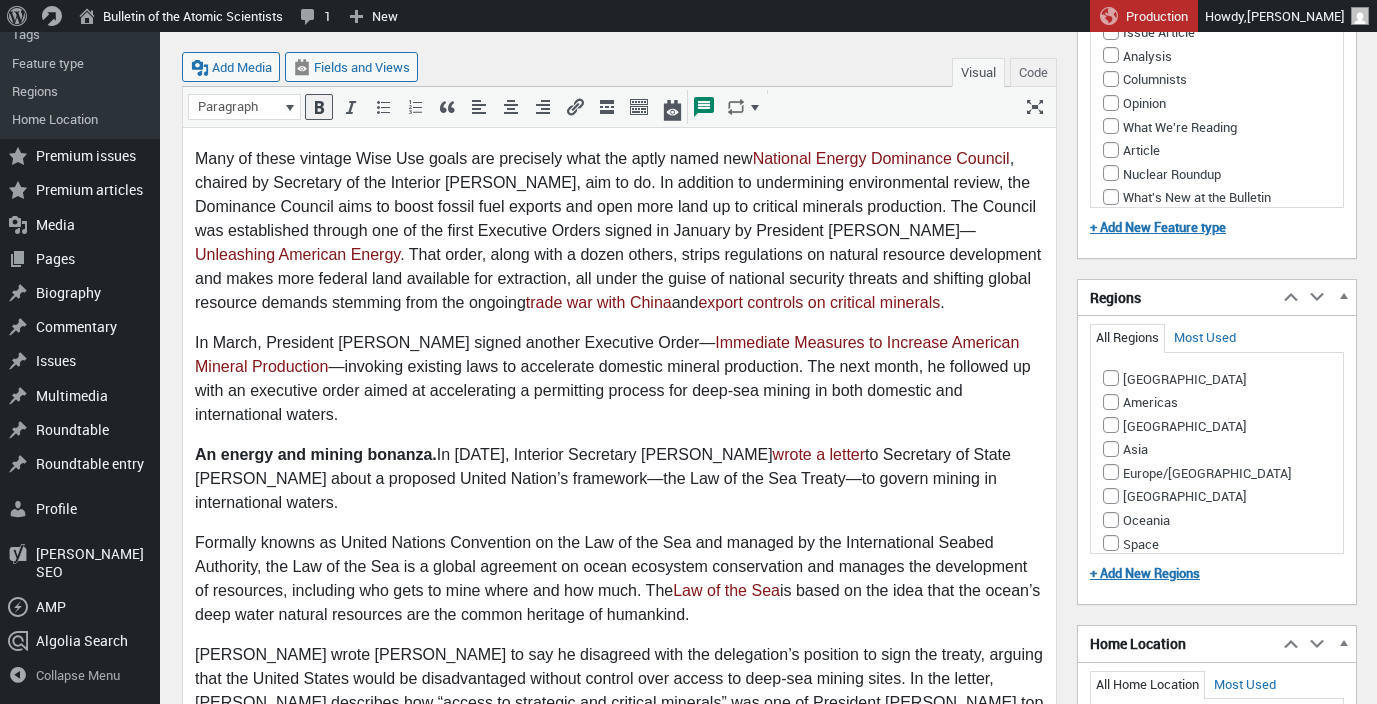 click on "Formally knowns as United Nations Convention on the Law of the Sea and managed by the International Seabed Authority, the Law of the Sea is a global agreement on ocean ecosystem conservation and manages the development of resources, including who gets to mine where and how much. The  Law of the Sea  is based on the idea that the ocean’s deep water natural resources are the common heritage of humankind." at bounding box center [619, 580] 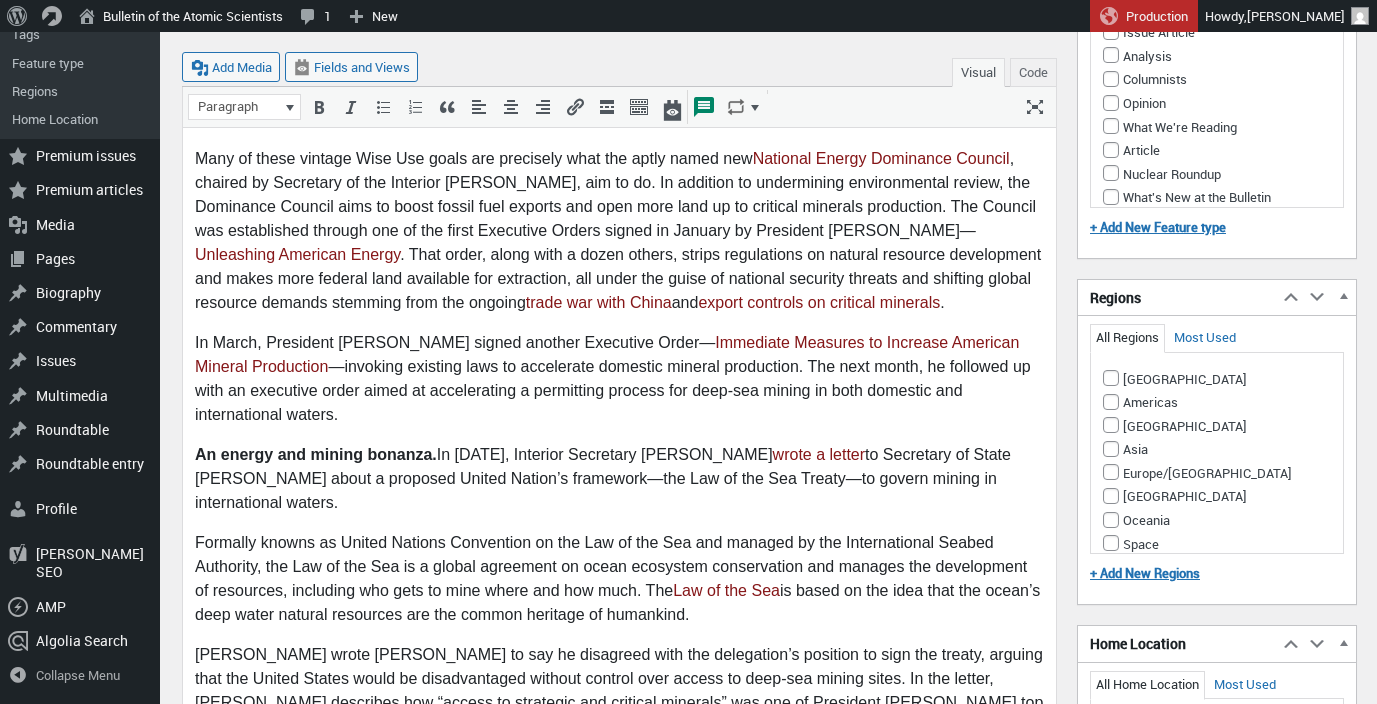type 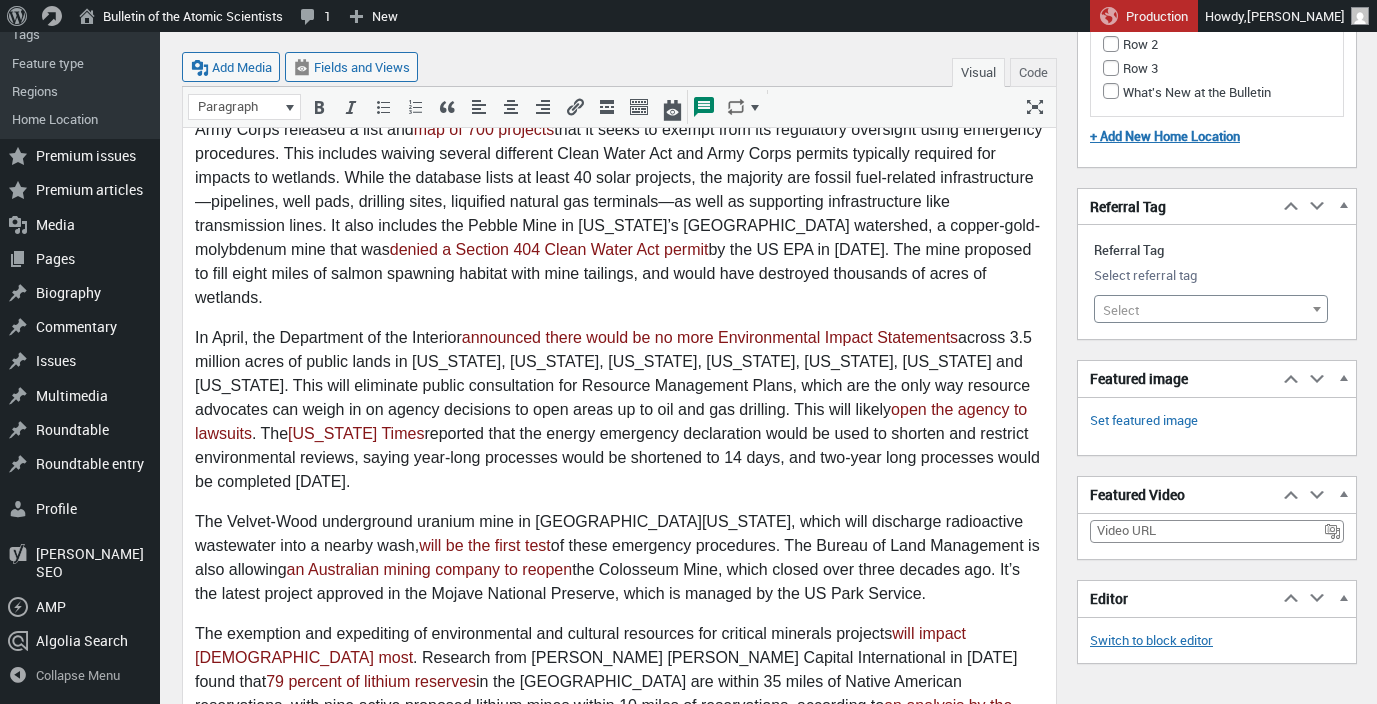 scroll, scrollTop: 3390, scrollLeft: 0, axis: vertical 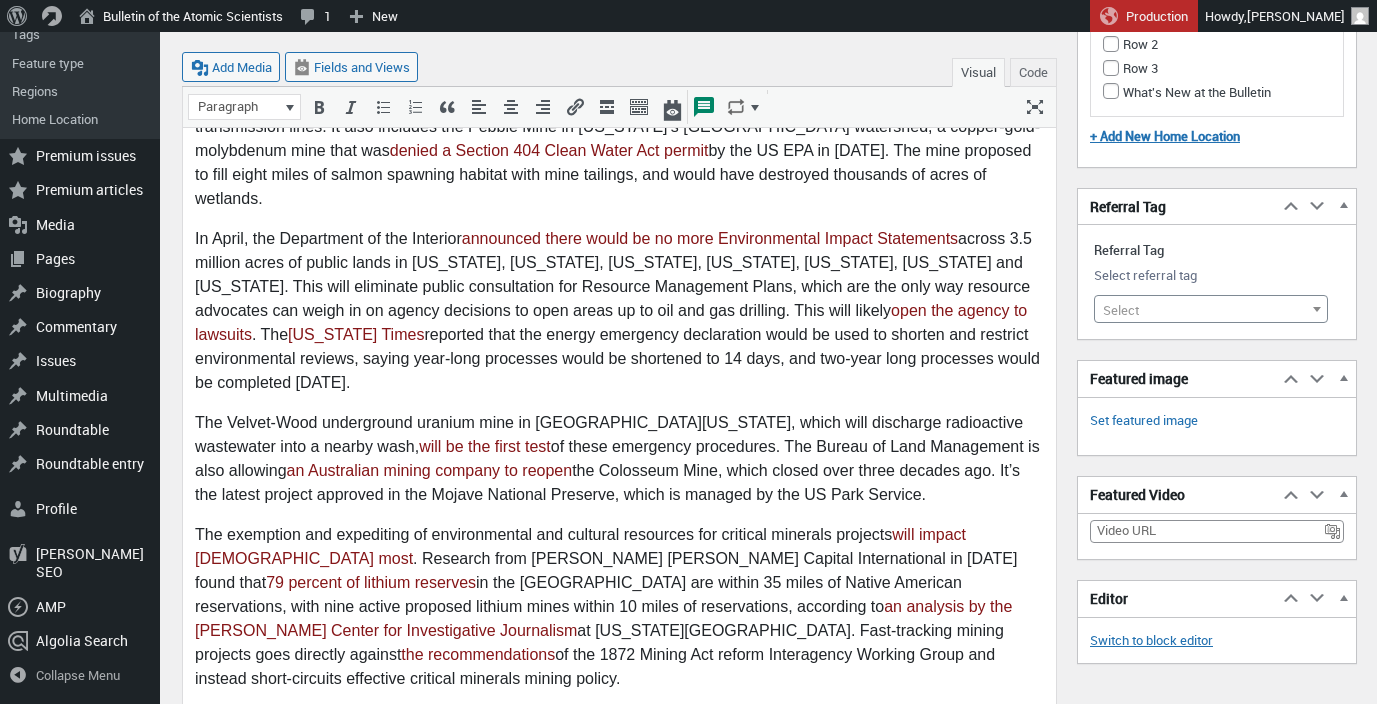 click on "Public lands for sale. Even some of Watt’s more preposterous ideas, like building housing on public lands, have reared their ugly heads. The Trump administration asked Interior to study how to sell off  400,000 acres (625 square miles) of public lands  for homes around several western states, a caused championed by Utah Republican Senator Mike Lee. The proposal suggested land around national parks could be sold for affordable housing in gateway communities. Secretary of the Interior Burgum even claimed selling off public lands for “ freedom housing ” could  raise money for a sovereign wealth fund ." at bounding box center [619, 780] 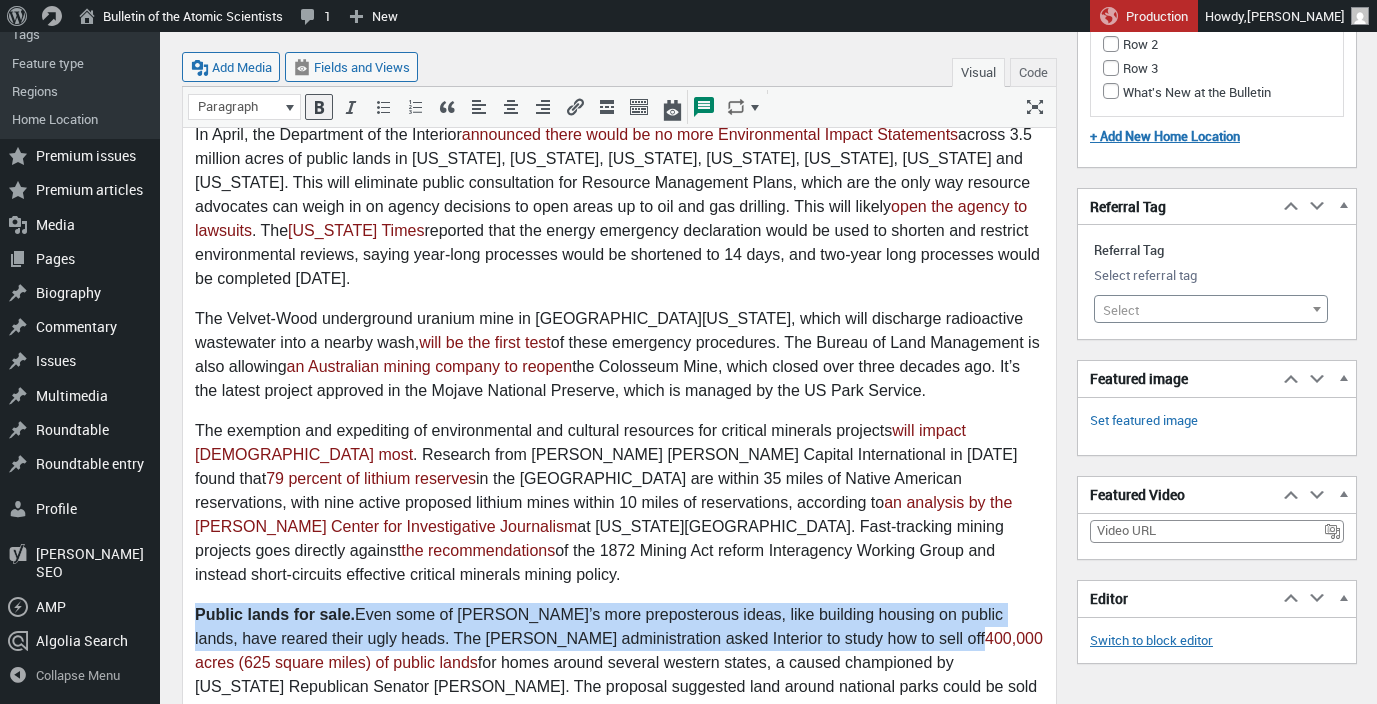 scroll, scrollTop: 3493, scrollLeft: 0, axis: vertical 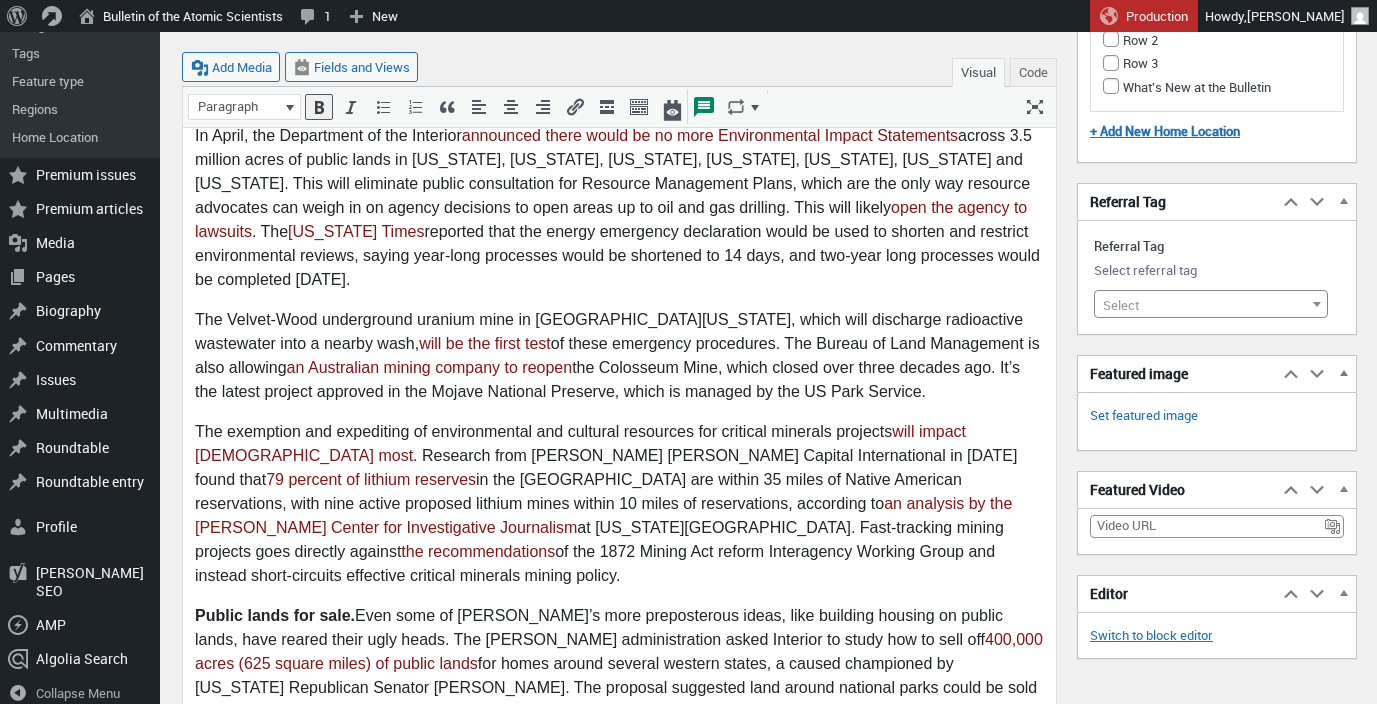 click on "Since his January inauguration, [PERSON_NAME] has unleashed a bonfire of deregulatory concessions and promises to privatize natural resources for critical minerals mining, energy development,  logging , and suburban sprawl. Federal lands, natural resources, and the mineral estate are being primed for development—or for sale. The early moves of the [PERSON_NAME] administration have evoked the [PERSON_NAME] of [PERSON_NAME], the late Secretary of the Interior under [PERSON_NAME], and a revival of that era’s Wise Use movement—an earlier push to dismantle environmental protections and make public resources available to private industries. With the assistance of current Secretary of the Interior [PERSON_NAME] and [PERSON_NAME] Department of Government Efficiency (DOGE), agency budgets, experience, and expertise have been eliminated. When the dust clears, the Trumpian vision of  energy dominance  will have drastically reshaped the natural resource landscapes and ecosystems of federal lands and waters. Sagebrush Rebellion . ." at bounding box center (619, 161) 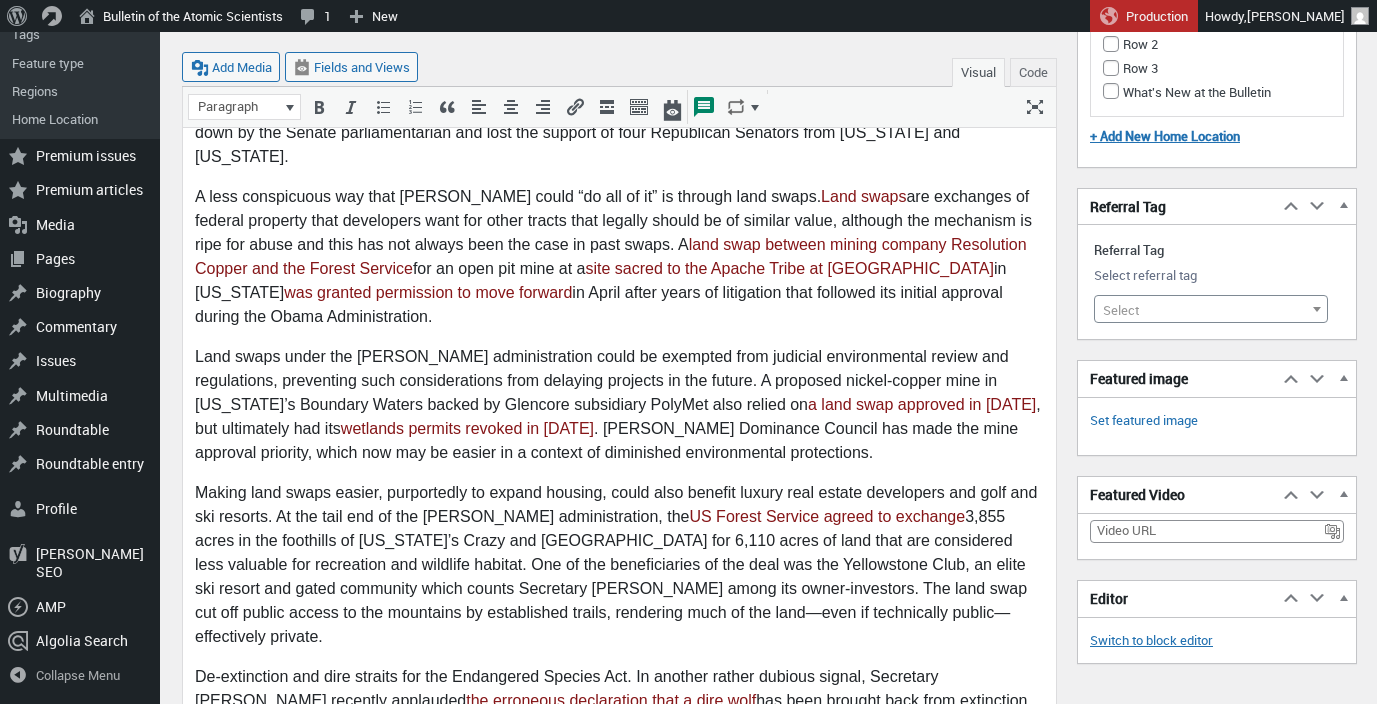 scroll, scrollTop: 4347, scrollLeft: 0, axis: vertical 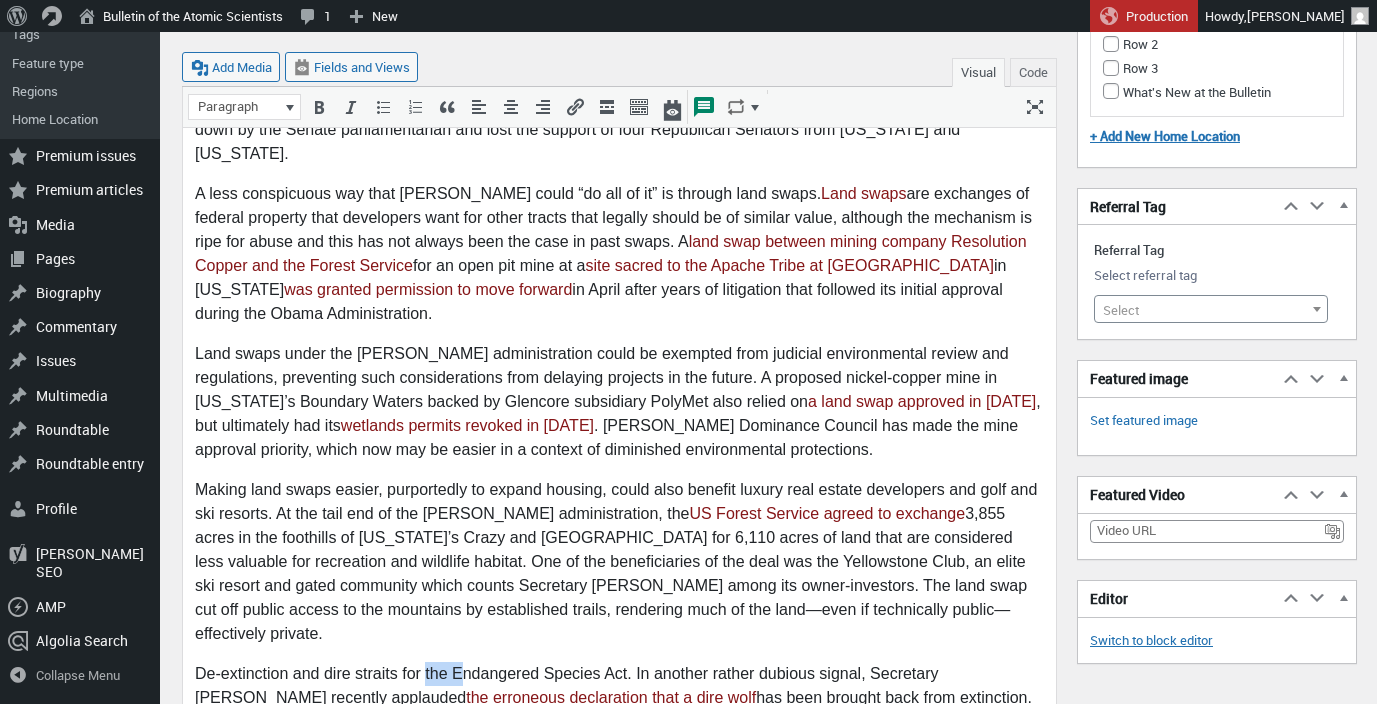 drag, startPoint x: 463, startPoint y: 437, endPoint x: 425, endPoint y: 435, distance: 38.052597 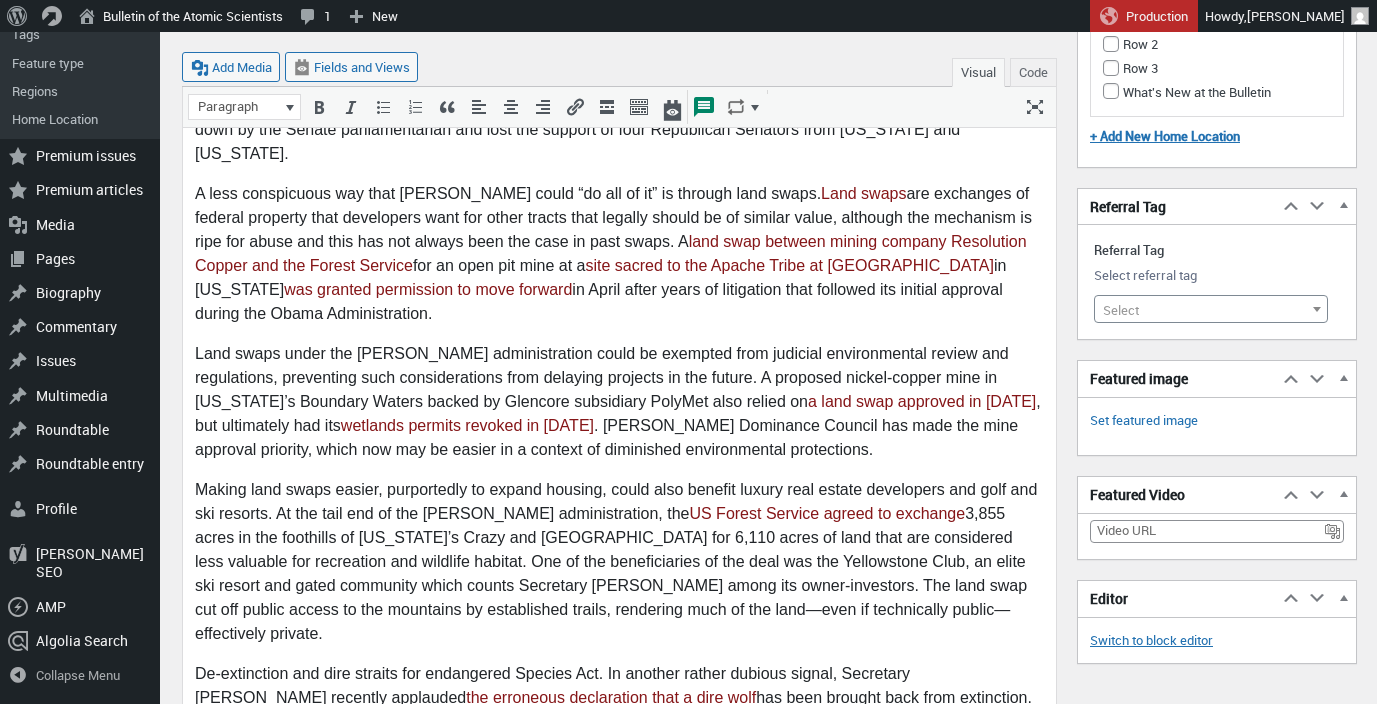 click on "De-extinction and dire straits for endangered Species Act. In another rather dubious signal, Secretary Burgum recently applauded  the erroneous declaration that a dire wolf  has been brought back from extinction." at bounding box center (619, 687) 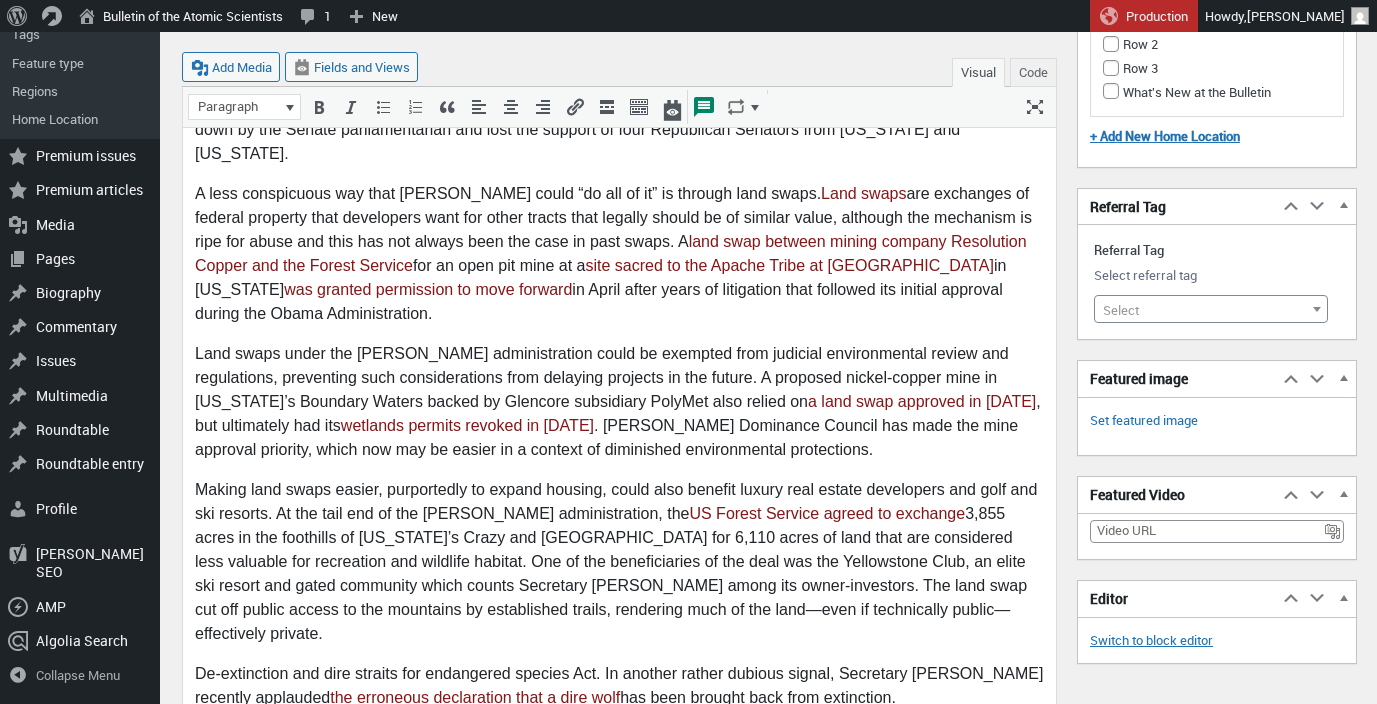 click on "De-extinction and dire straits for endangered species Act. In another rather dubious signal, Secretary Burgum recently applauded  the erroneous declaration that a dire wolf  has been brought back from extinction." at bounding box center (619, 687) 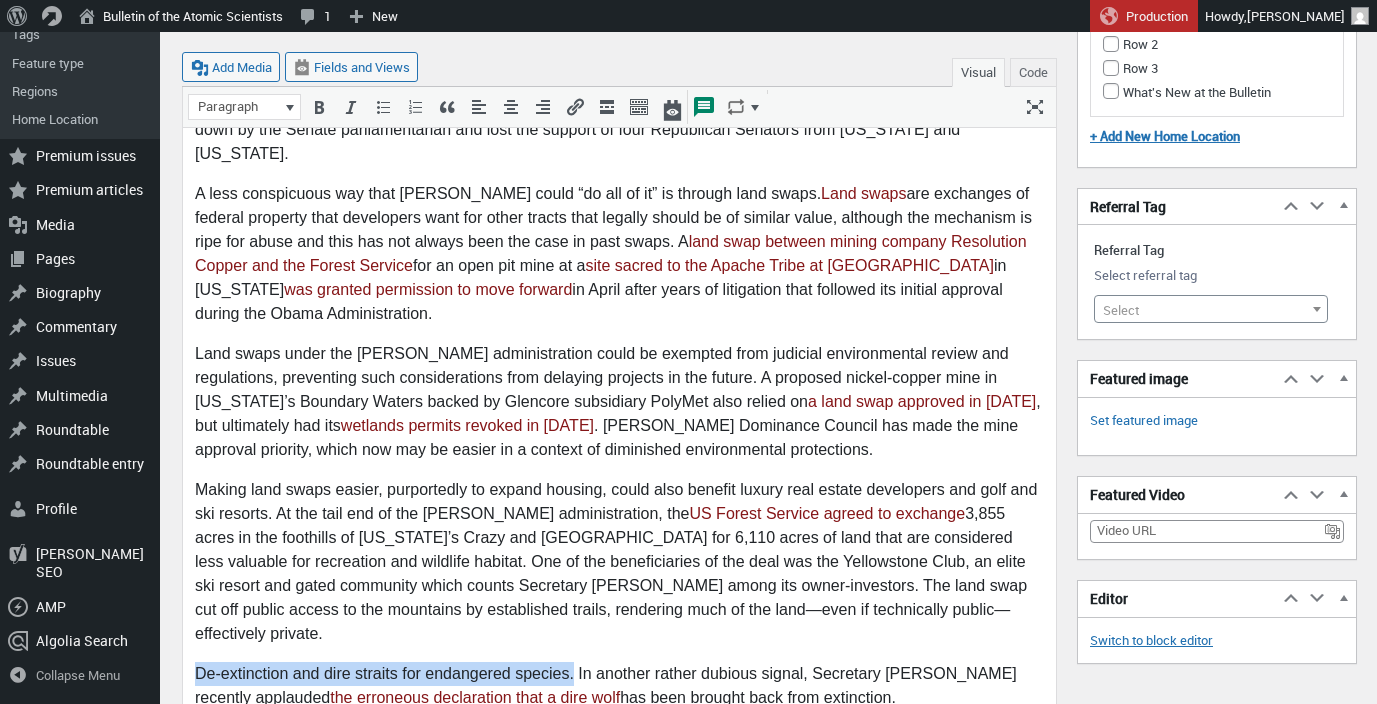 drag, startPoint x: 575, startPoint y: 437, endPoint x: 184, endPoint y: 429, distance: 391.08182 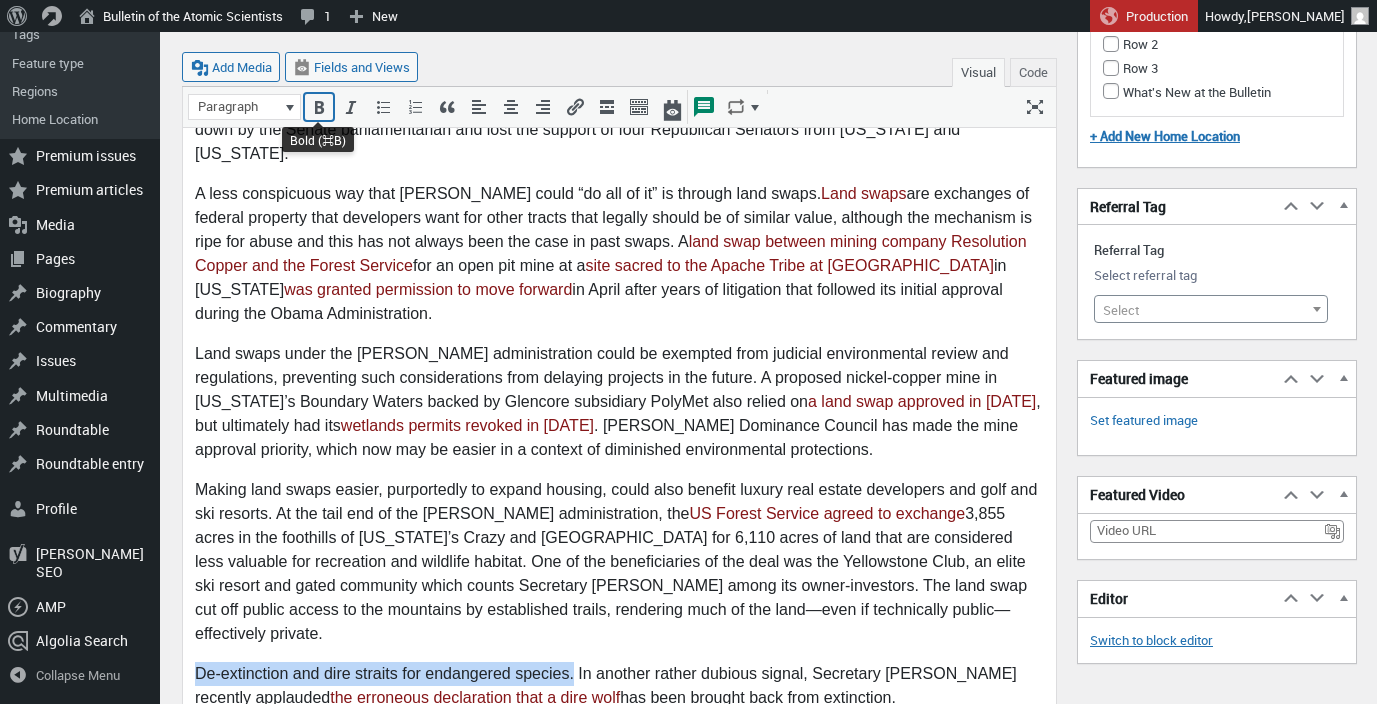 click at bounding box center (319, 107) 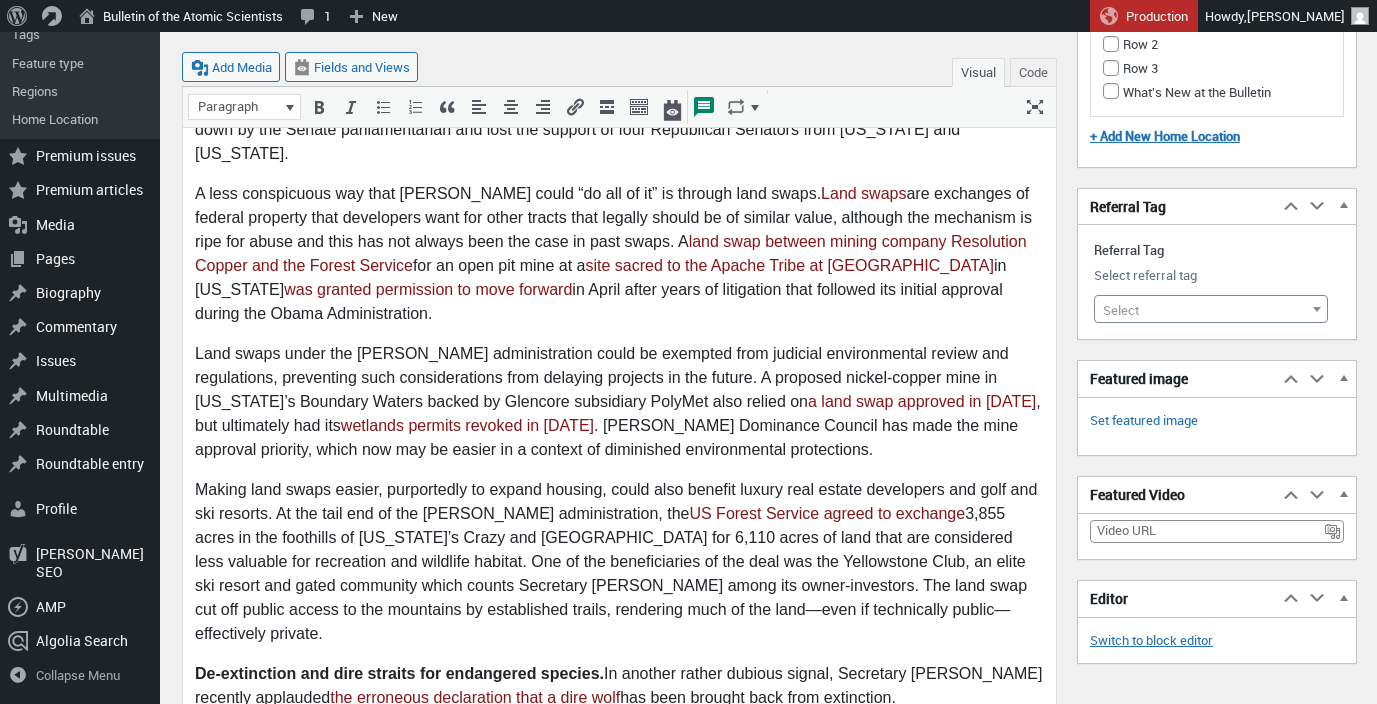 click on "Since his January inauguration, [PERSON_NAME] has unleashed a bonfire of deregulatory concessions and promises to privatize natural resources for critical minerals mining, energy development,  logging , and suburban sprawl. Federal lands, natural resources, and the mineral estate are being primed for development—or for sale. The early moves of the [PERSON_NAME] administration have evoked the [PERSON_NAME] of [PERSON_NAME], the late Secretary of the Interior under [PERSON_NAME], and a revival of that era’s Wise Use movement—an earlier push to dismantle environmental protections and make public resources available to private industries. With the assistance of current Secretary of the Interior [PERSON_NAME] and [PERSON_NAME] Department of Government Efficiency (DOGE), agency budgets, experience, and expertise have been eliminated. When the dust clears, the Trumpian vision of  energy dominance  will have drastically reshaped the natural resource landscapes and ecosystems of federal lands and waters. Sagebrush Rebellion . ." at bounding box center [619, -693] 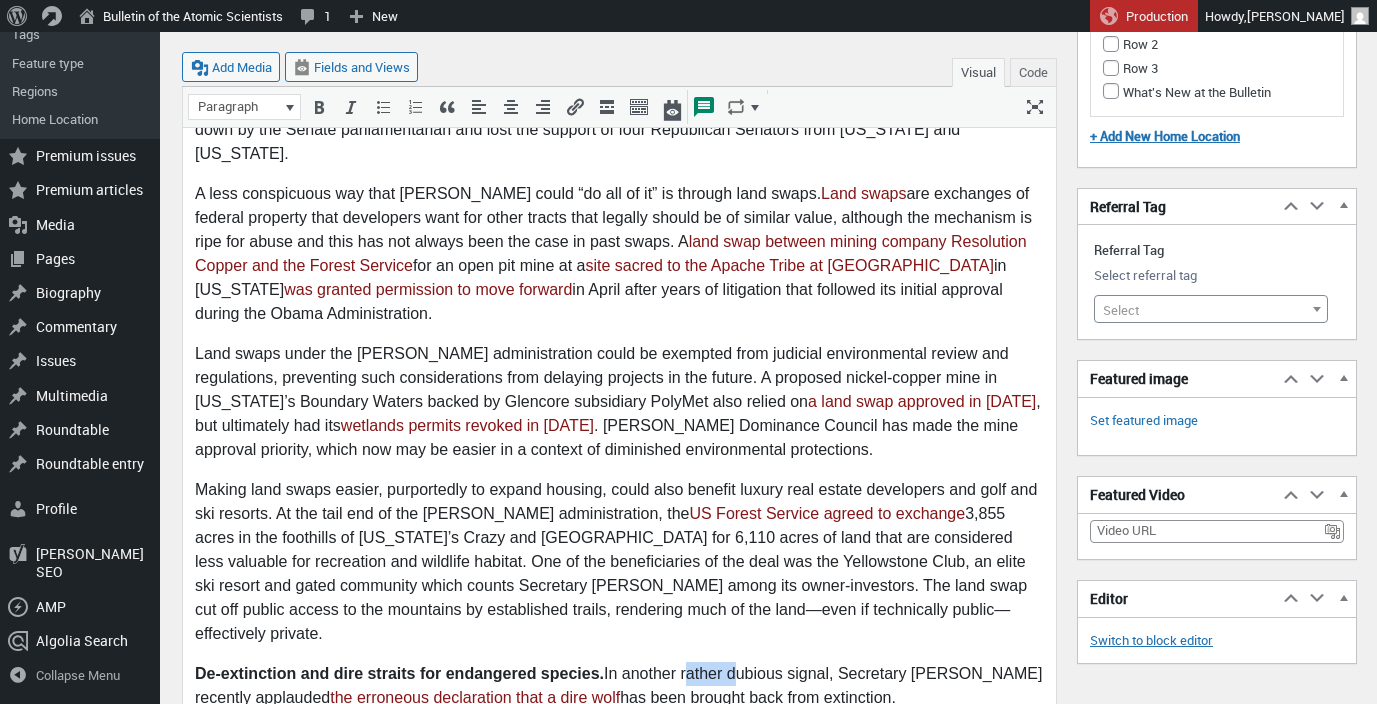 drag, startPoint x: 733, startPoint y: 437, endPoint x: 687, endPoint y: 436, distance: 46.010868 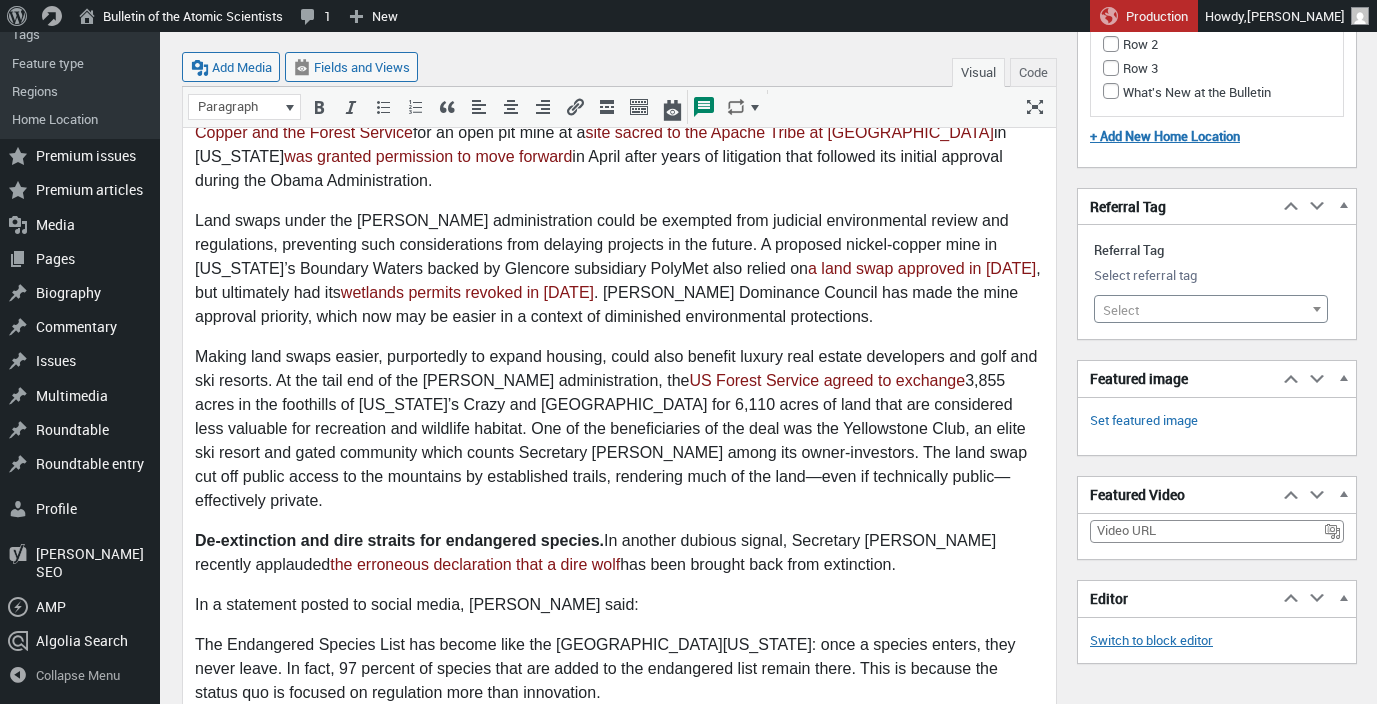 scroll, scrollTop: 4484, scrollLeft: 0, axis: vertical 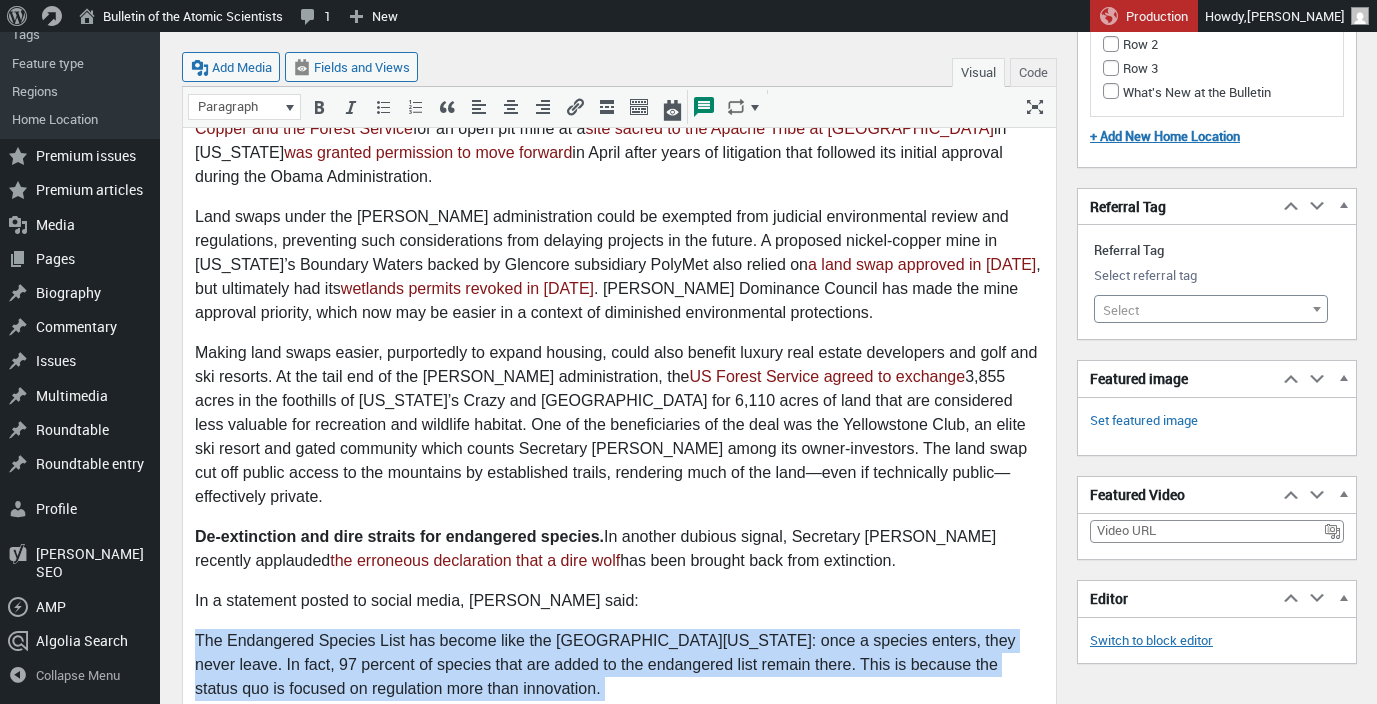 drag, startPoint x: 778, startPoint y: 562, endPoint x: 179, endPoint y: 407, distance: 618.7294 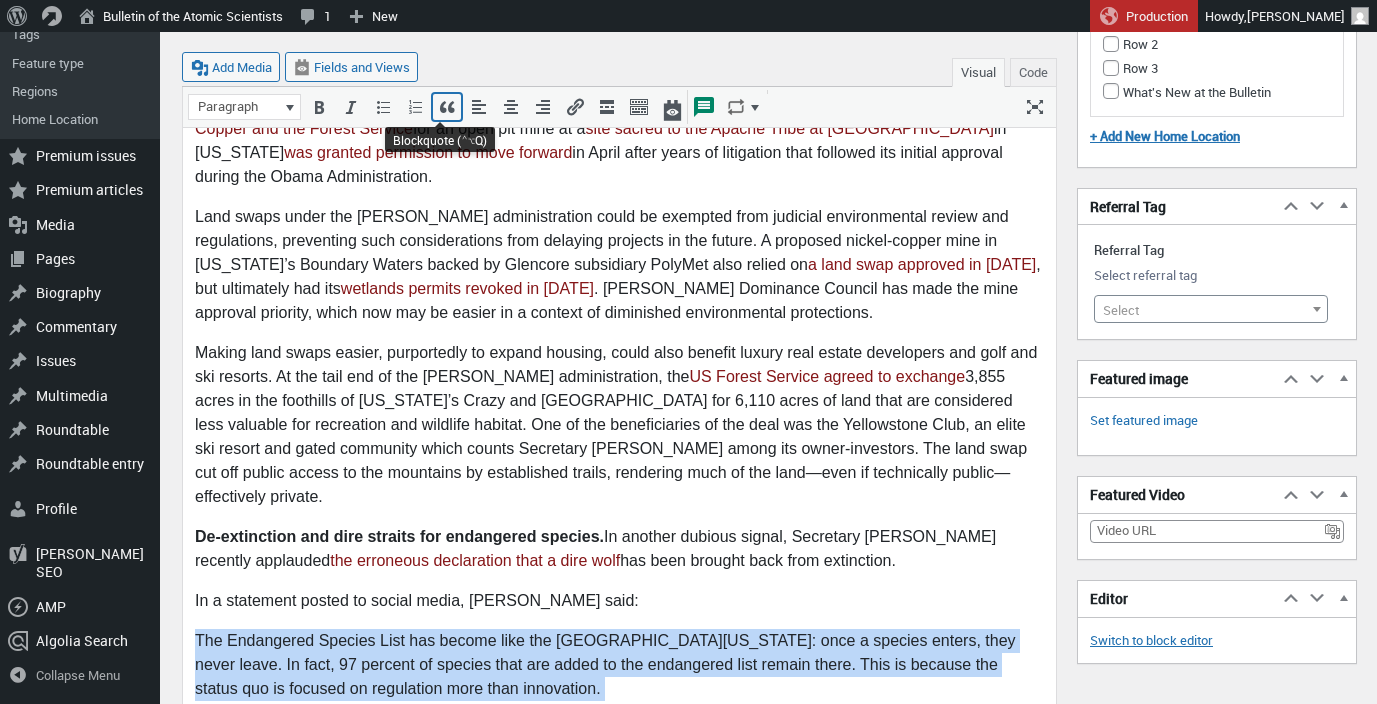 click at bounding box center [447, 107] 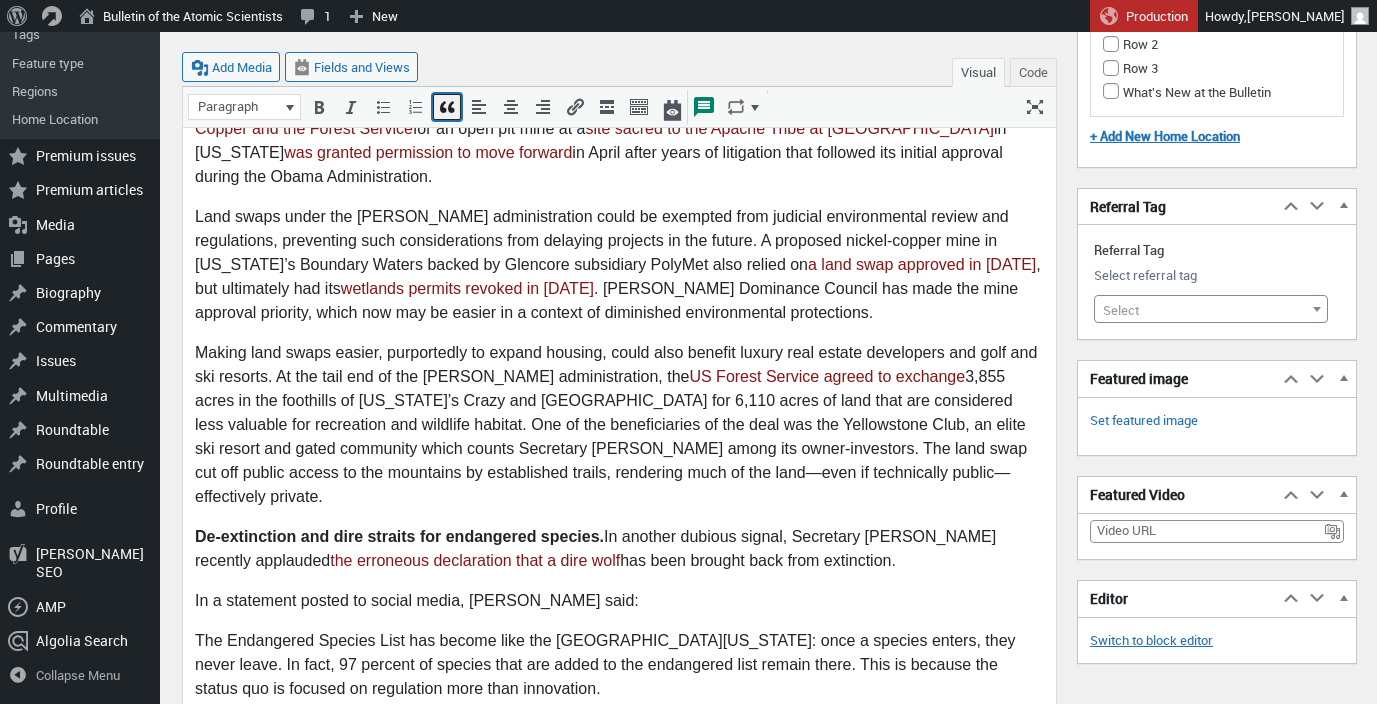 click at bounding box center (447, 107) 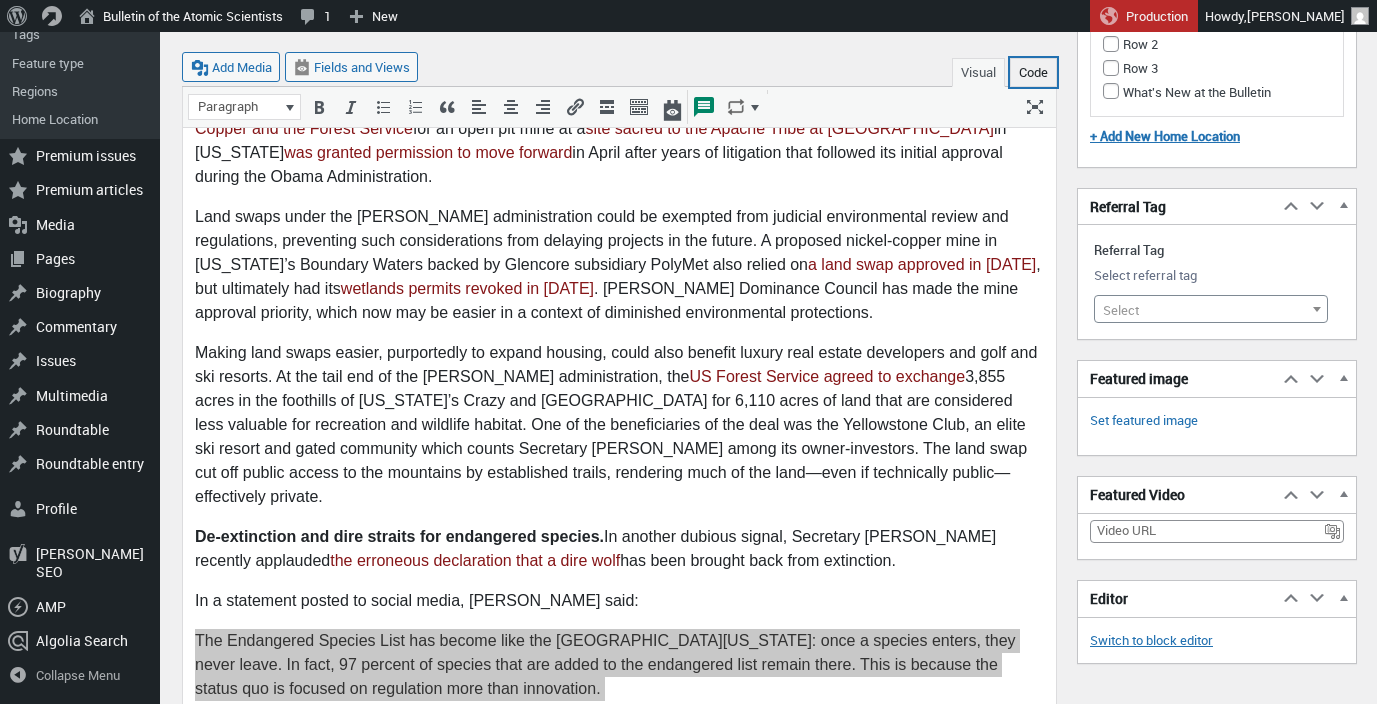 click on "Code" at bounding box center [1033, 72] 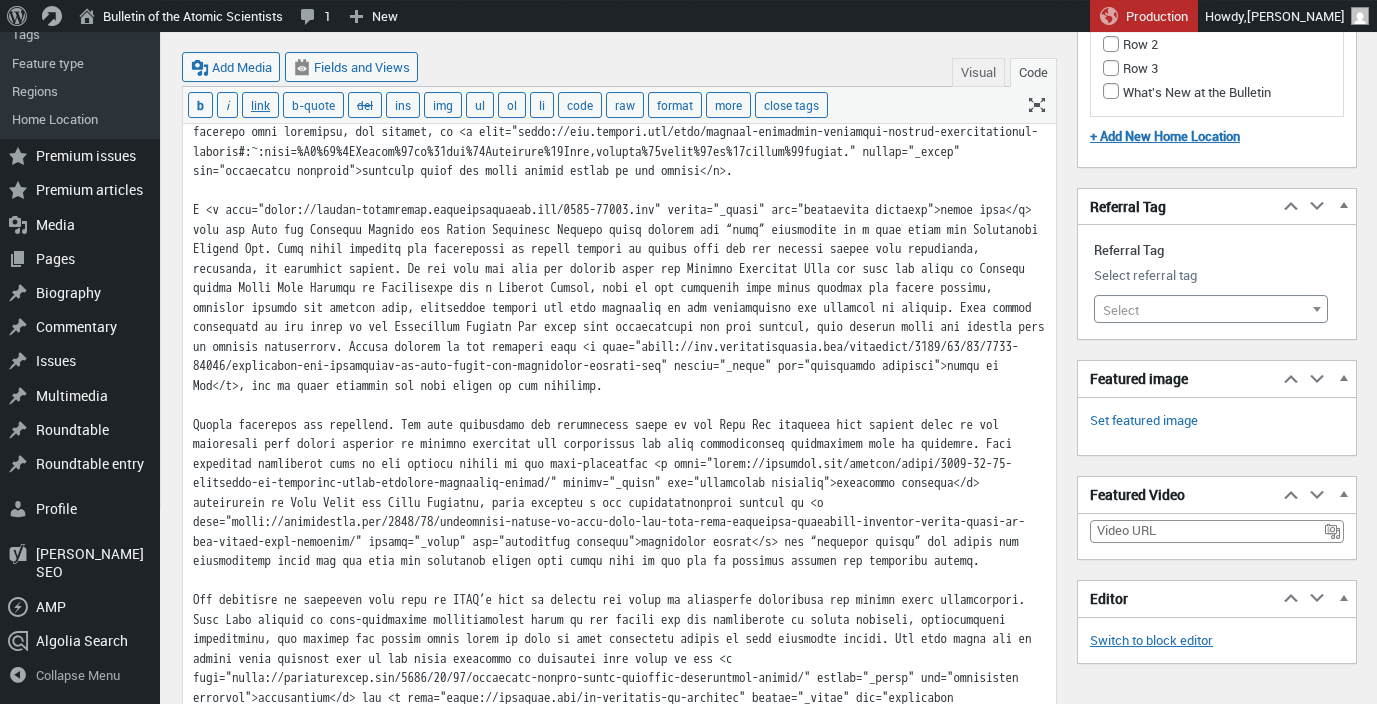 scroll, scrollTop: 5944, scrollLeft: 0, axis: vertical 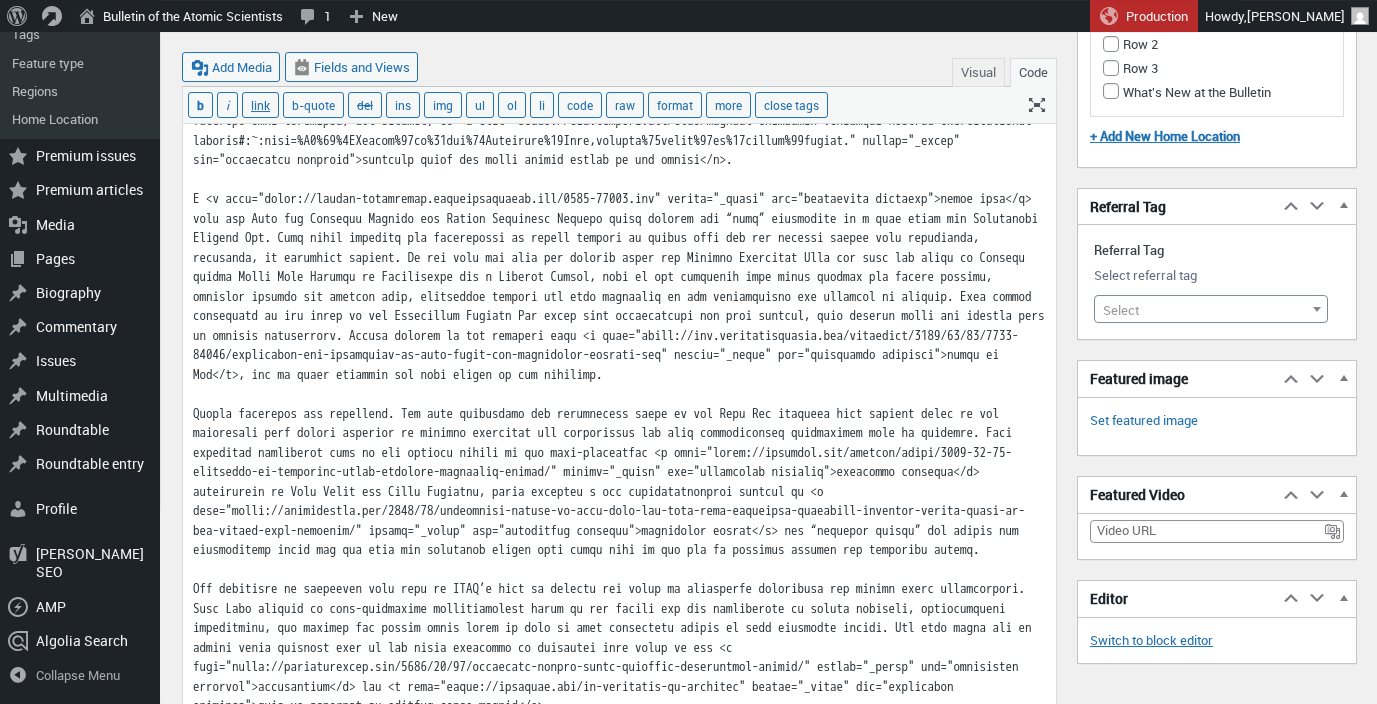 click at bounding box center [619, -1449] 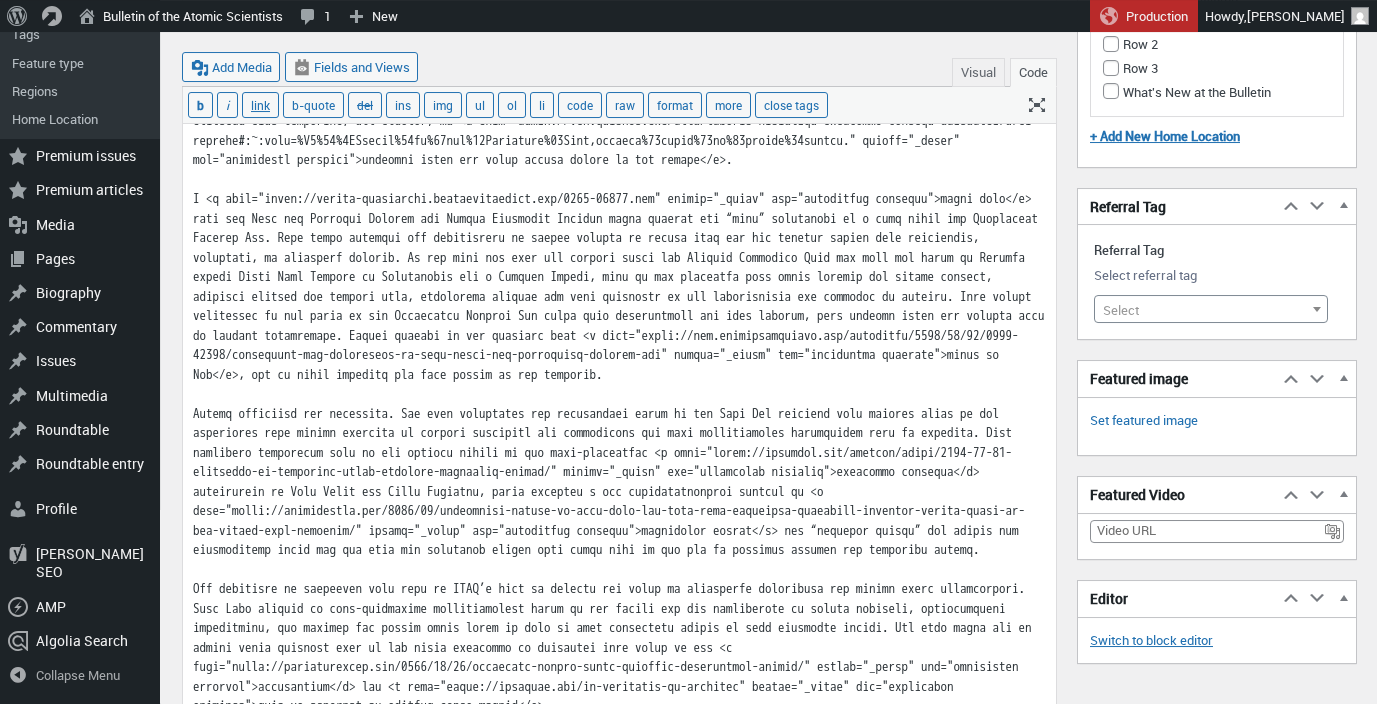 click at bounding box center (619, -1449) 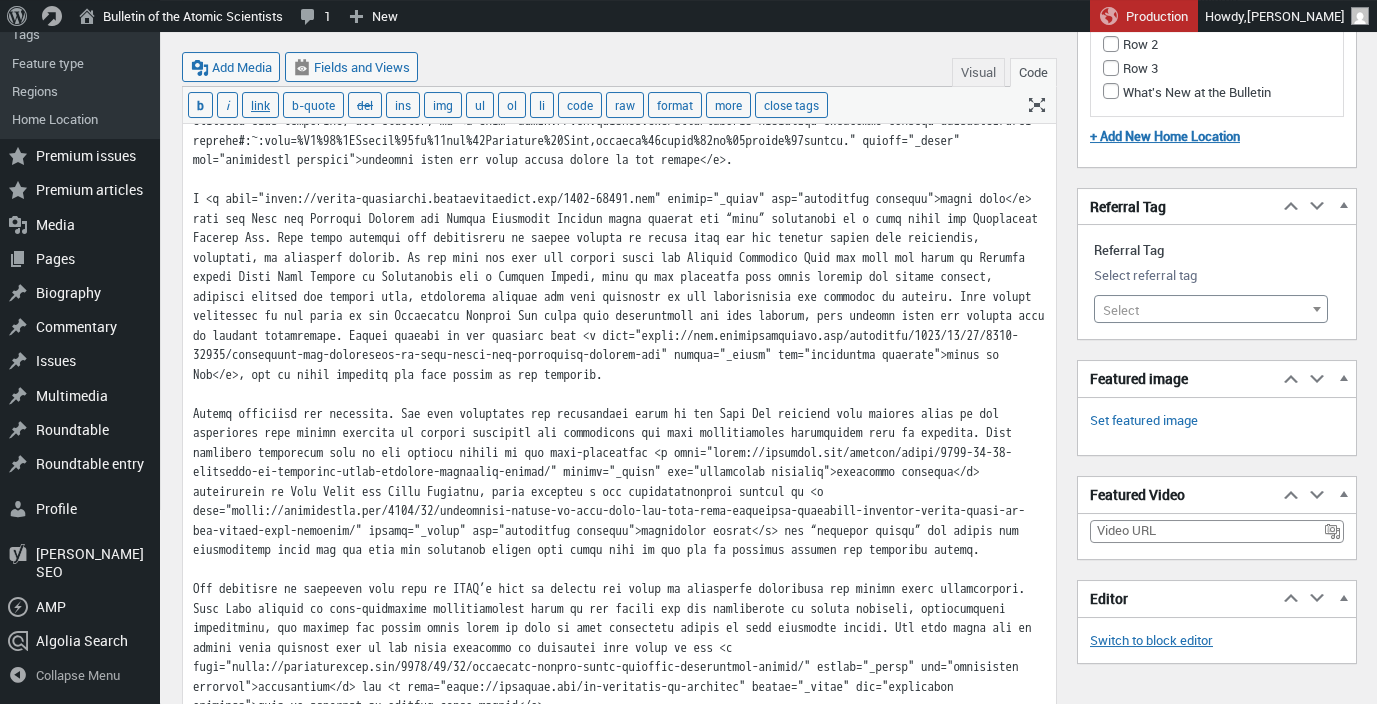 type on "Since his January inauguration, Donald Trump has unleashed a bonfire of deregulatory concessions and promises to privatize natural resources for critical minerals mining, energy development, <a href="https://www.seattletimes.com/seattle-news/climate-lab/more-details-surface-in-trump-administration-plan-to-cut-national-forests/?utm_source=RSS&amp;amp;utm_medium=Referral&amp;amp;utm_campaign=RSS_seattle-news" target="_blank" rel="noreferrer noopener">logging</a>, and suburban sprawl. Federal lands, natural resources, and the mineral estate are being primed for development—or for sale.
The early moves of the Trump administration have evoked the specter of James G. Watt, the late Secretary of the Interior under Ronald Reagan, and a revival of that era’s Wise Use movement—an earlier push to dismantle environmental protections and make public resources available to private industries. With the assistance of current Secretary of the Interior Doug Burgum and Elon Musk’s Department of Government Efficiency (DOGE),..." 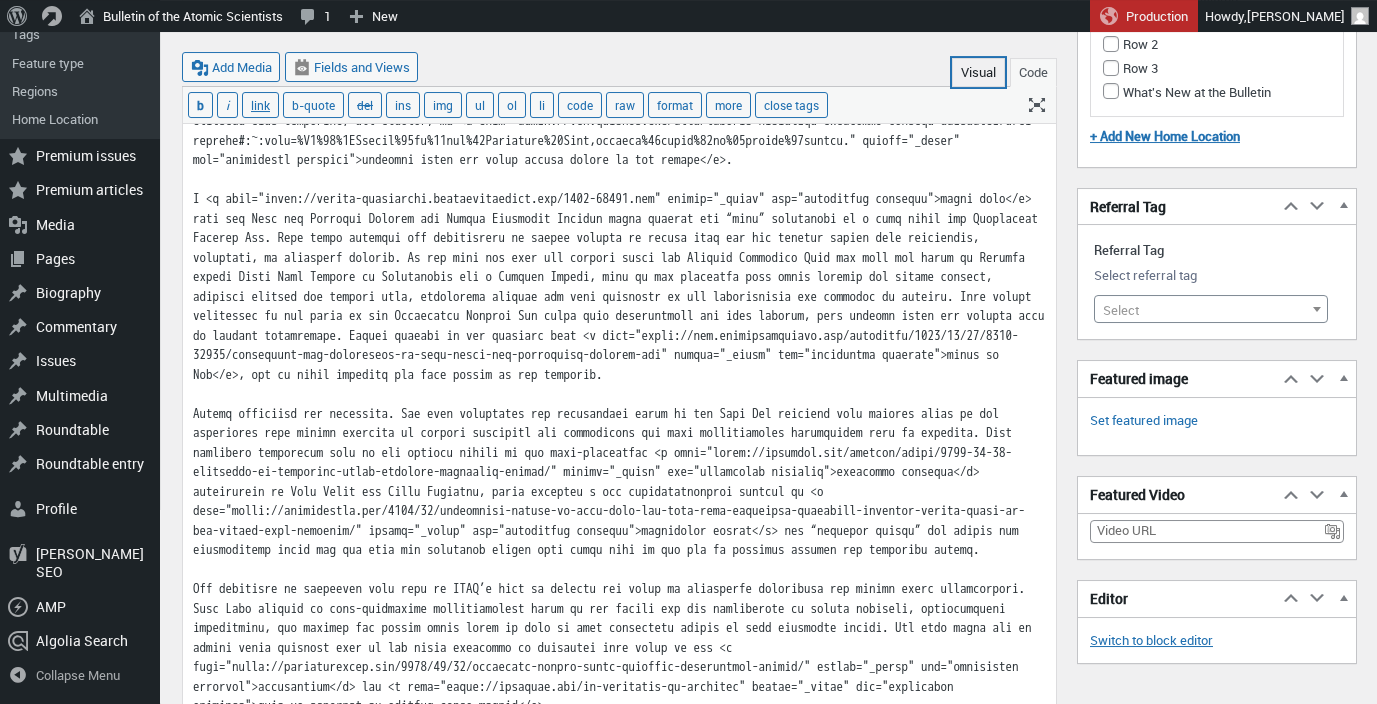 click on "Visual" at bounding box center [978, 72] 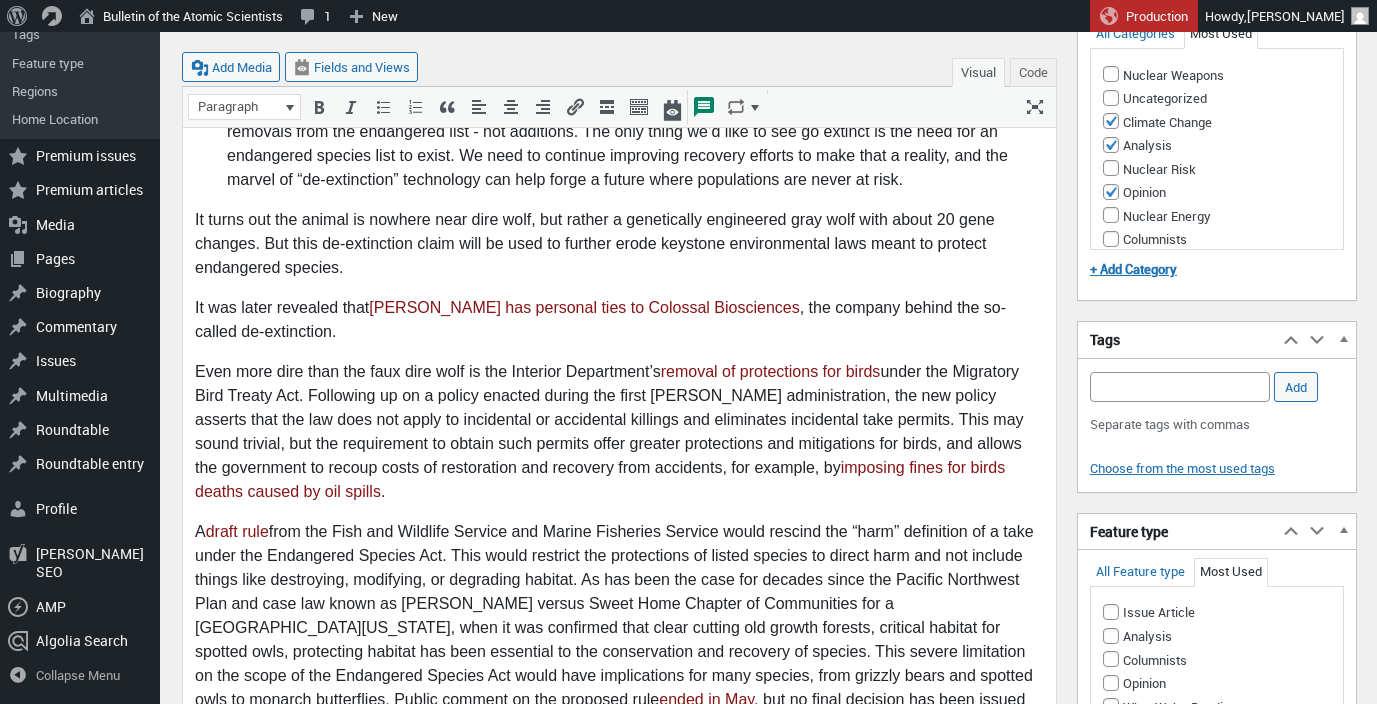 scroll, scrollTop: 5113, scrollLeft: 0, axis: vertical 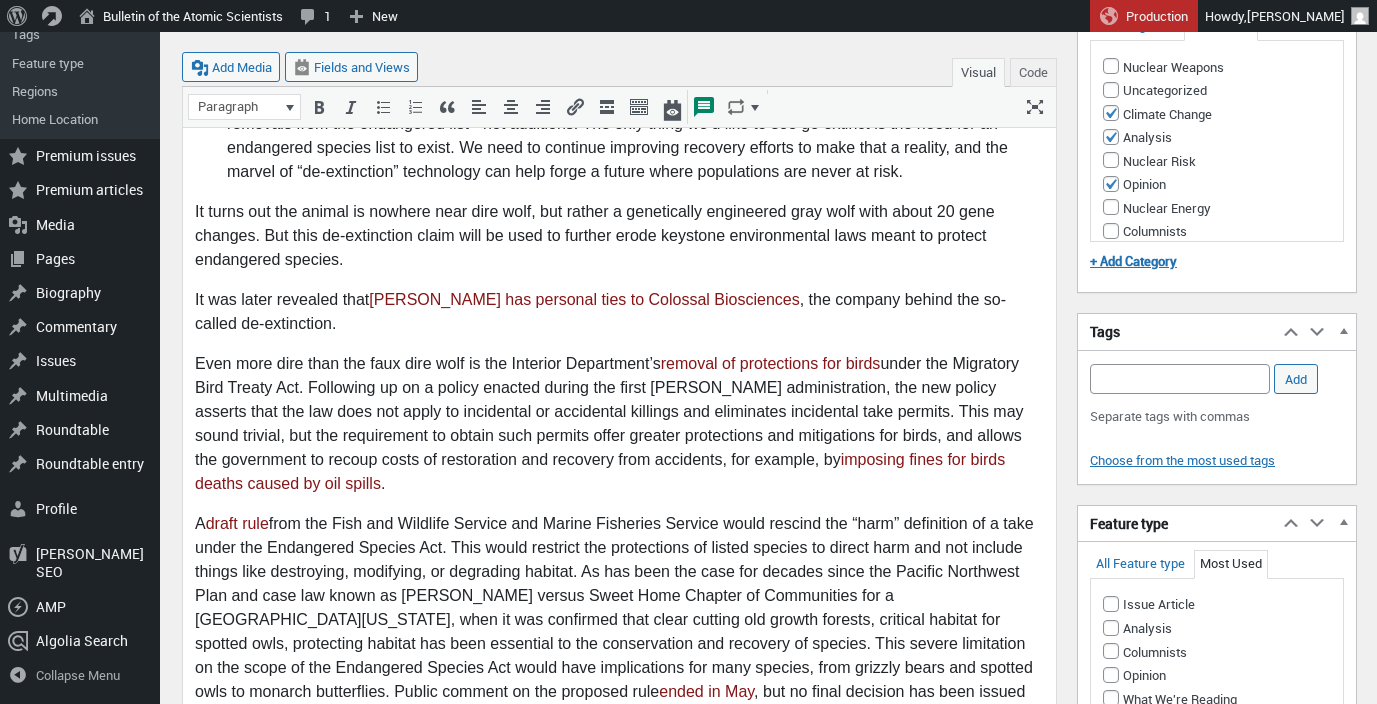 drag, startPoint x: 447, startPoint y: 494, endPoint x: 187, endPoint y: 491, distance: 260.0173 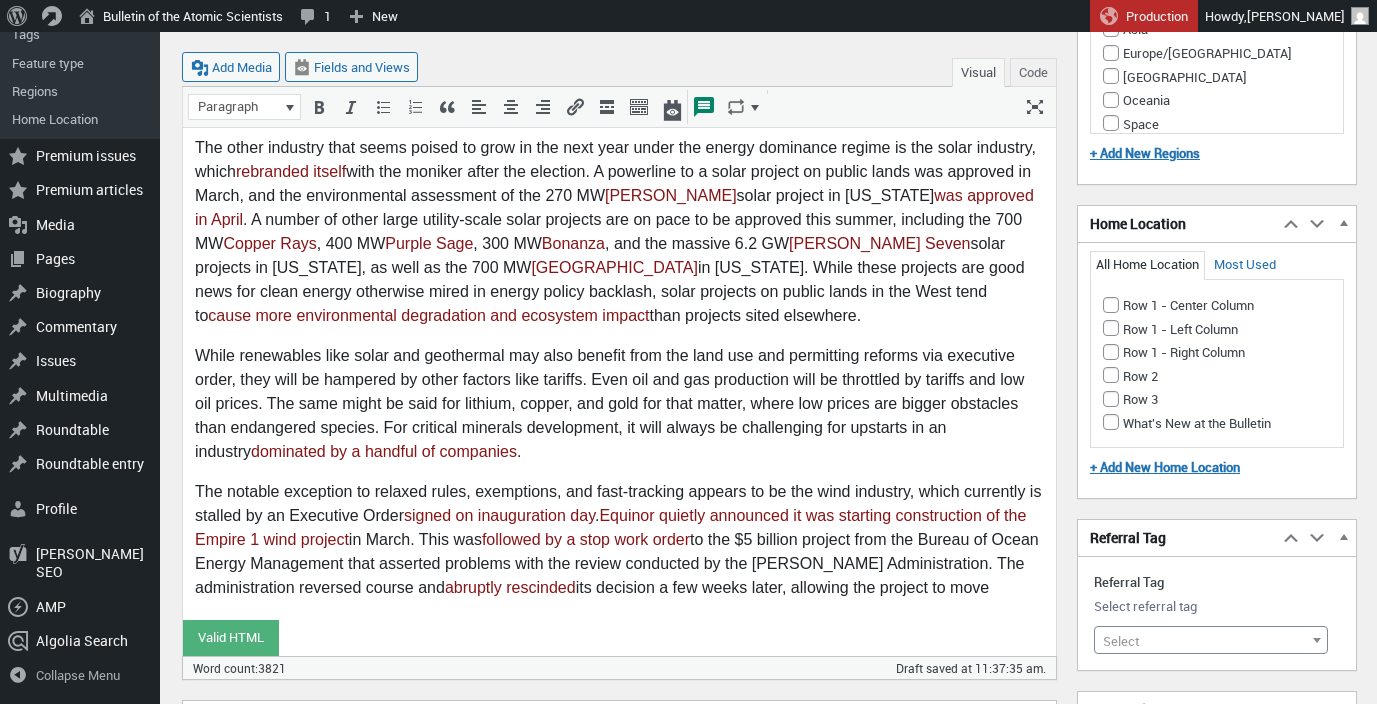 scroll, scrollTop: 6107, scrollLeft: 0, axis: vertical 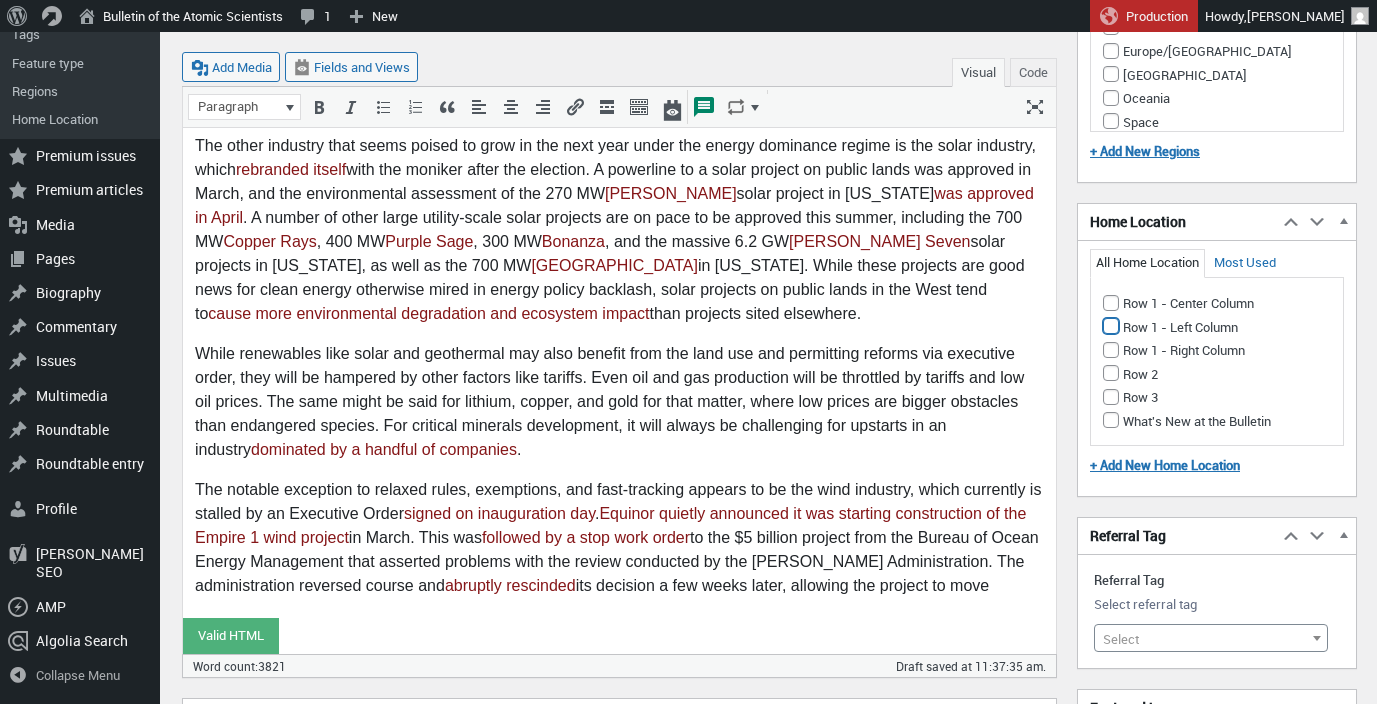 click on "Row 1 - Left Column" at bounding box center [1111, 326] 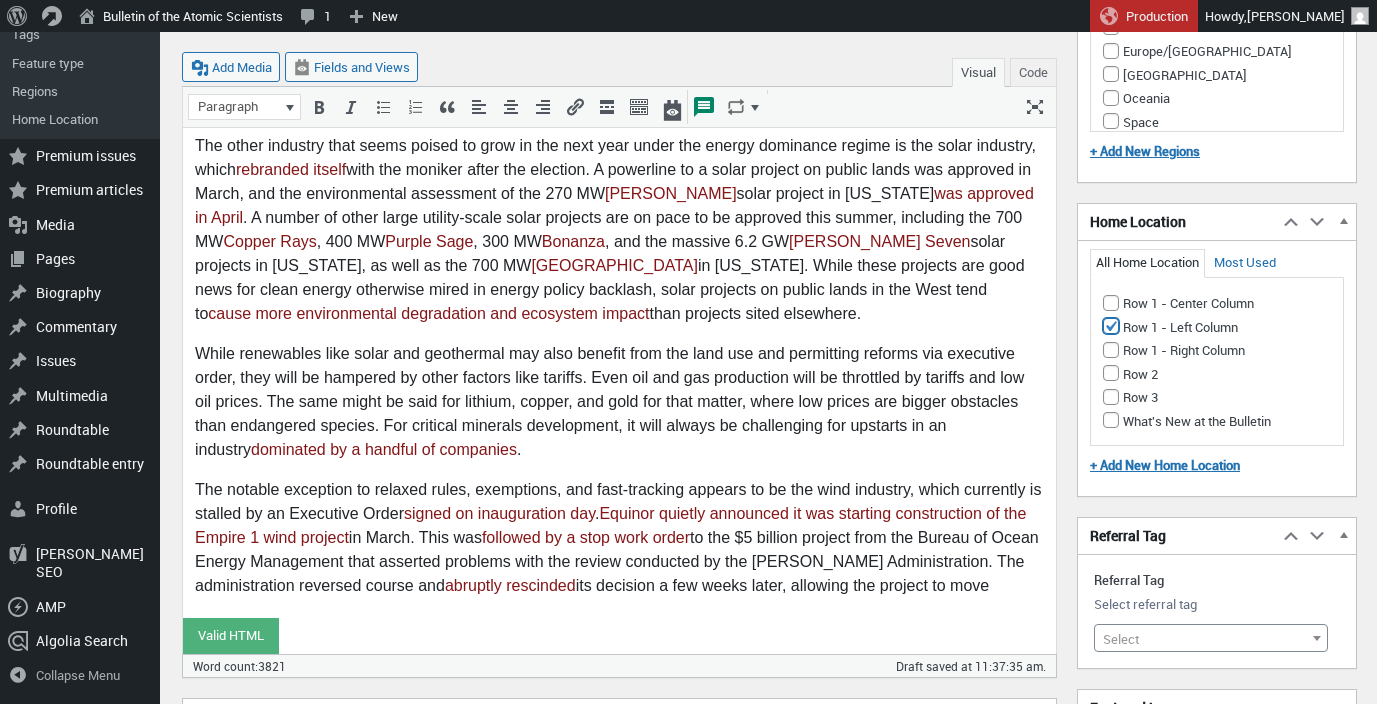 checkbox on "true" 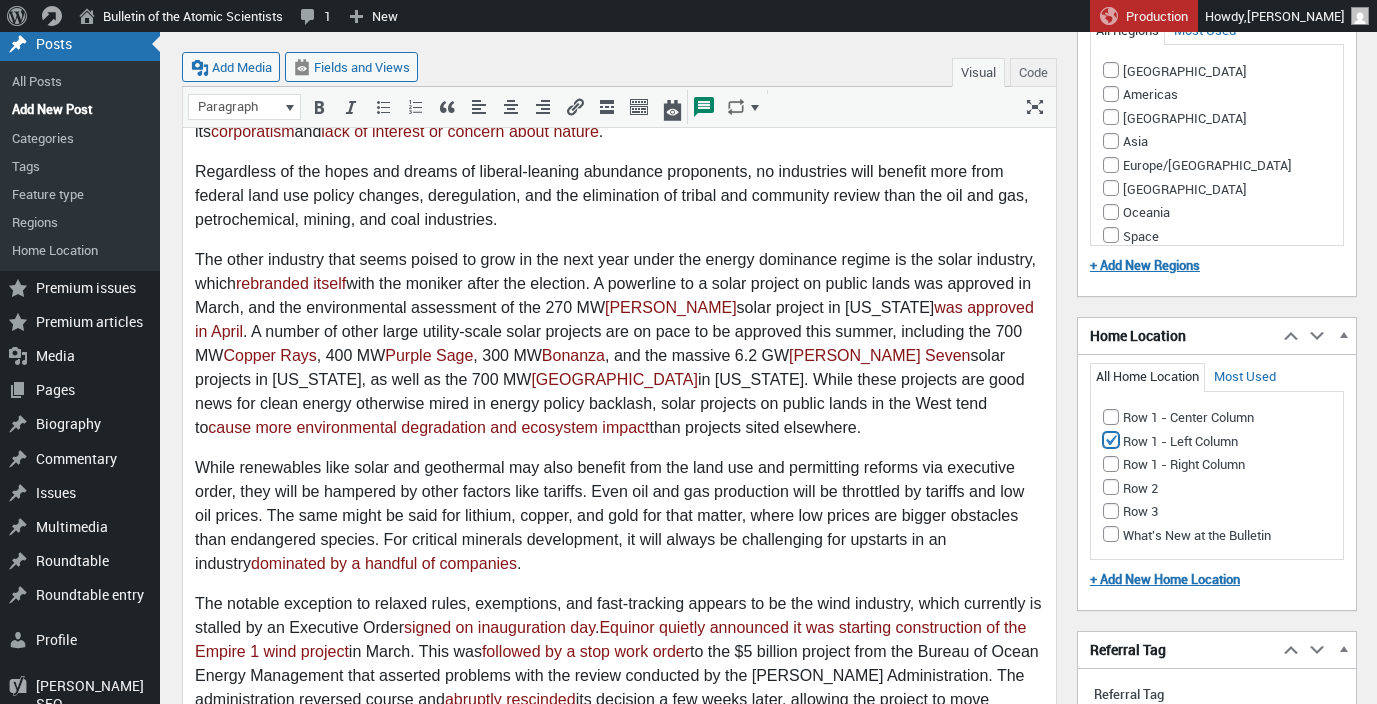 scroll, scrollTop: 5991, scrollLeft: 0, axis: vertical 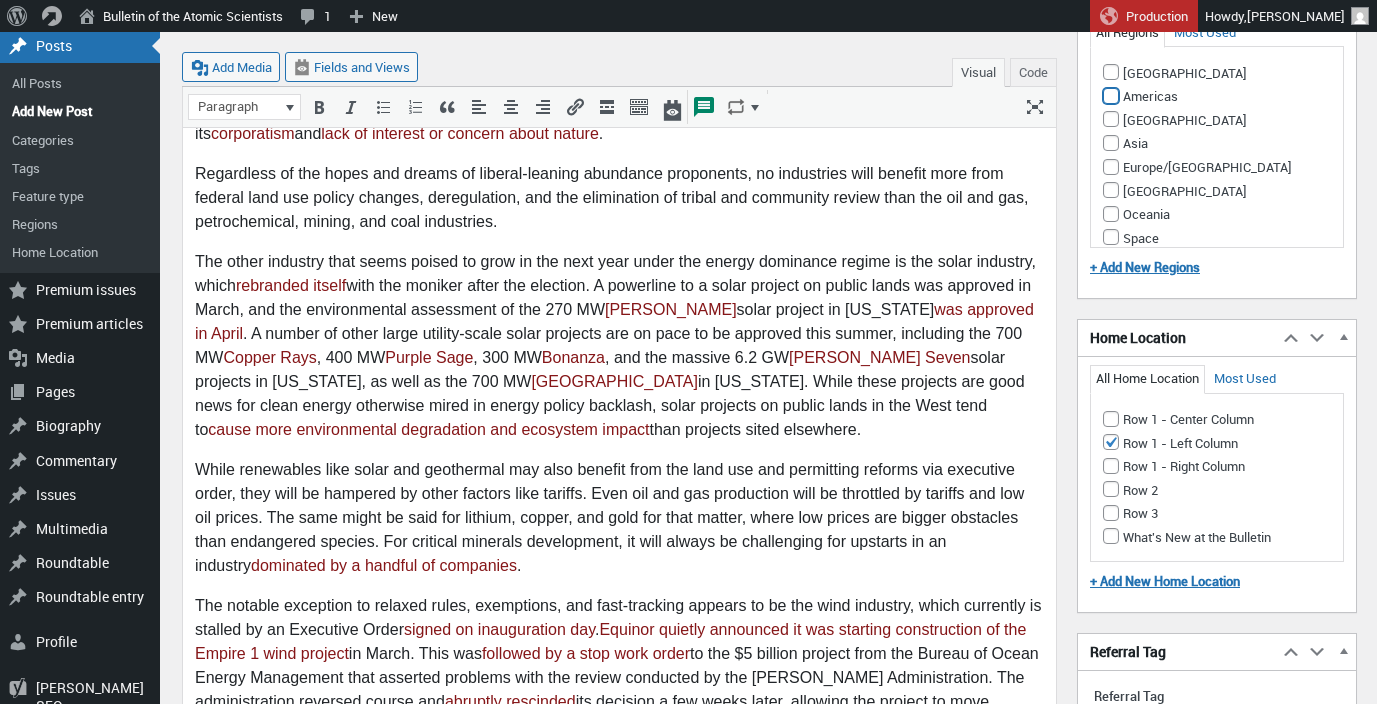 click on "Americas" at bounding box center (1111, 96) 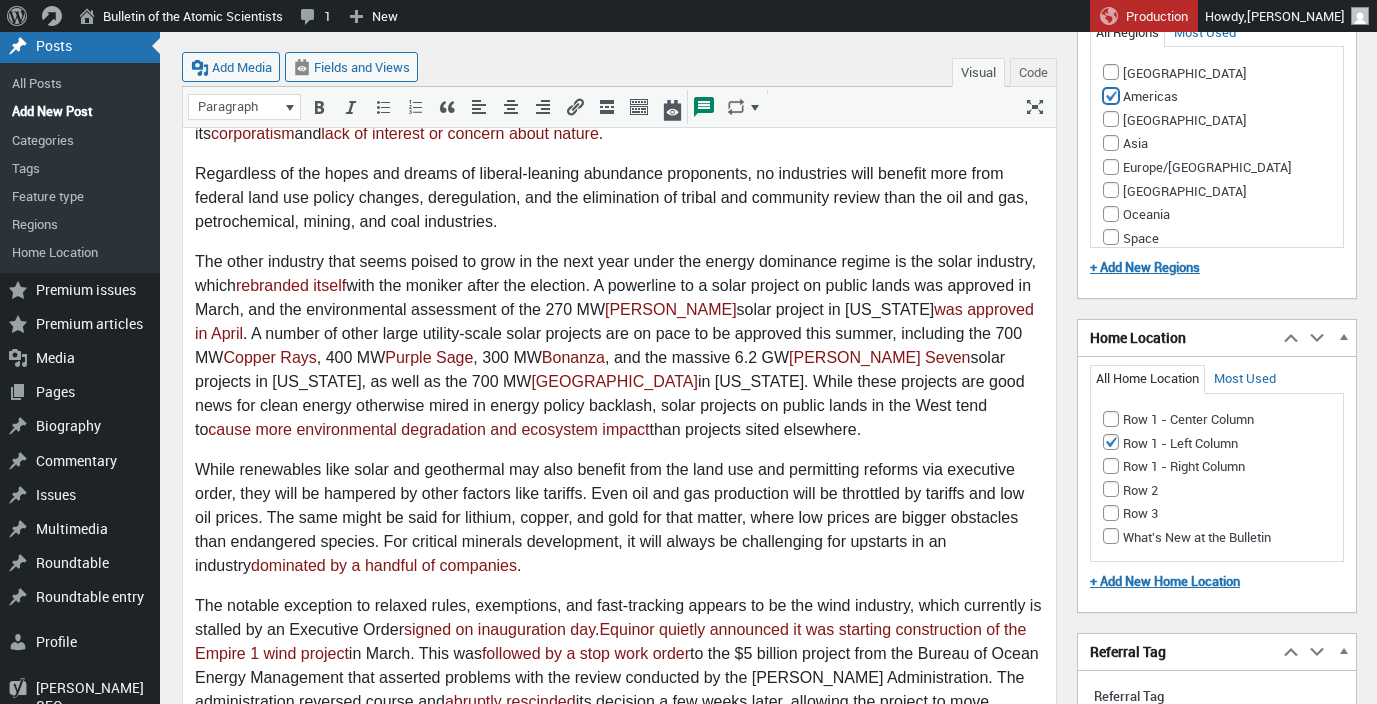 checkbox on "true" 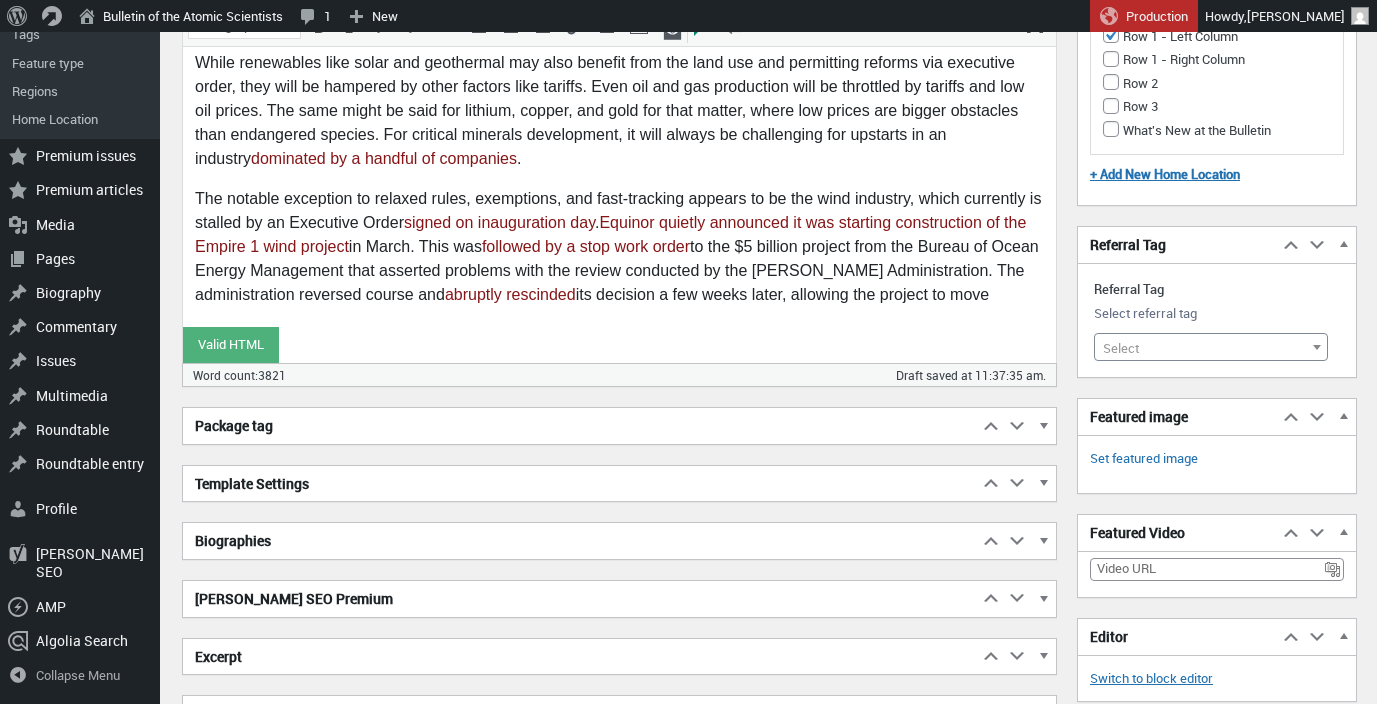 scroll, scrollTop: 6406, scrollLeft: 0, axis: vertical 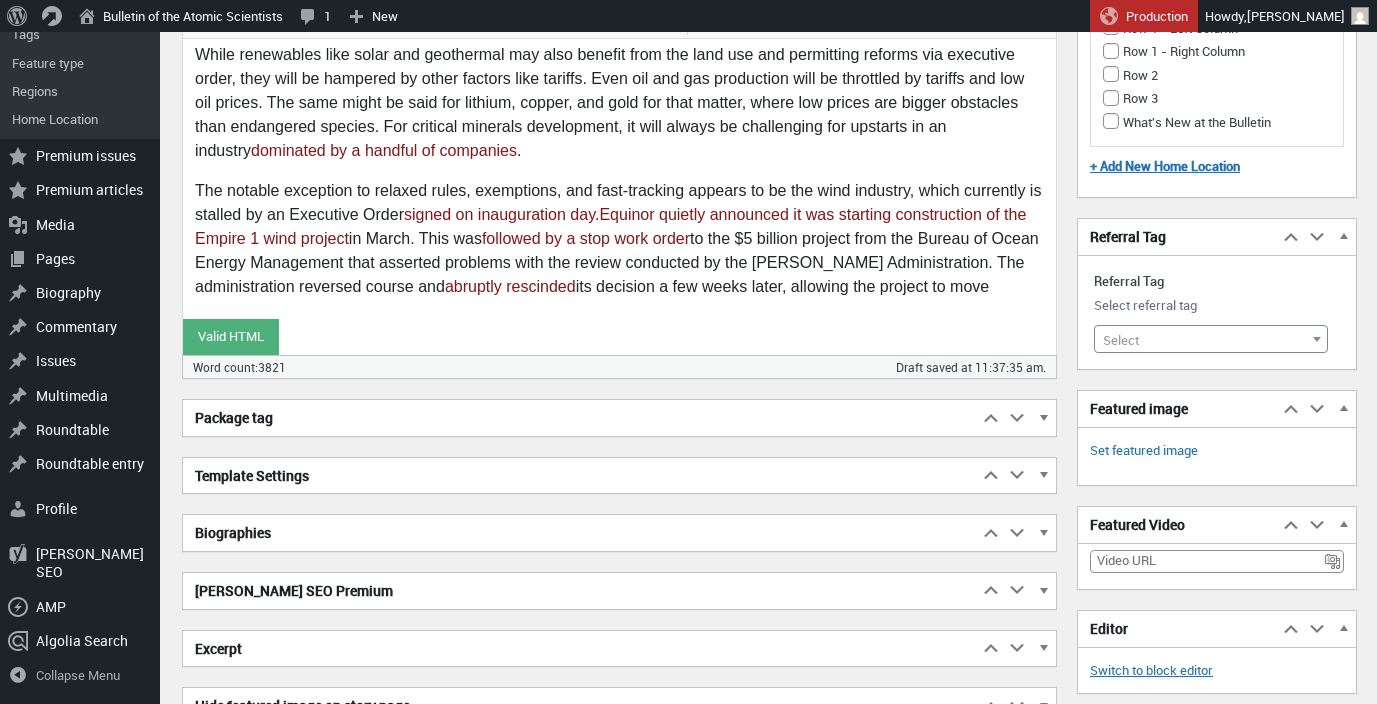 click on "Biographies" at bounding box center (580, 533) 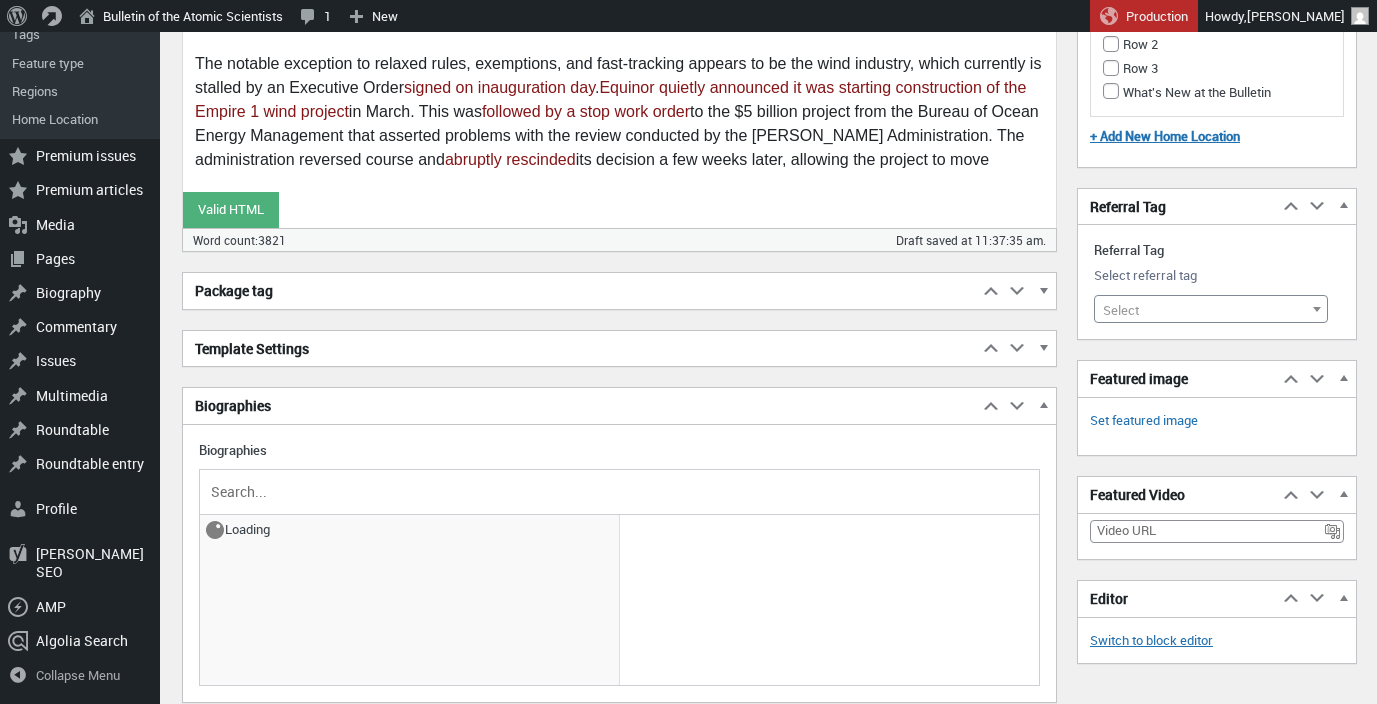 scroll, scrollTop: 6556, scrollLeft: 0, axis: vertical 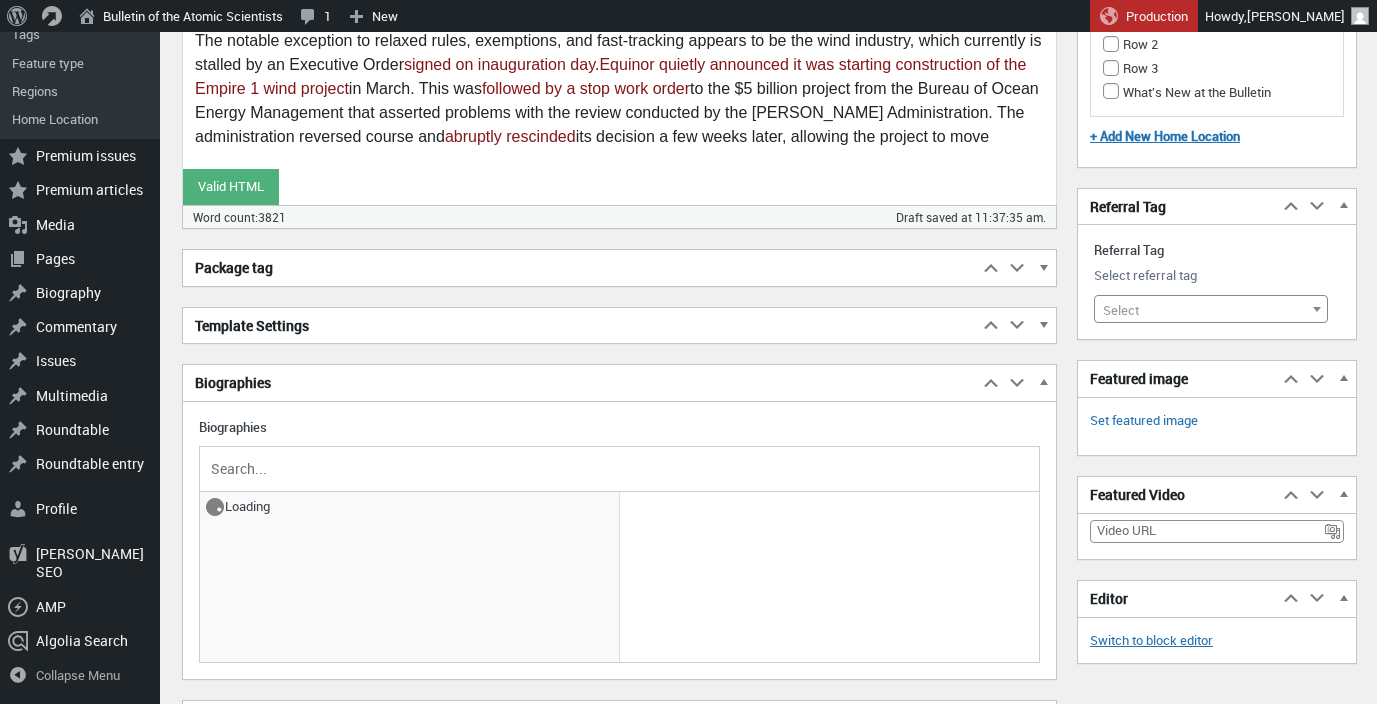 click at bounding box center (619, 469) 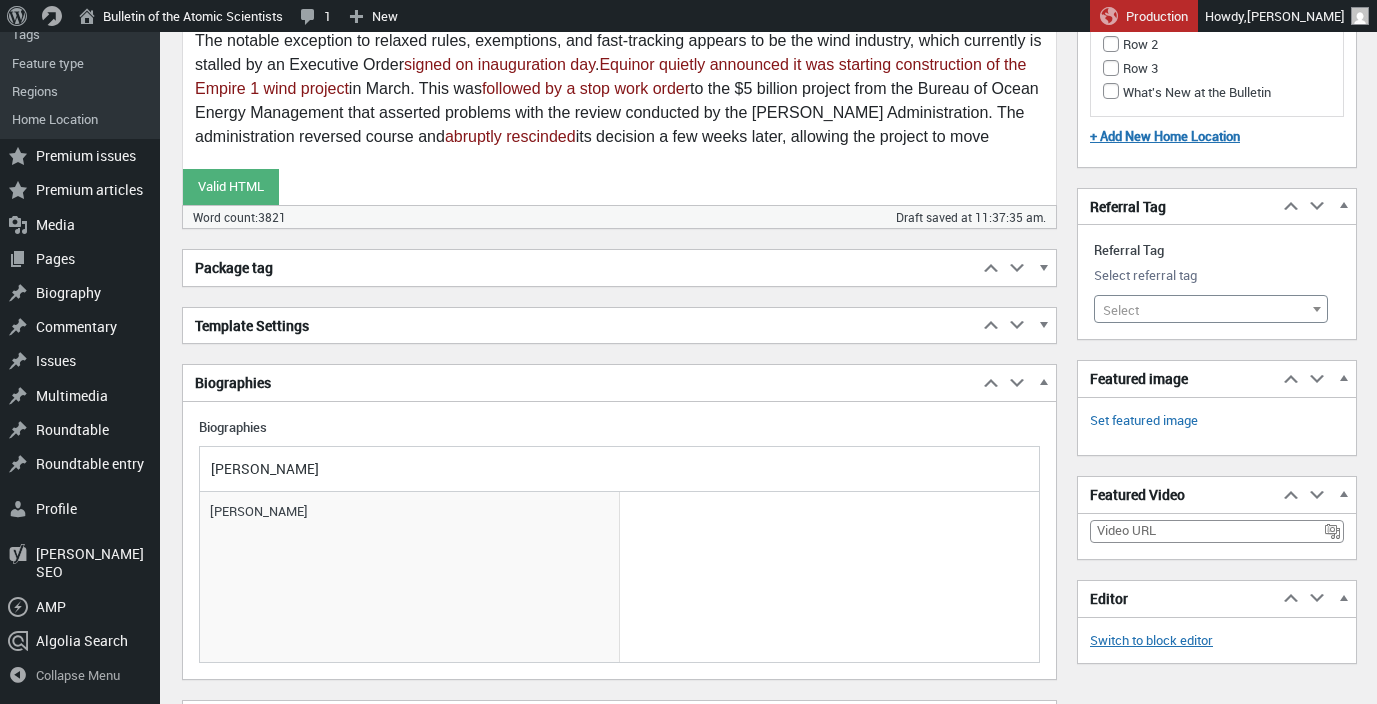 type on "Dustin" 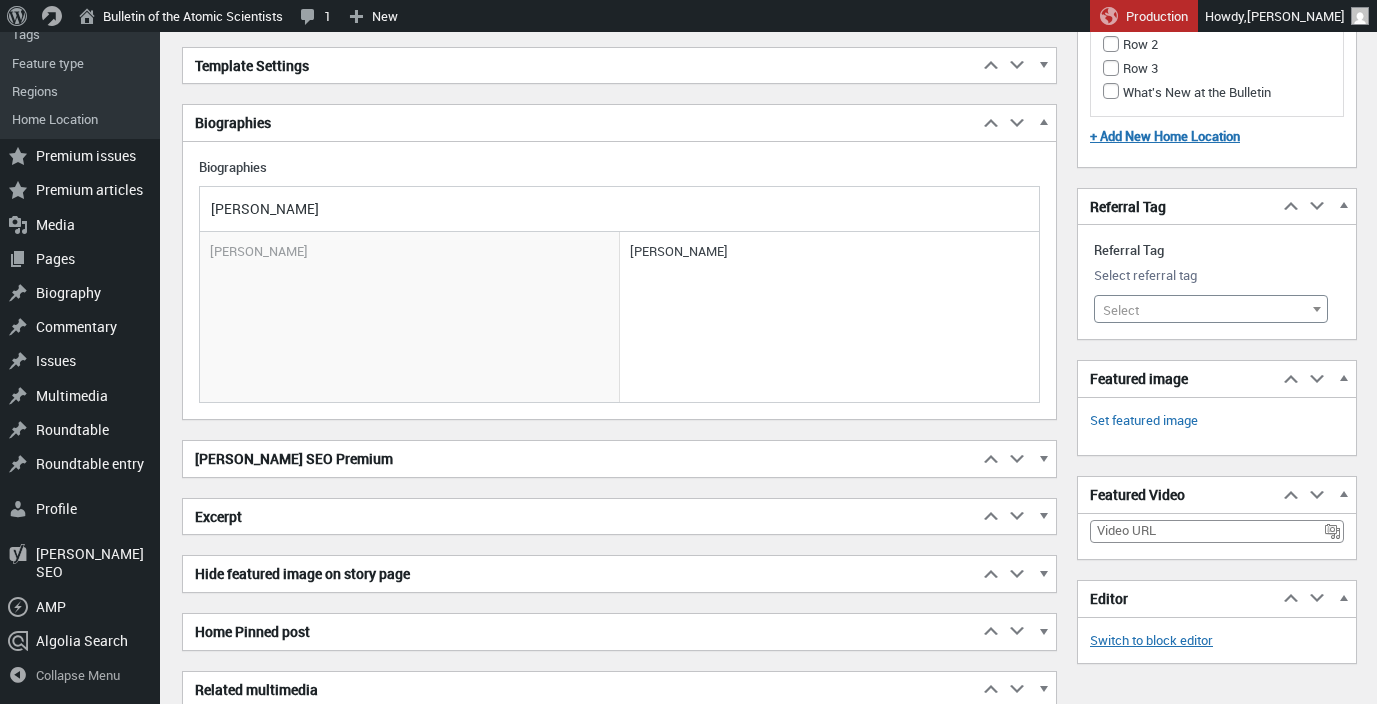 scroll, scrollTop: 6828, scrollLeft: 0, axis: vertical 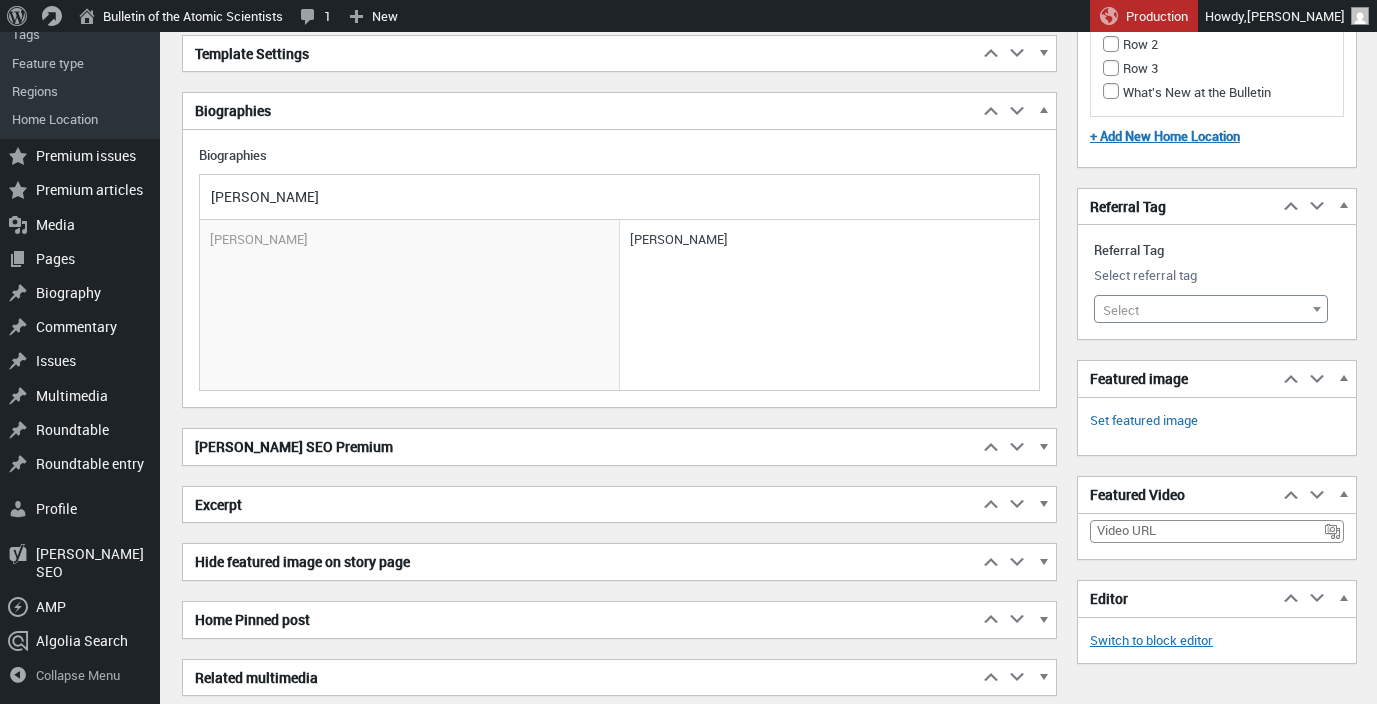 click on "Excerpt" at bounding box center (580, 505) 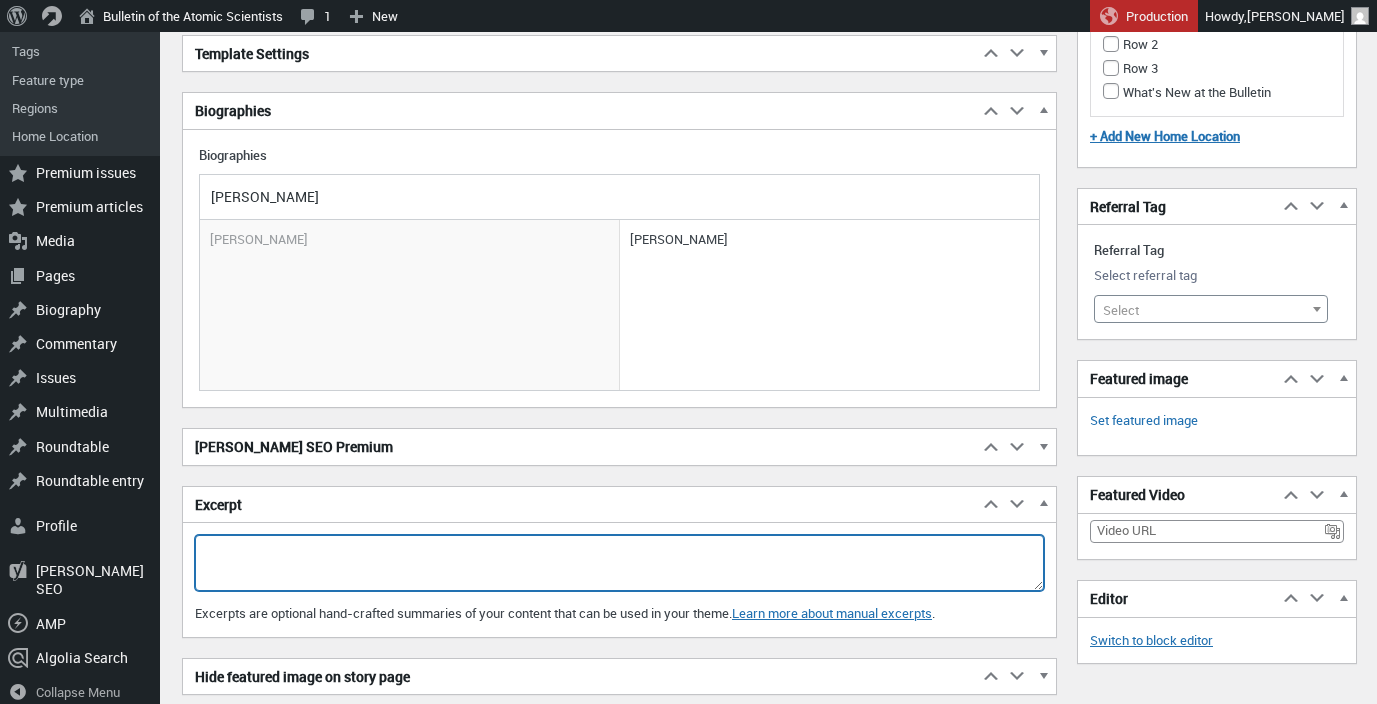 click on "Excerpt" at bounding box center (619, 563) 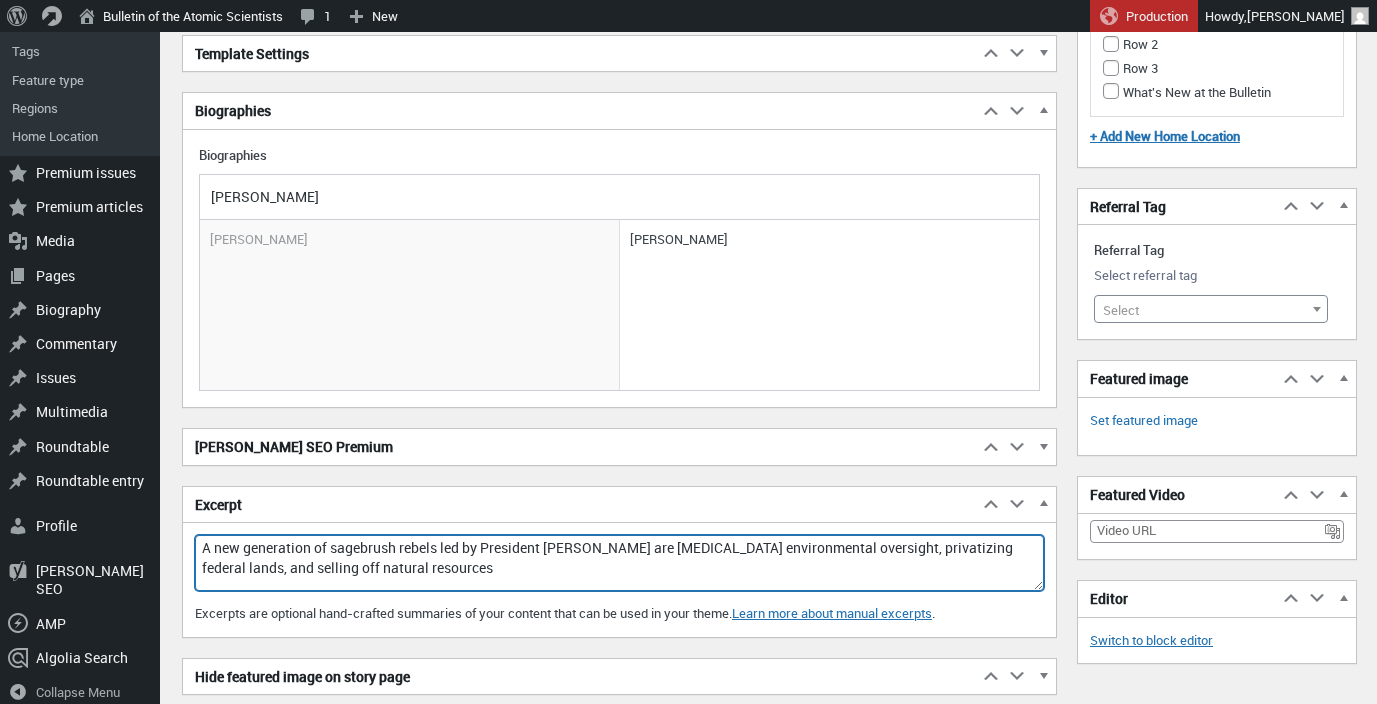 drag, startPoint x: 452, startPoint y: 548, endPoint x: 603, endPoint y: 548, distance: 151 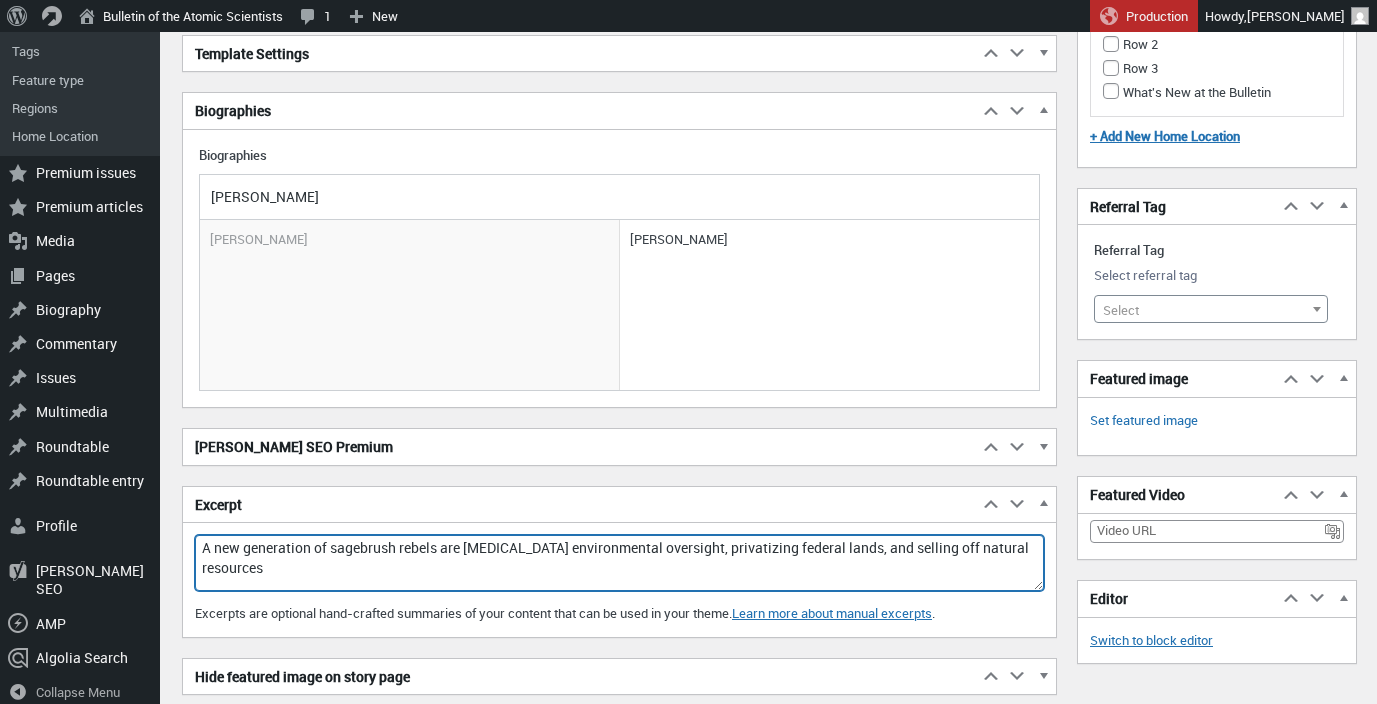click on "A new generation of sagebrush rebels are slashing environmental oversight, privatizing federal lands, and selling off natural resources" at bounding box center [619, 563] 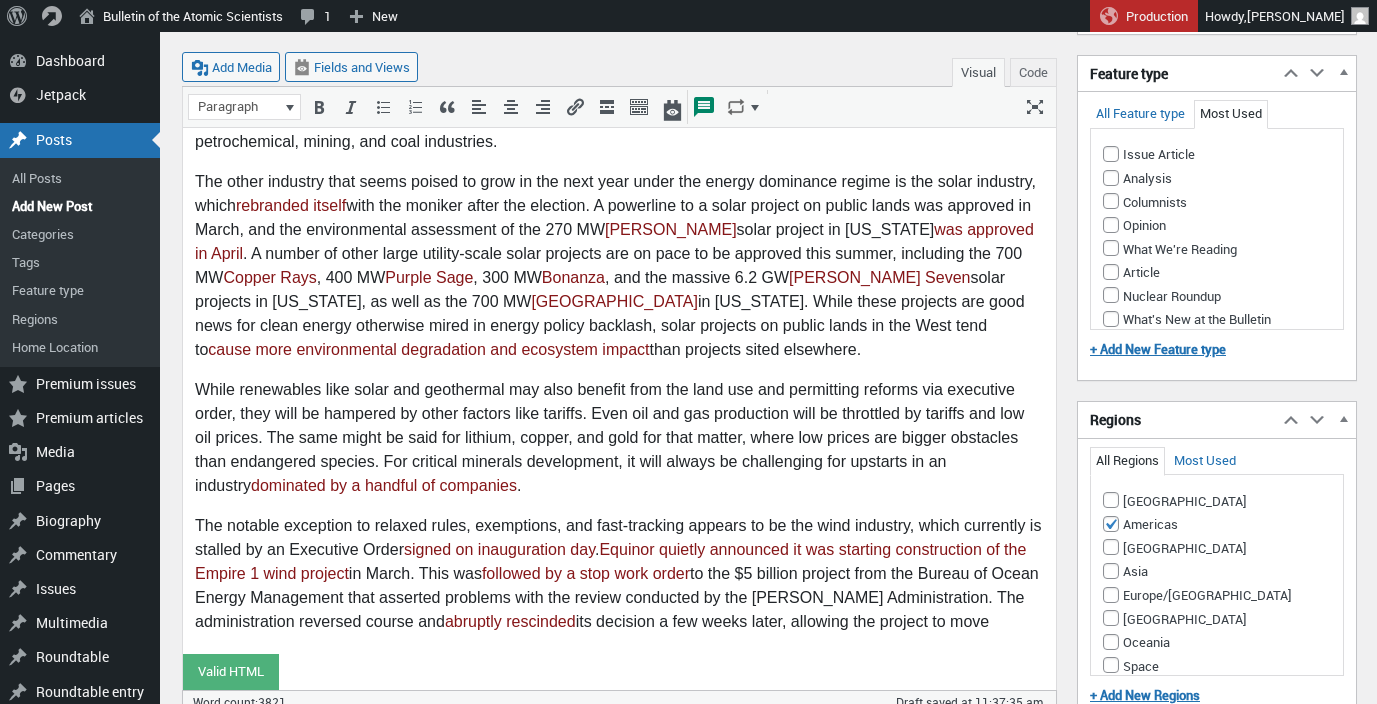 scroll, scrollTop: 6009, scrollLeft: 0, axis: vertical 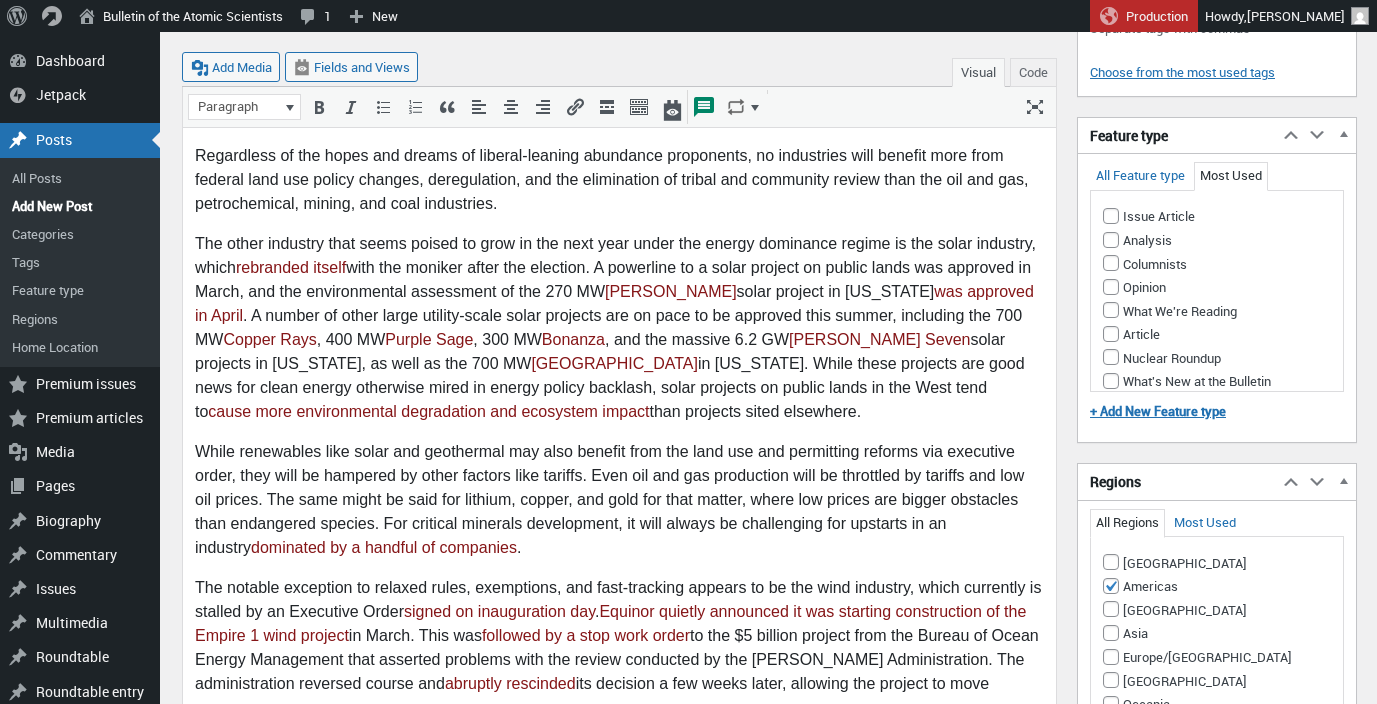type on "A new generation of sagebrush rebels are slashing environmental oversight, privatizing federal lands, and selling off natural resources." 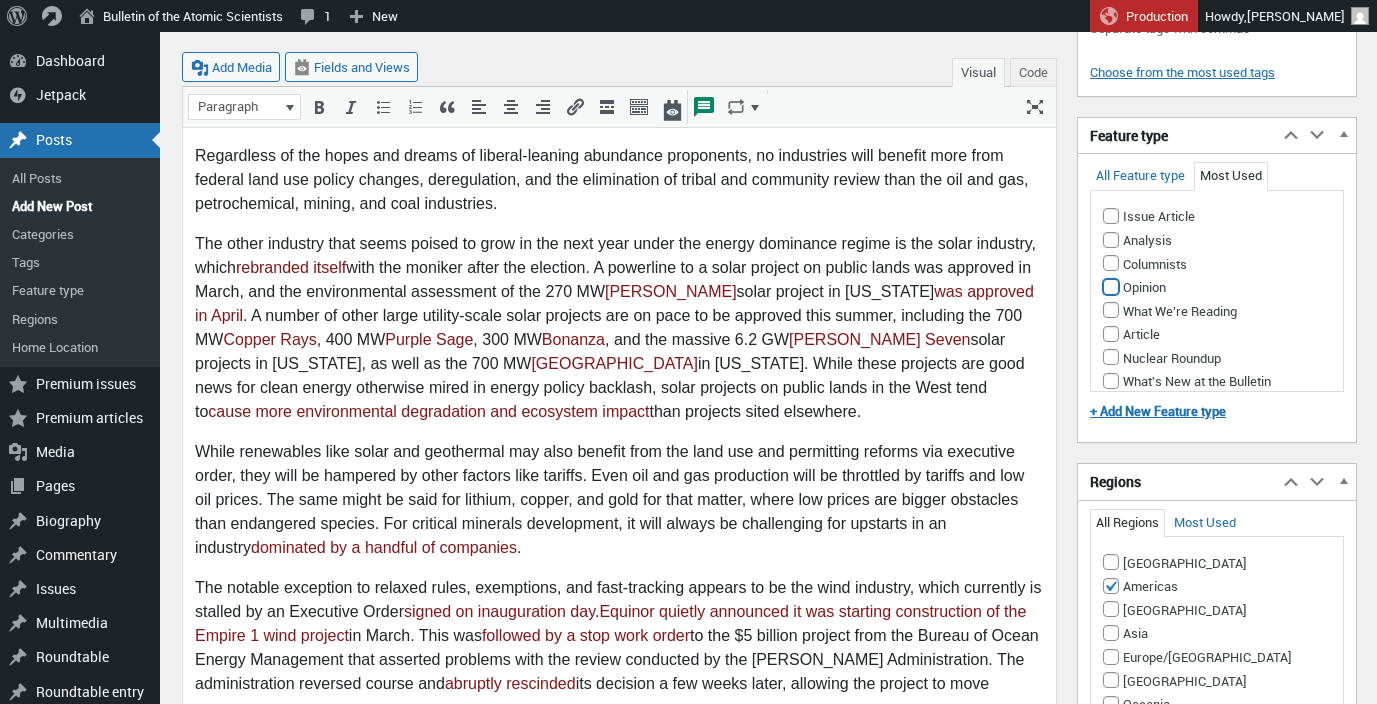 click on "Opinion" at bounding box center [1111, 287] 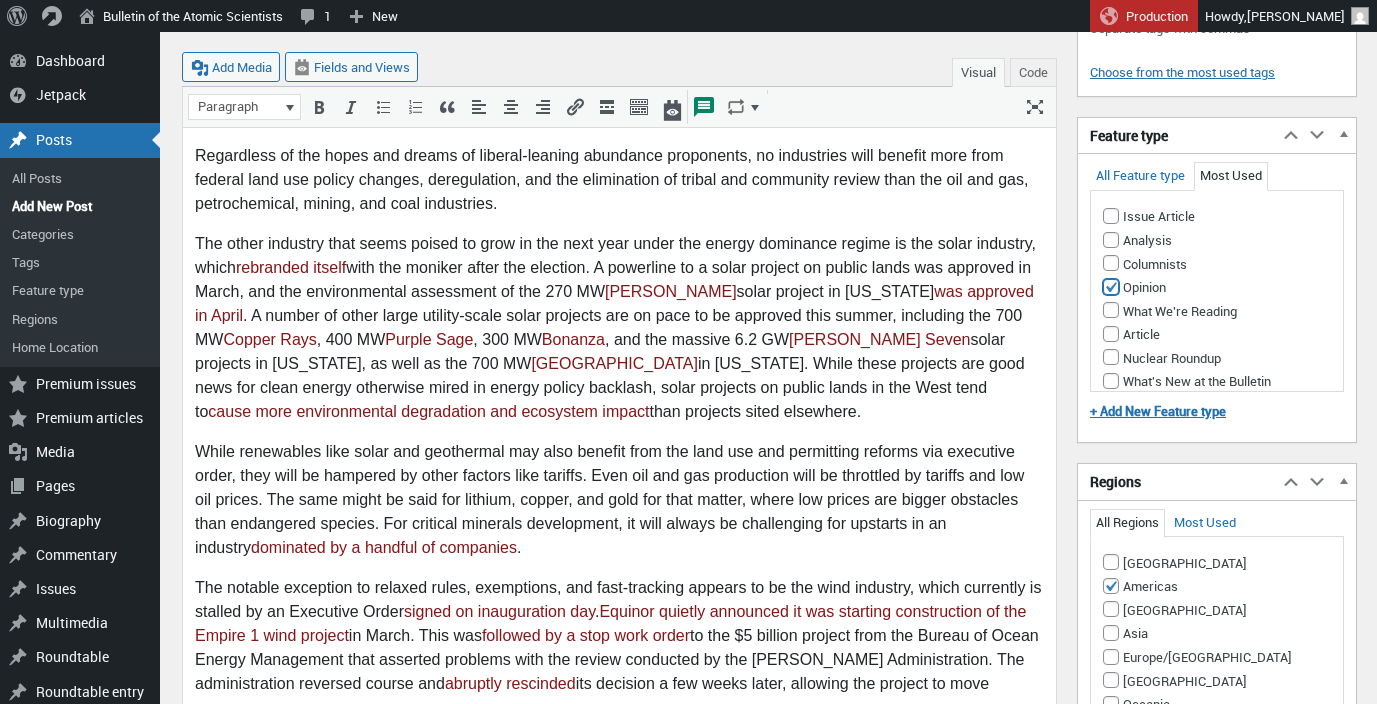 checkbox on "true" 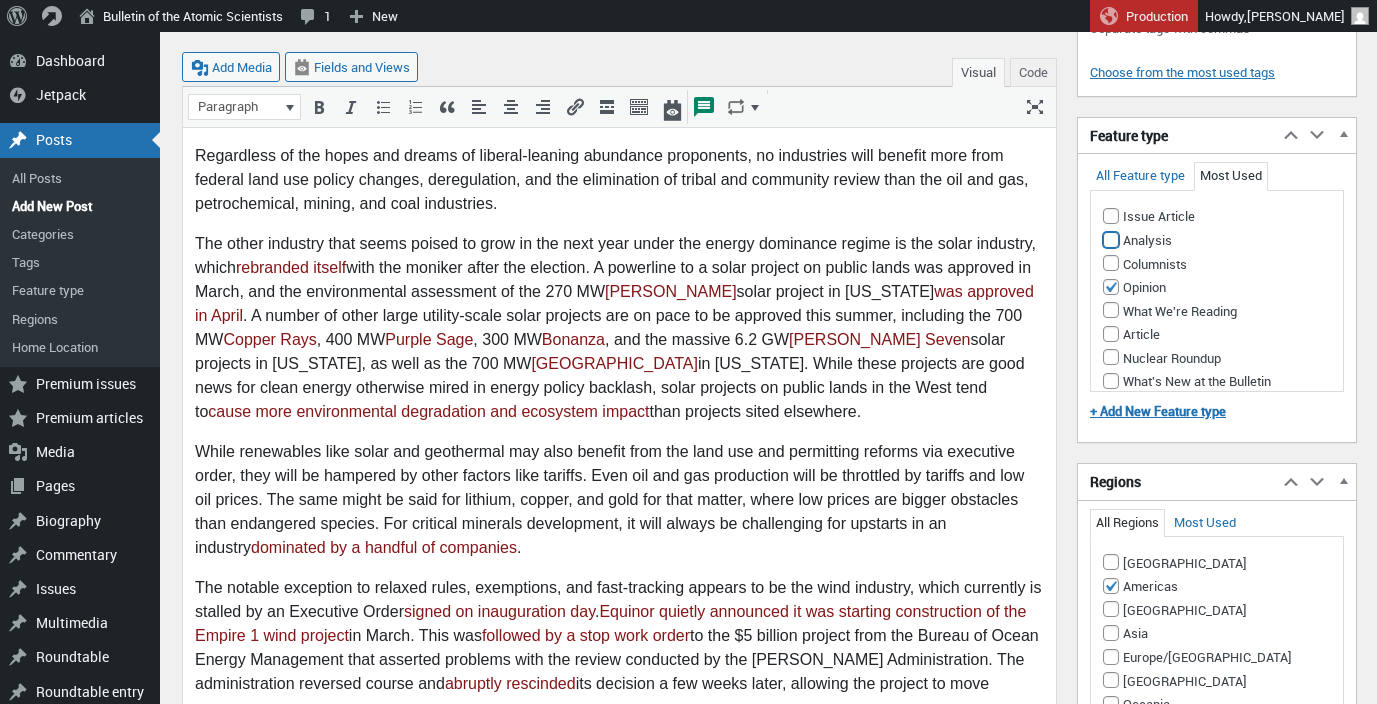 click on "Analysis" at bounding box center (1111, 240) 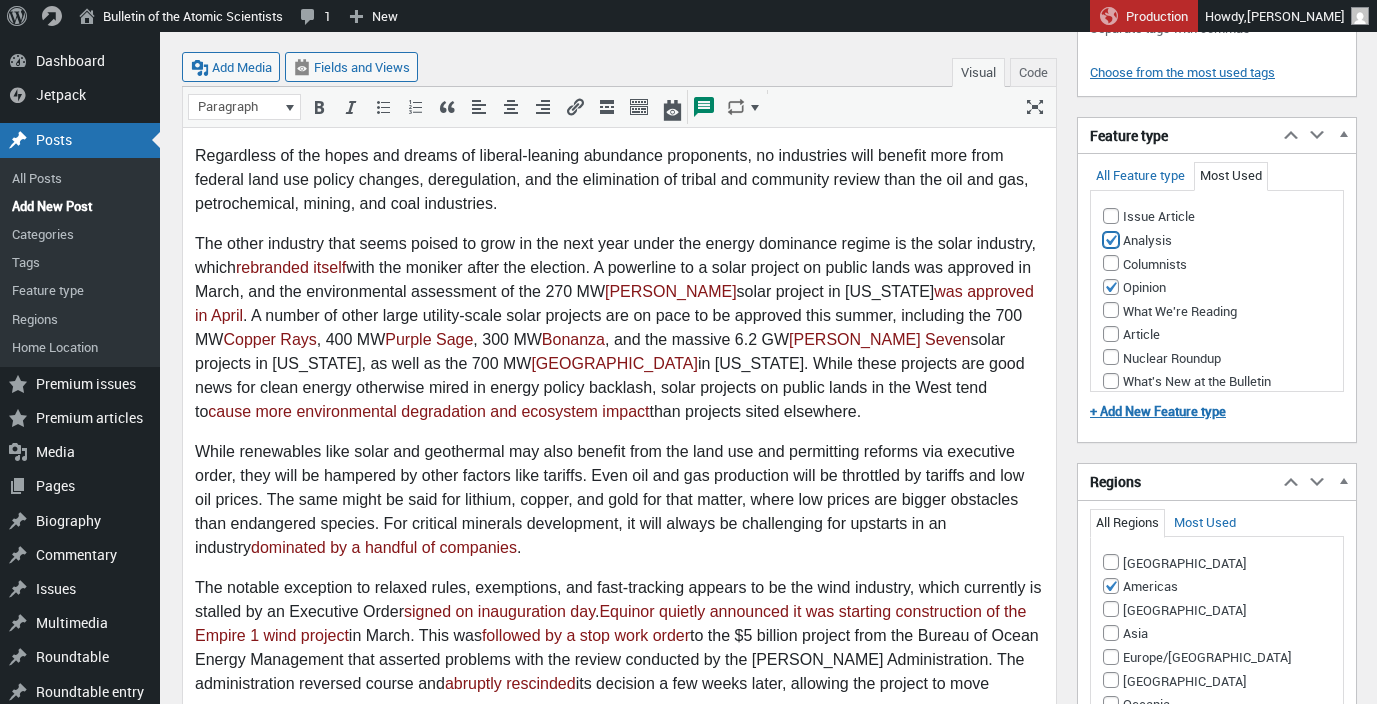 checkbox on "true" 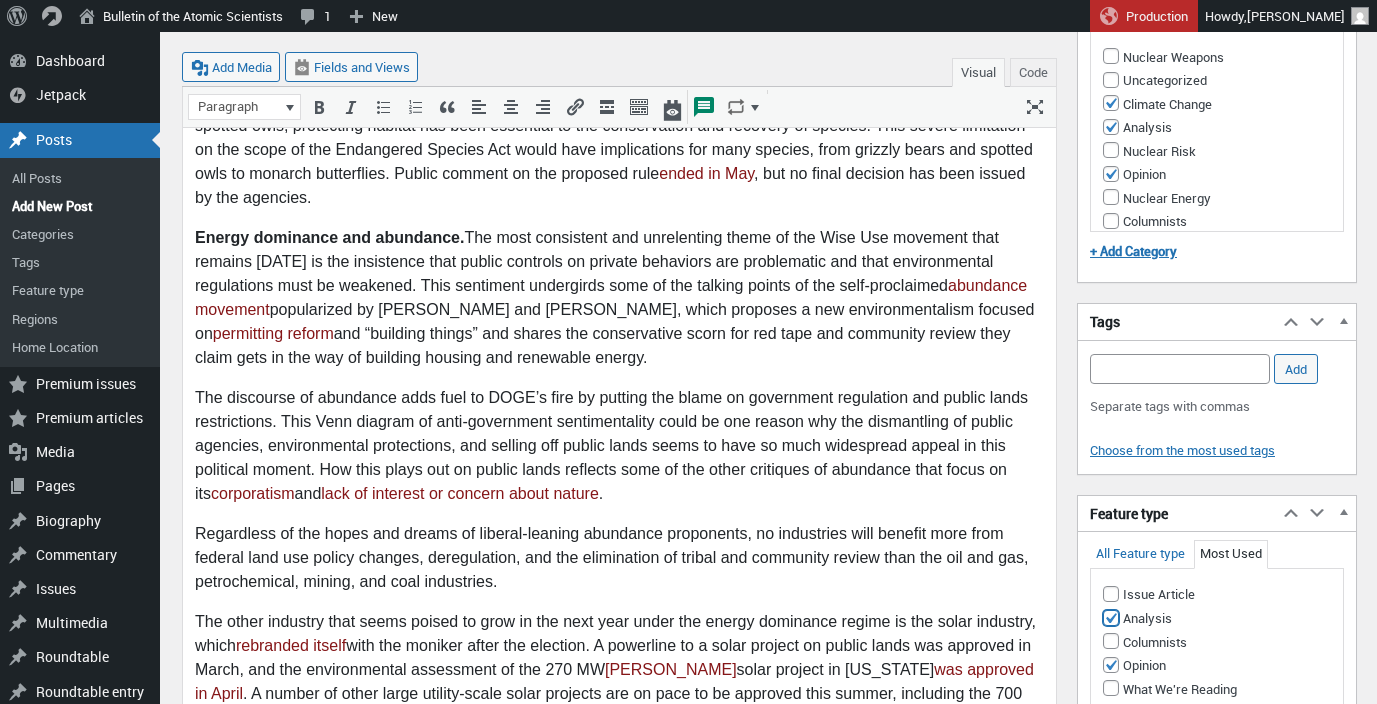 scroll, scrollTop: 5626, scrollLeft: 0, axis: vertical 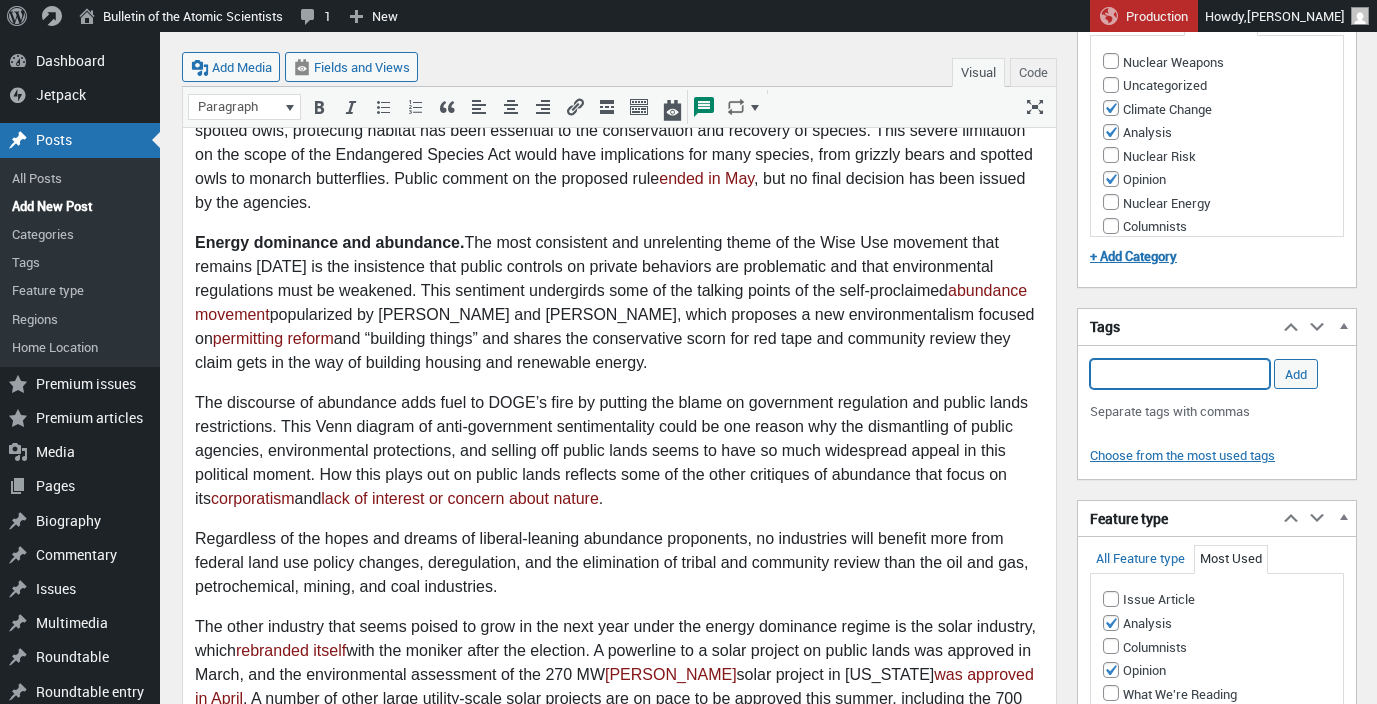 click on "Add Tag" at bounding box center [1180, 374] 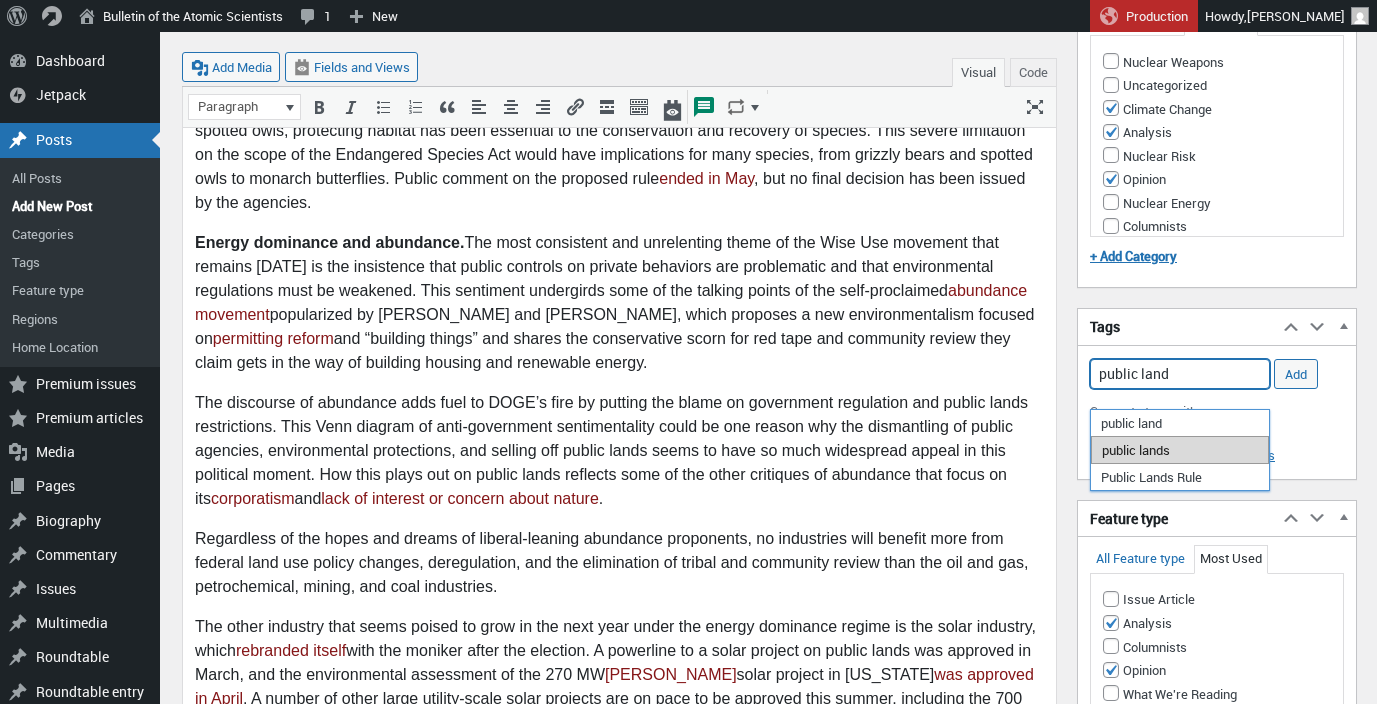click on "public lands" at bounding box center [1180, 450] 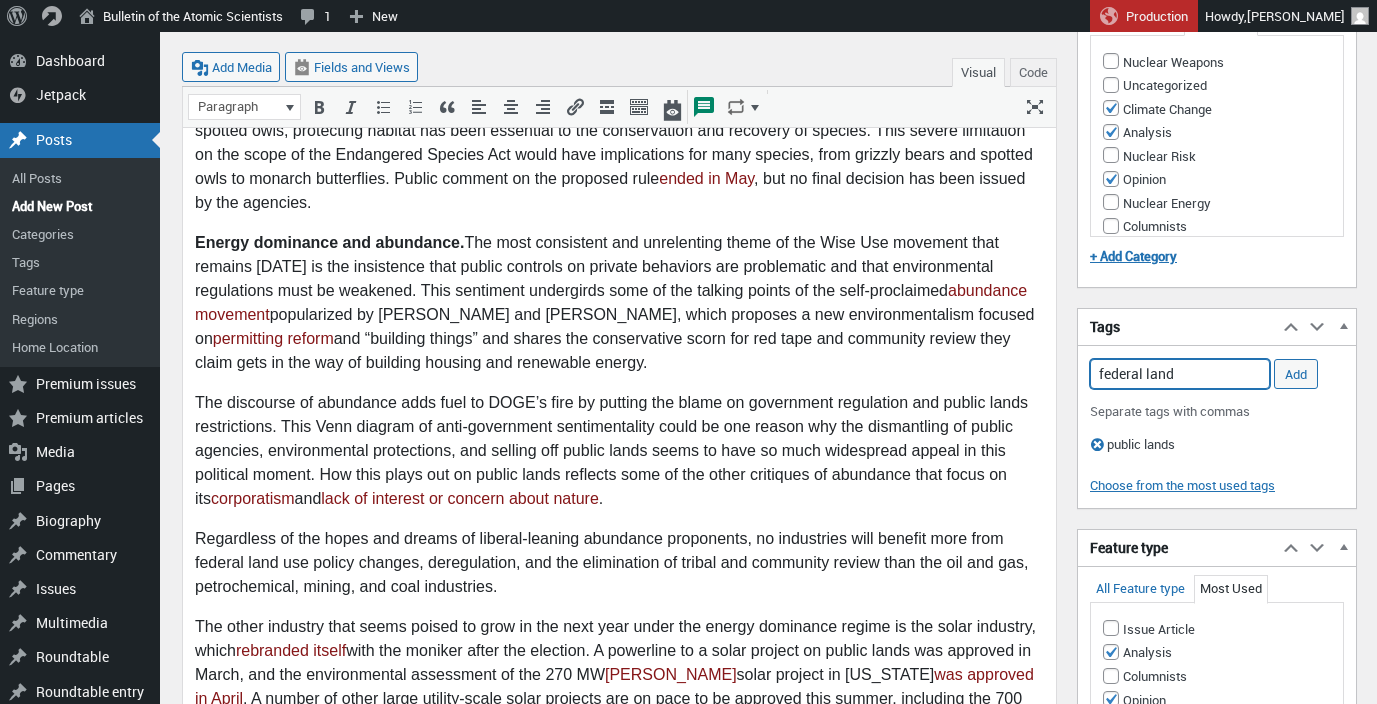 type on "federal lands" 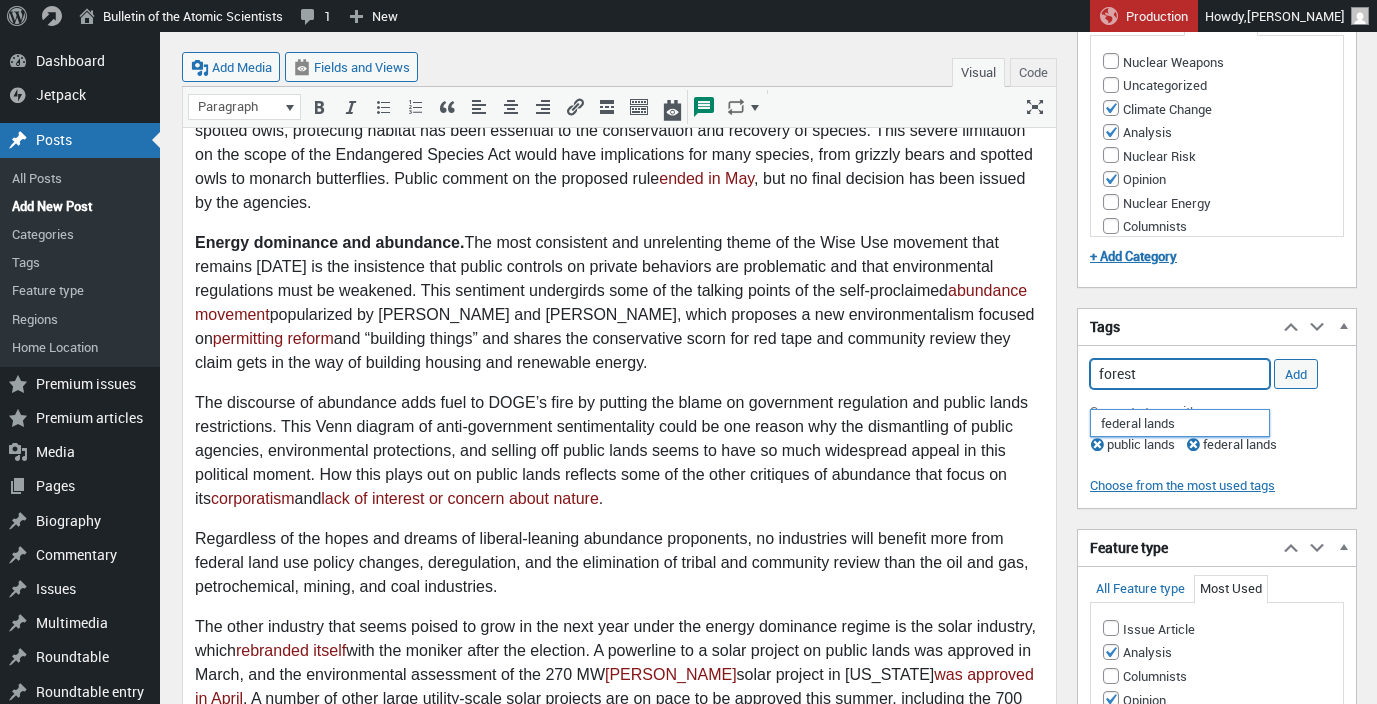 type on "forests" 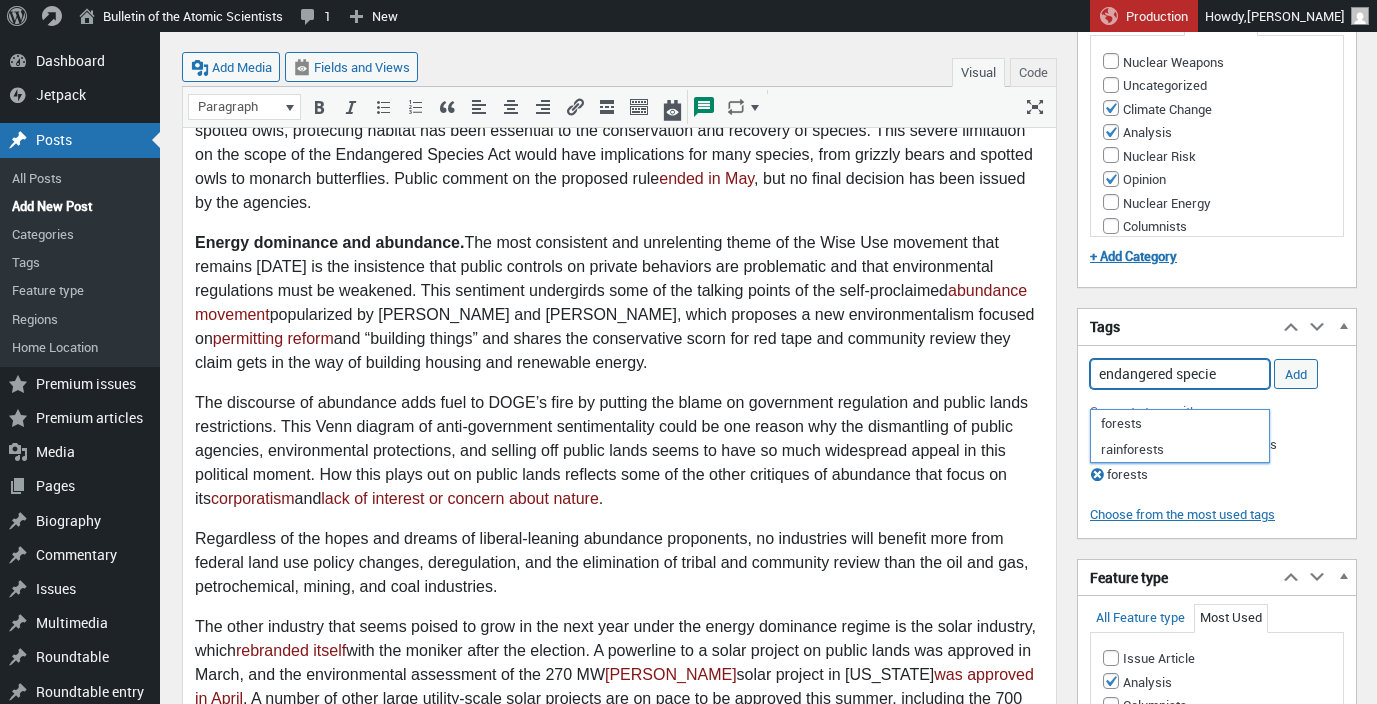 type on "endangered species" 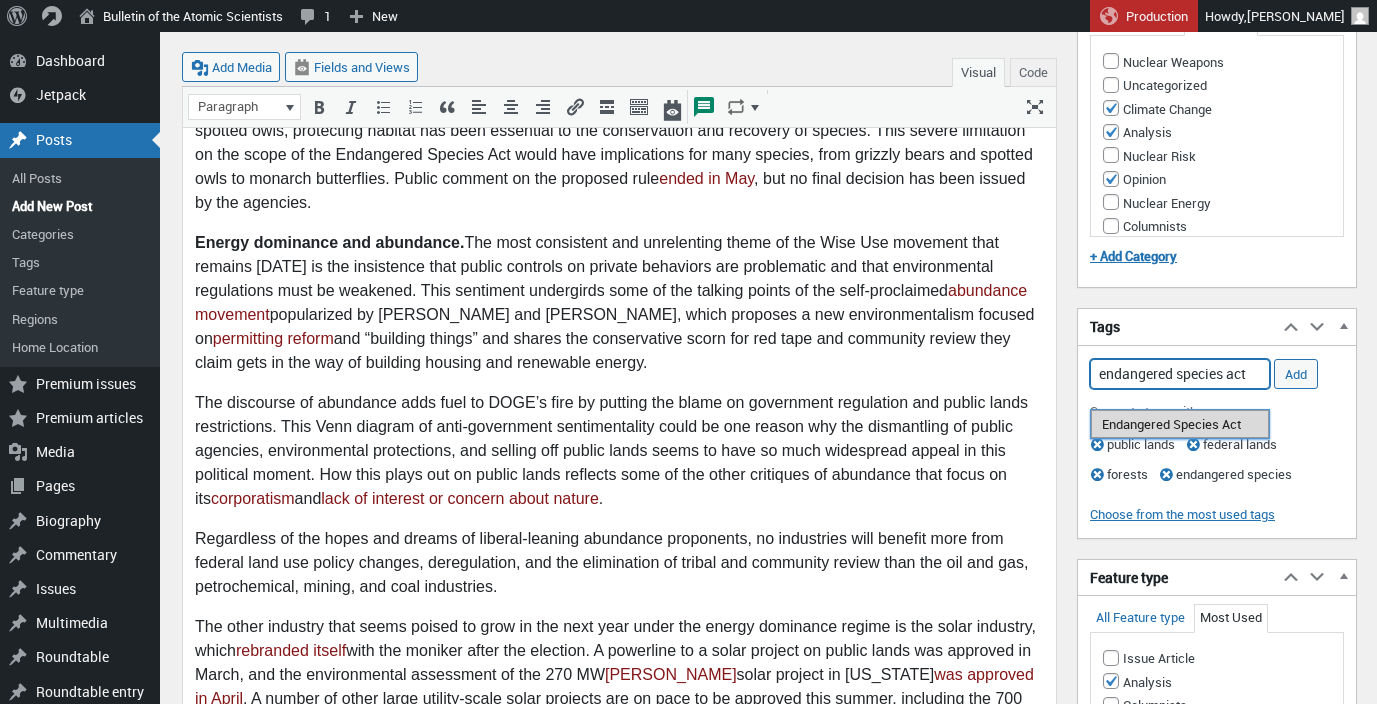 click on "Endangered Species Act" at bounding box center (1180, 424) 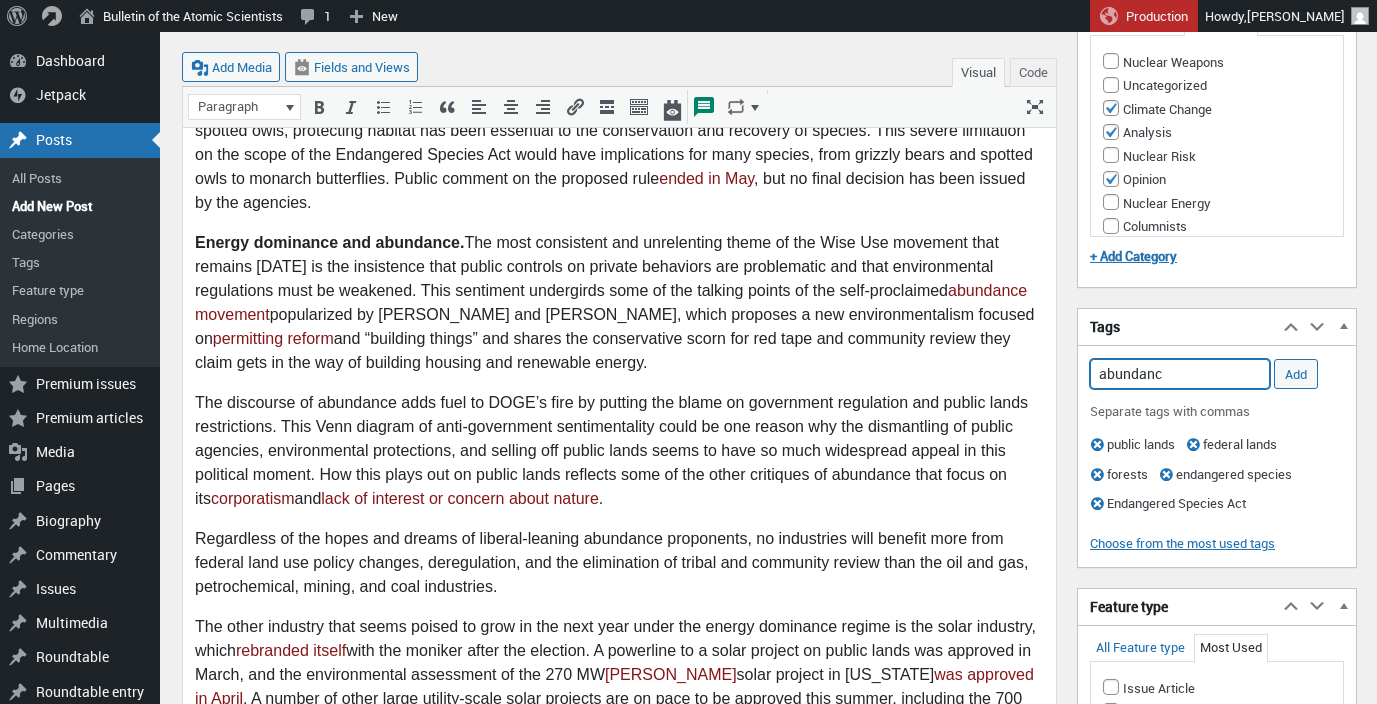type on "abundance" 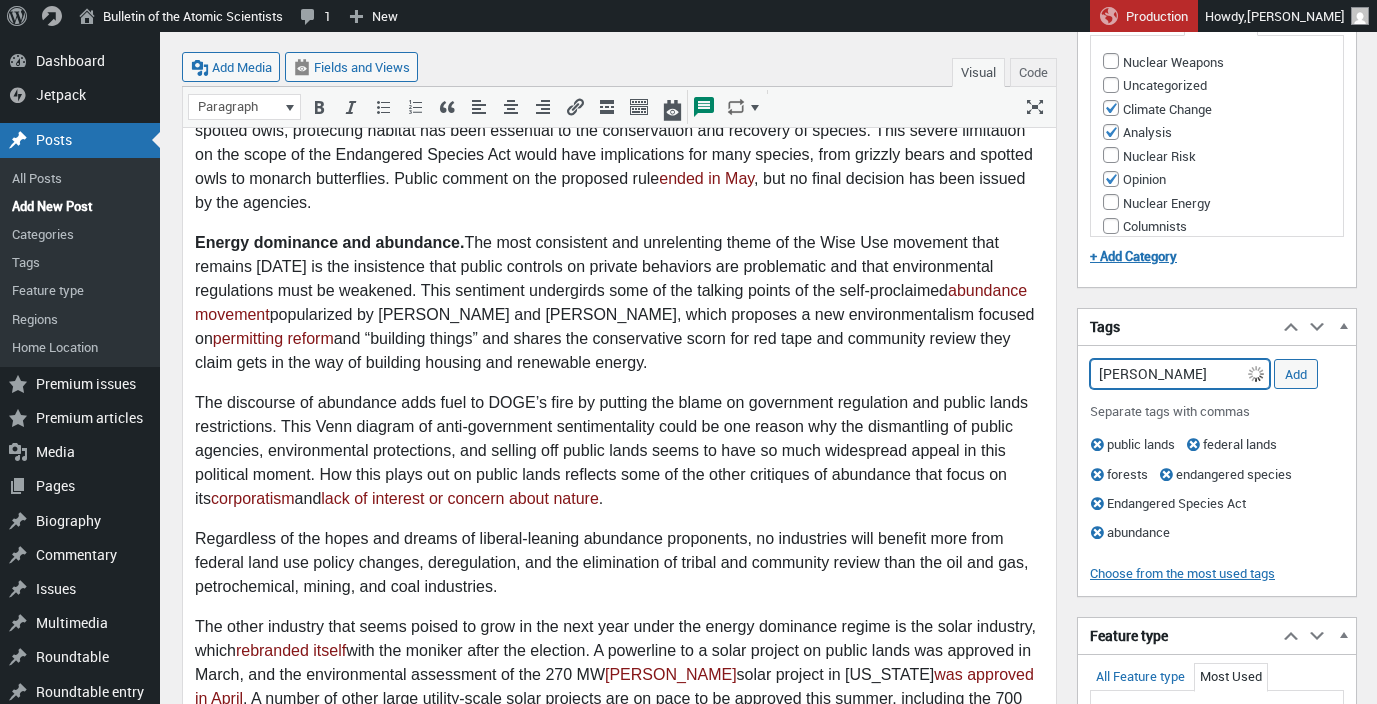 type on "[PERSON_NAME]" 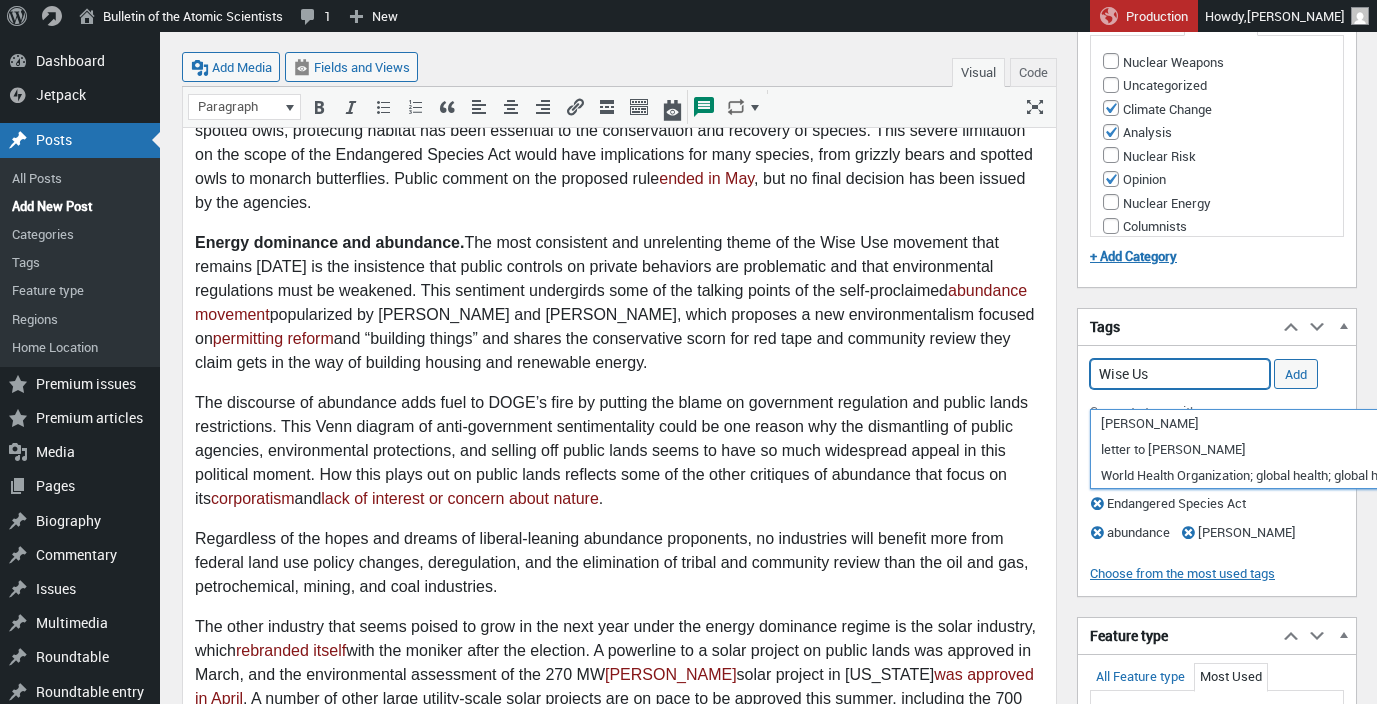 type on "Wise Use" 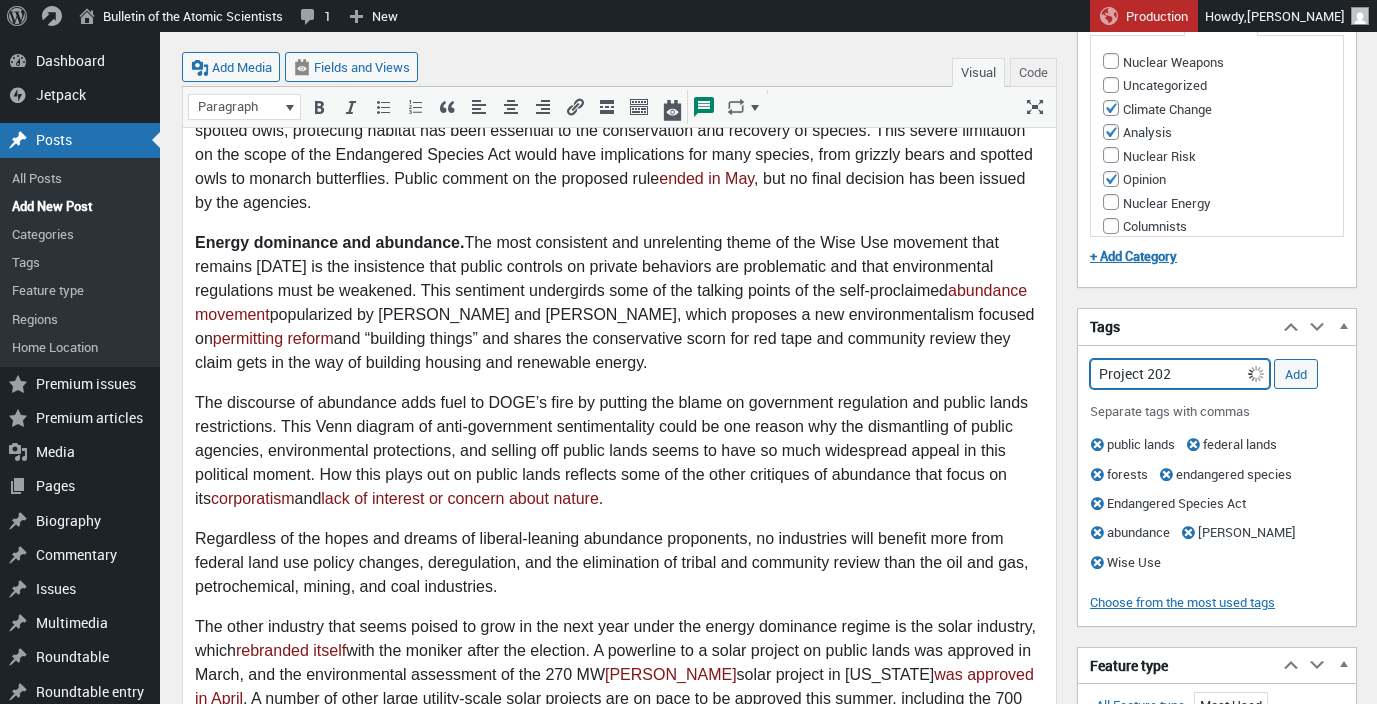 type on "Project 2025" 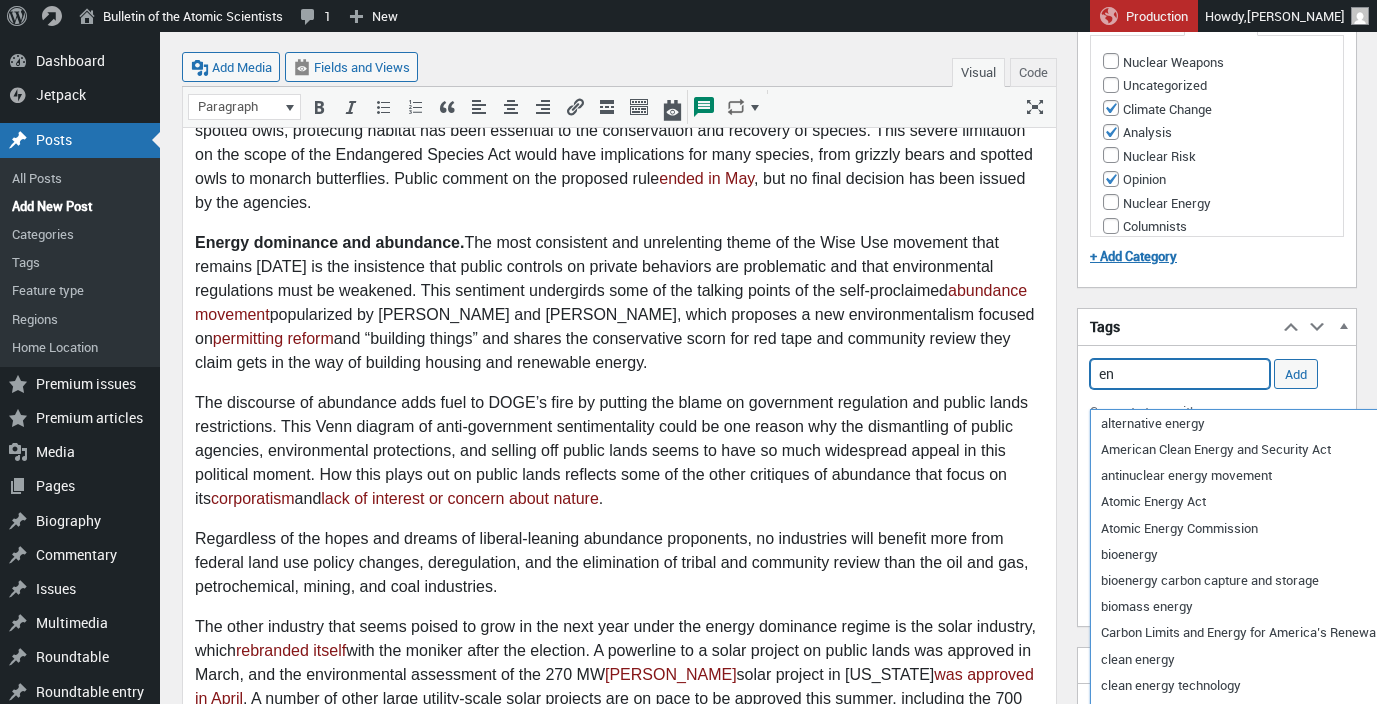 type on "e" 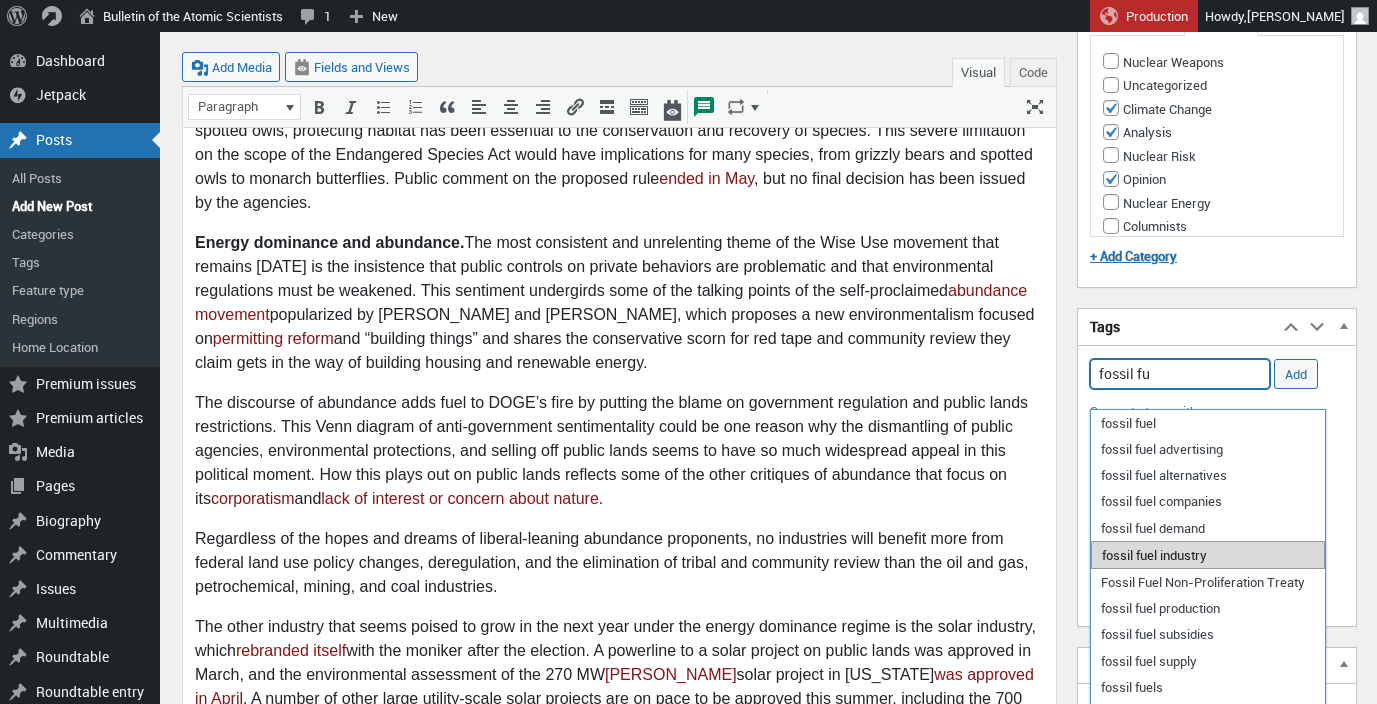click on "fossil fuel industry" at bounding box center (1208, 555) 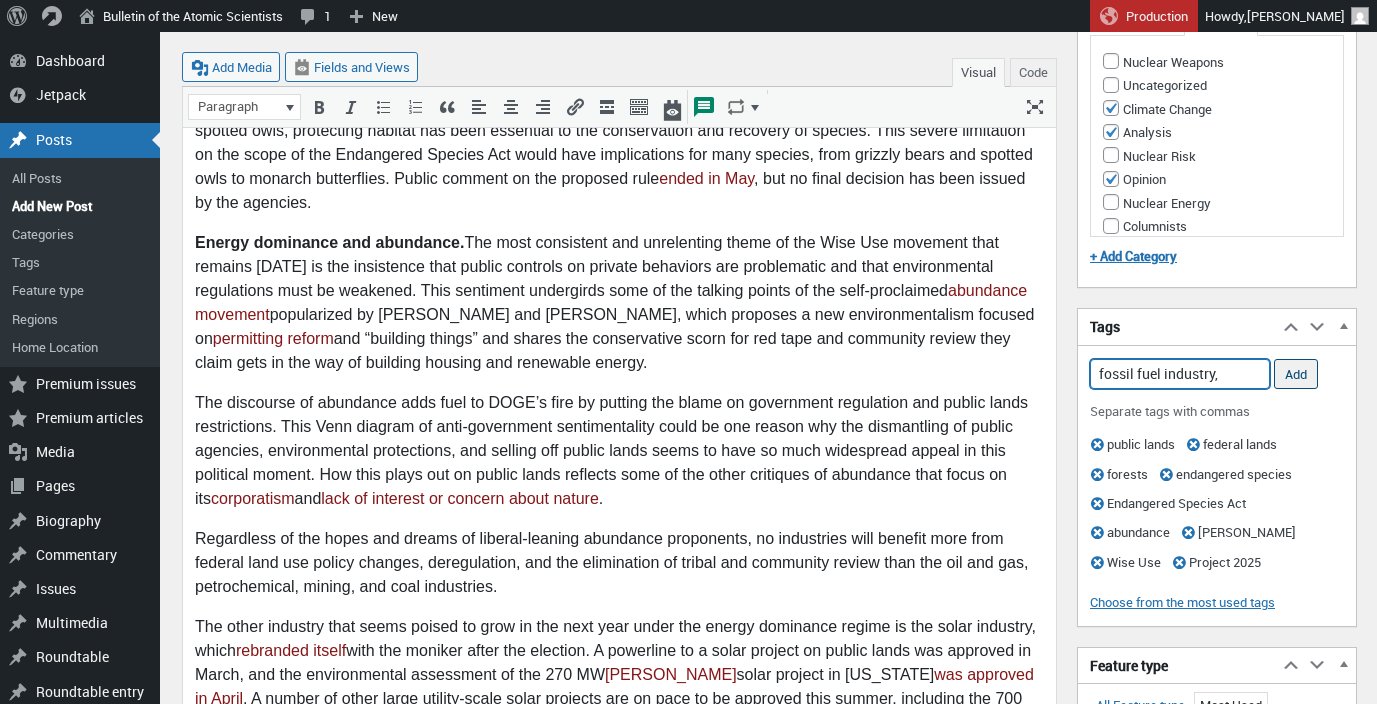 type on "fossil fuel industry," 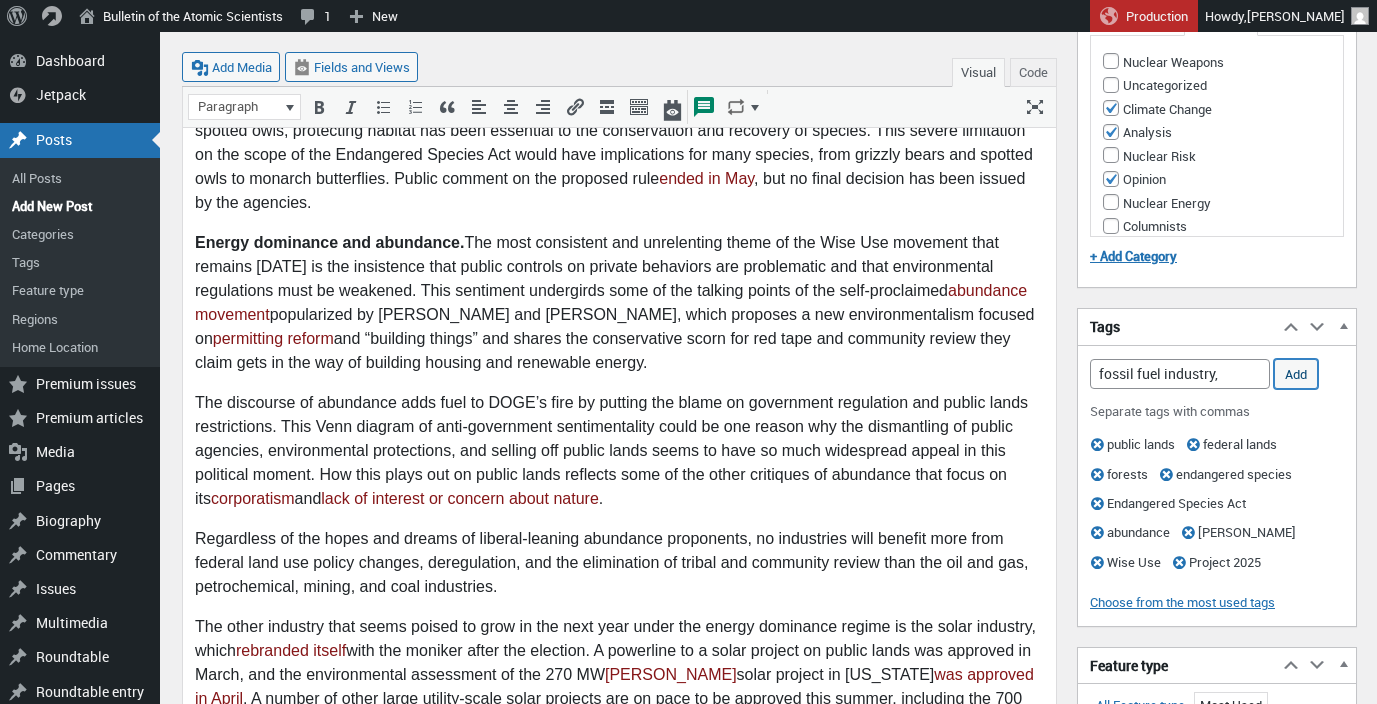 click on "Add" at bounding box center [1296, 374] 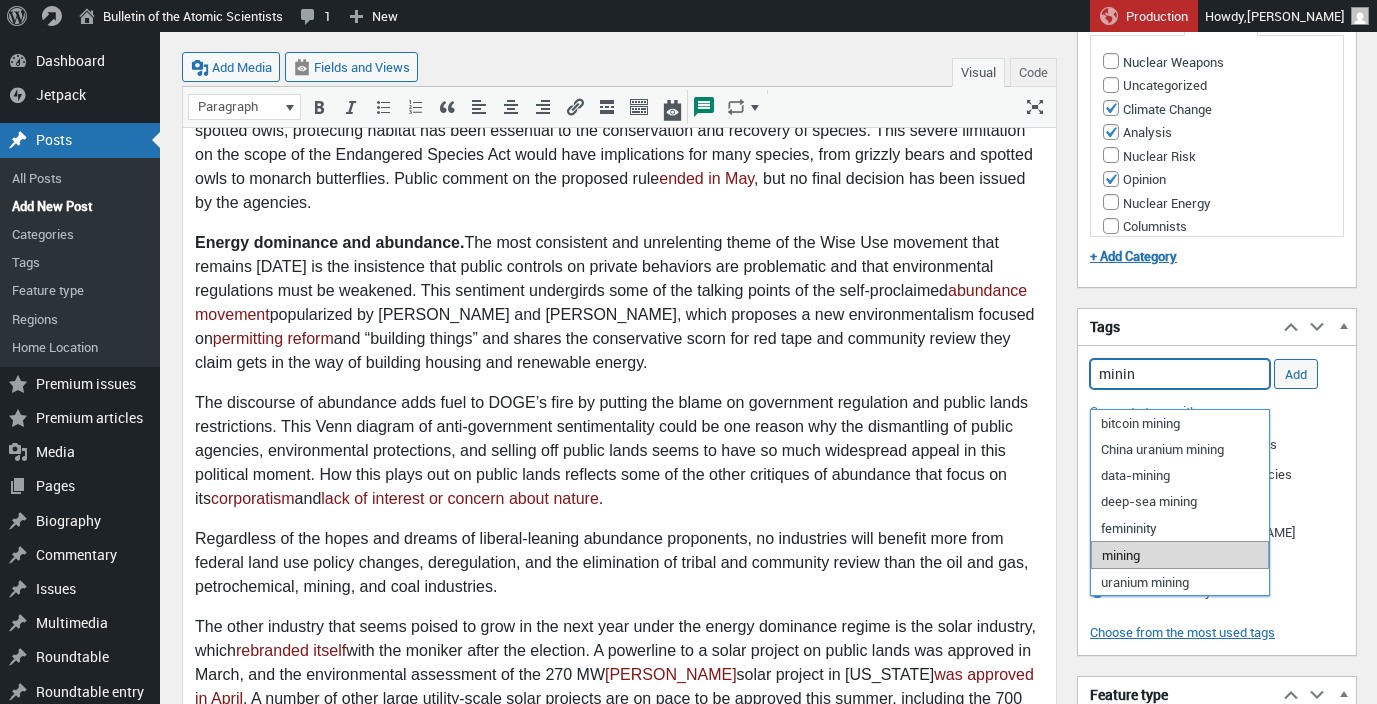 click on "mining" at bounding box center (1180, 555) 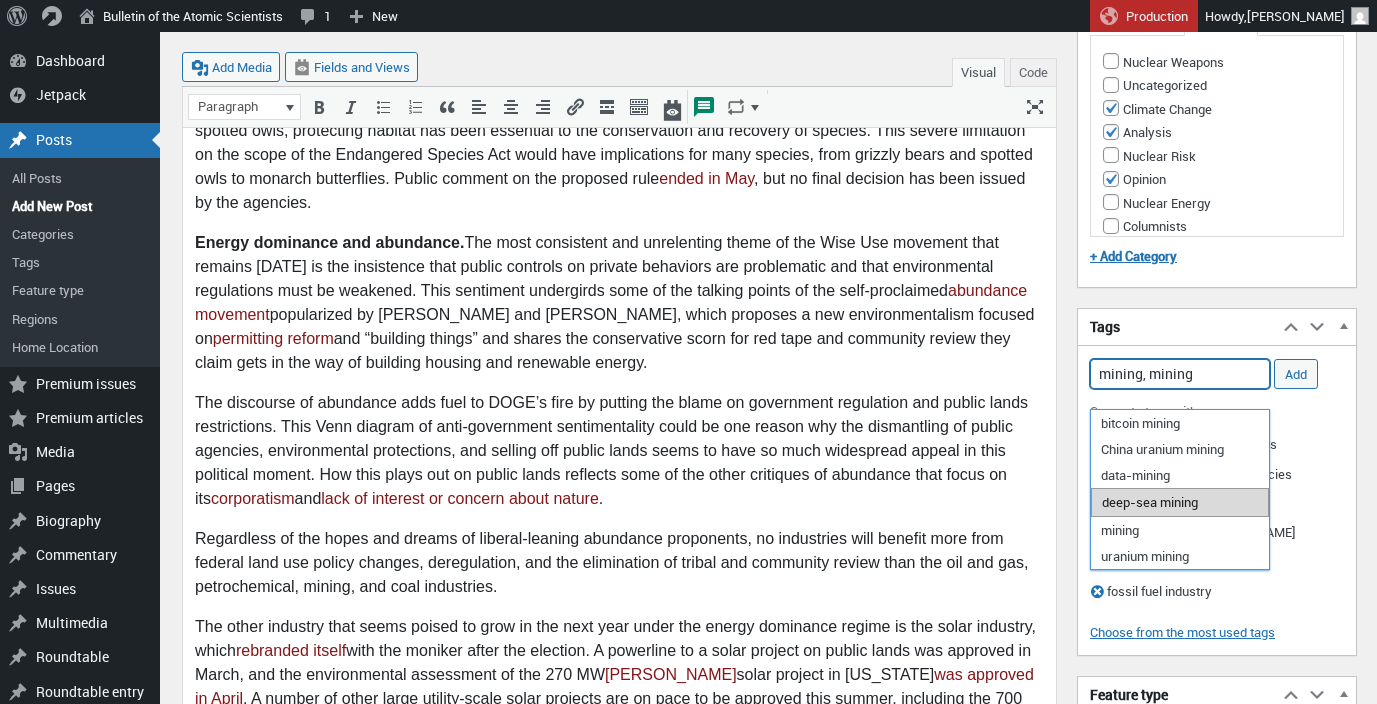click on "deep-sea mining" at bounding box center [1180, 502] 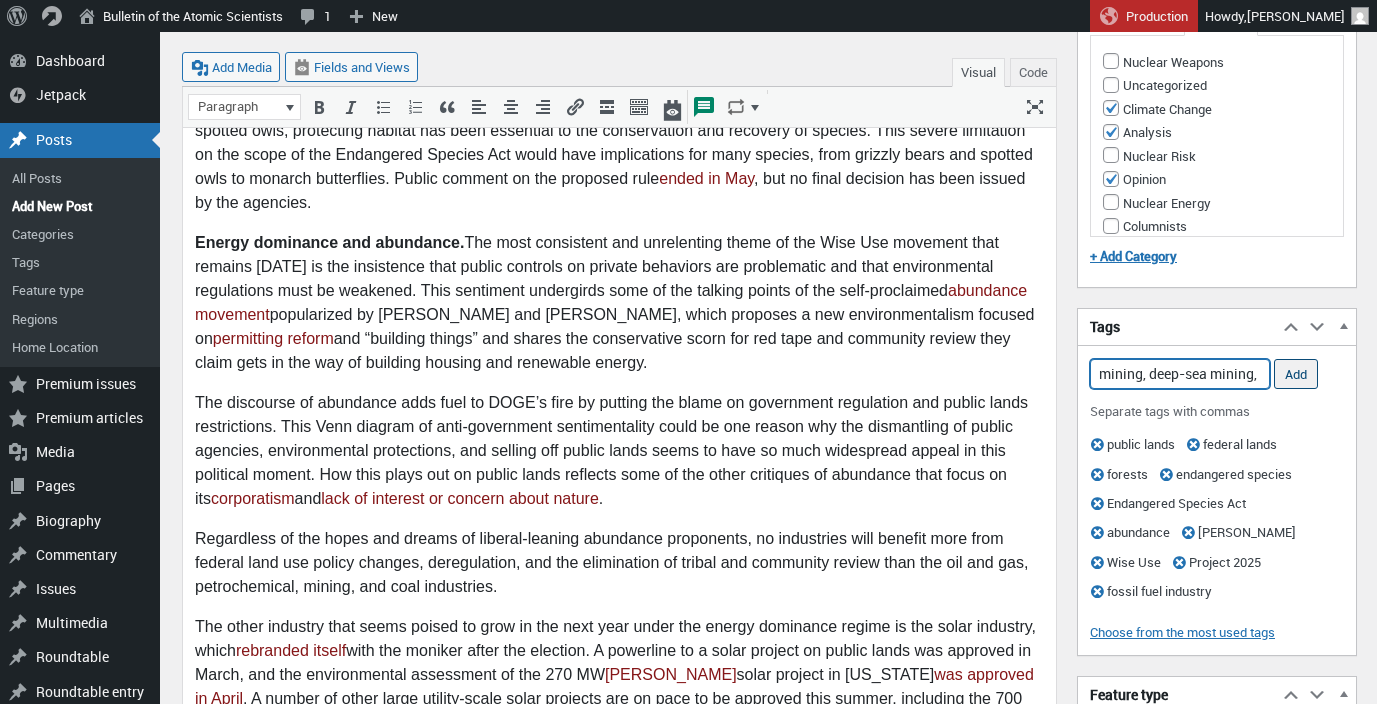 type on "mining, deep-sea mining," 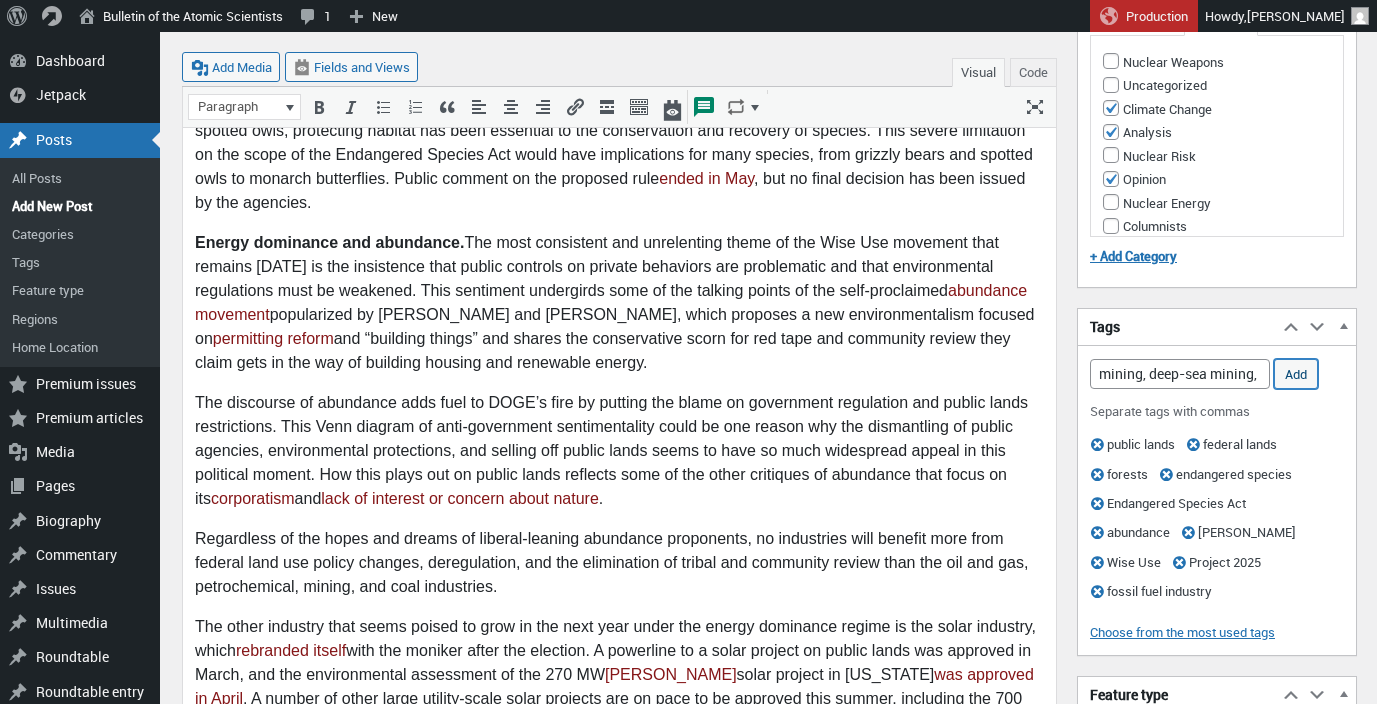 click on "Add" at bounding box center [1296, 374] 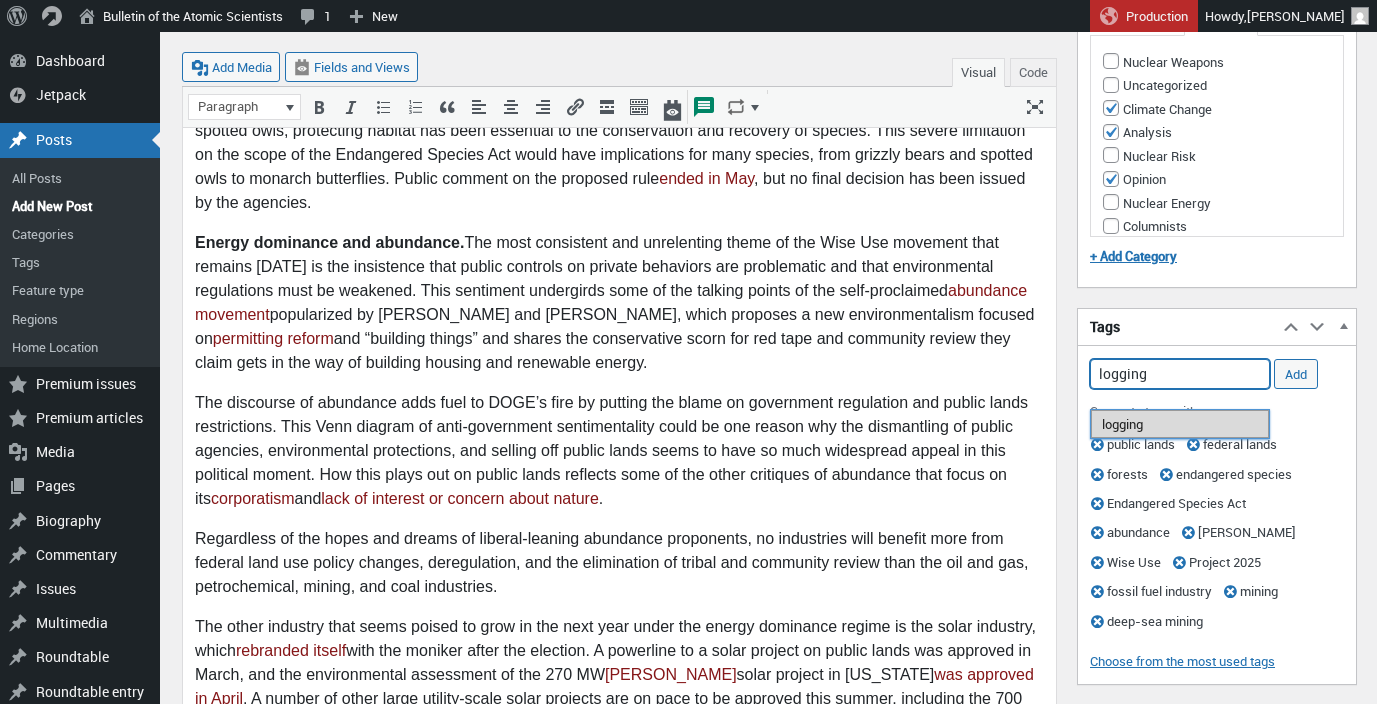 click on "logging" at bounding box center (1180, 424) 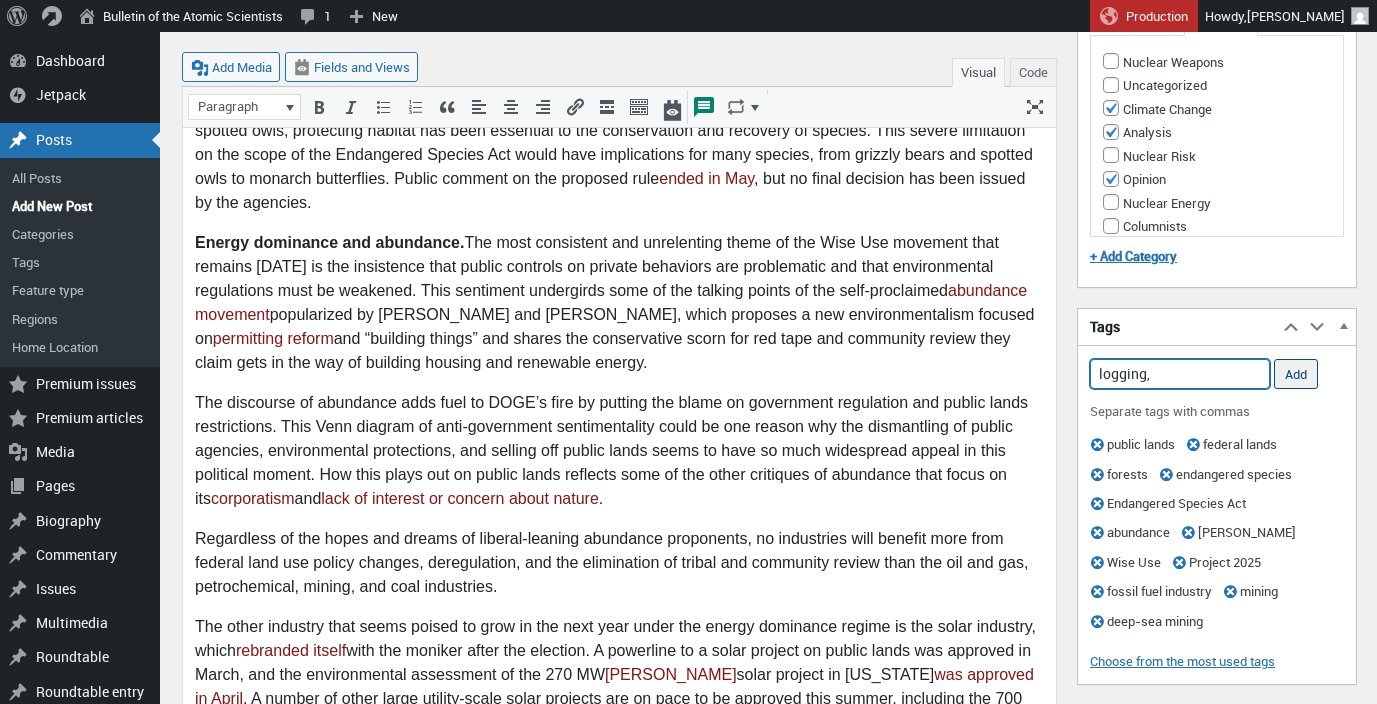 type on "logging," 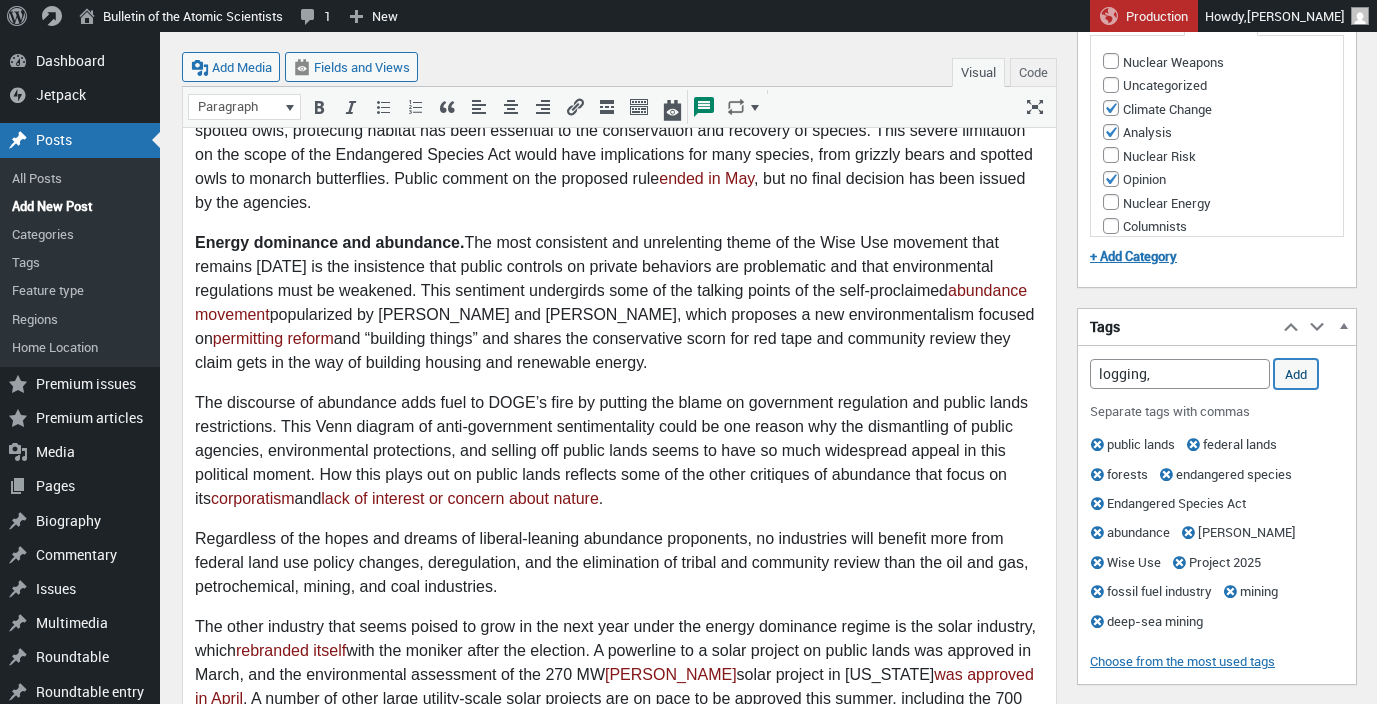 click on "Add" at bounding box center [1296, 374] 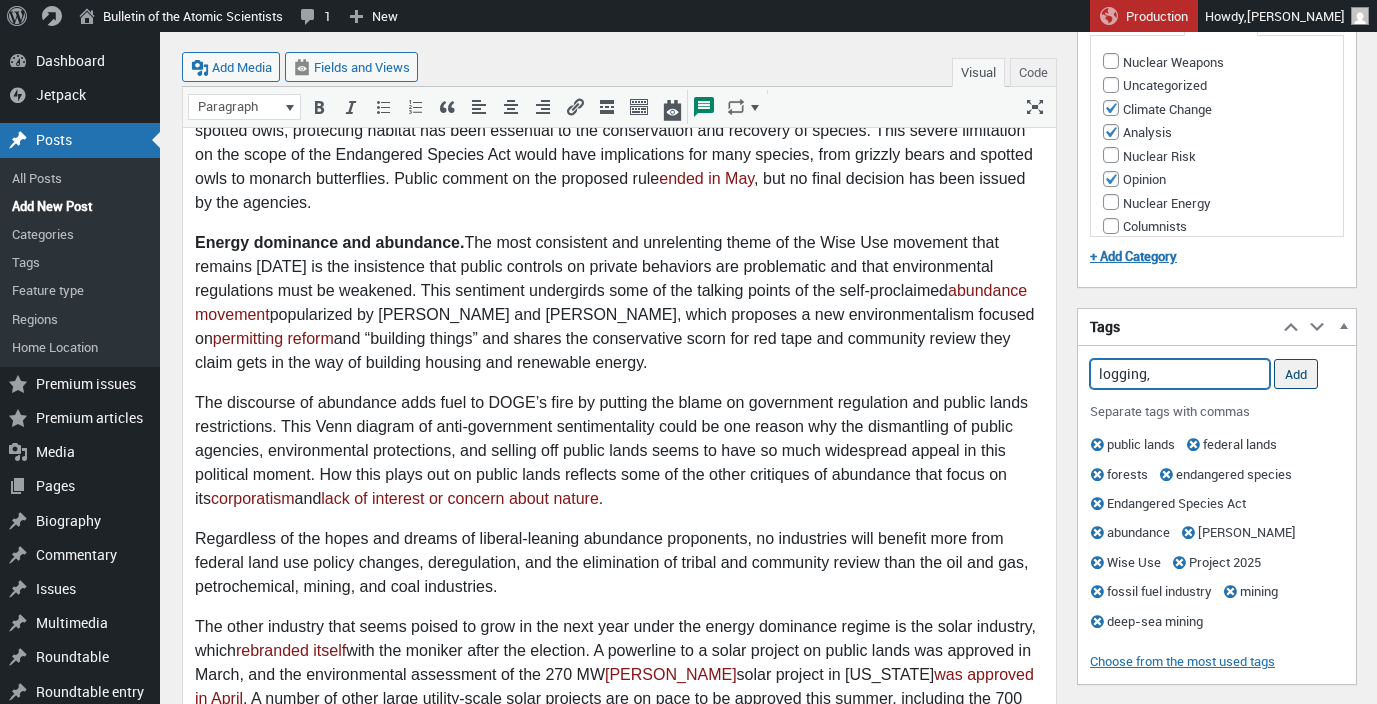 type 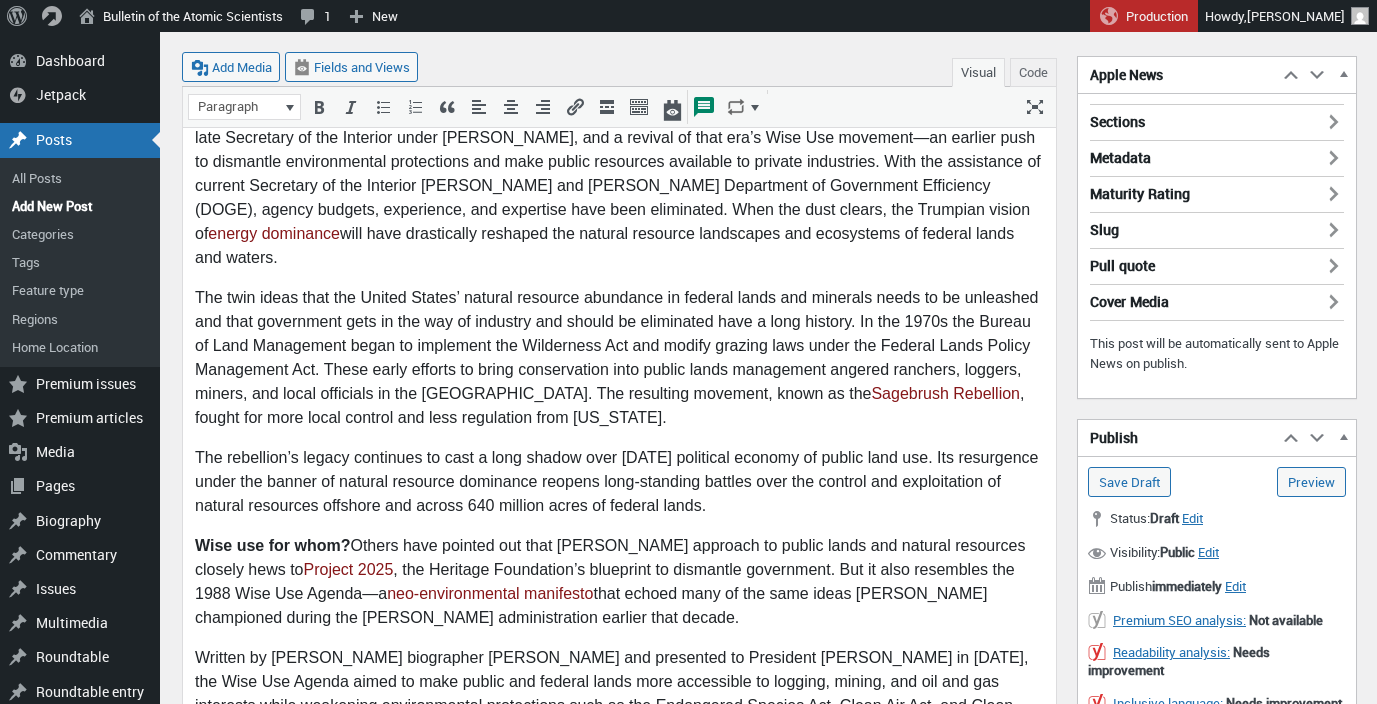 scroll, scrollTop: 0, scrollLeft: 0, axis: both 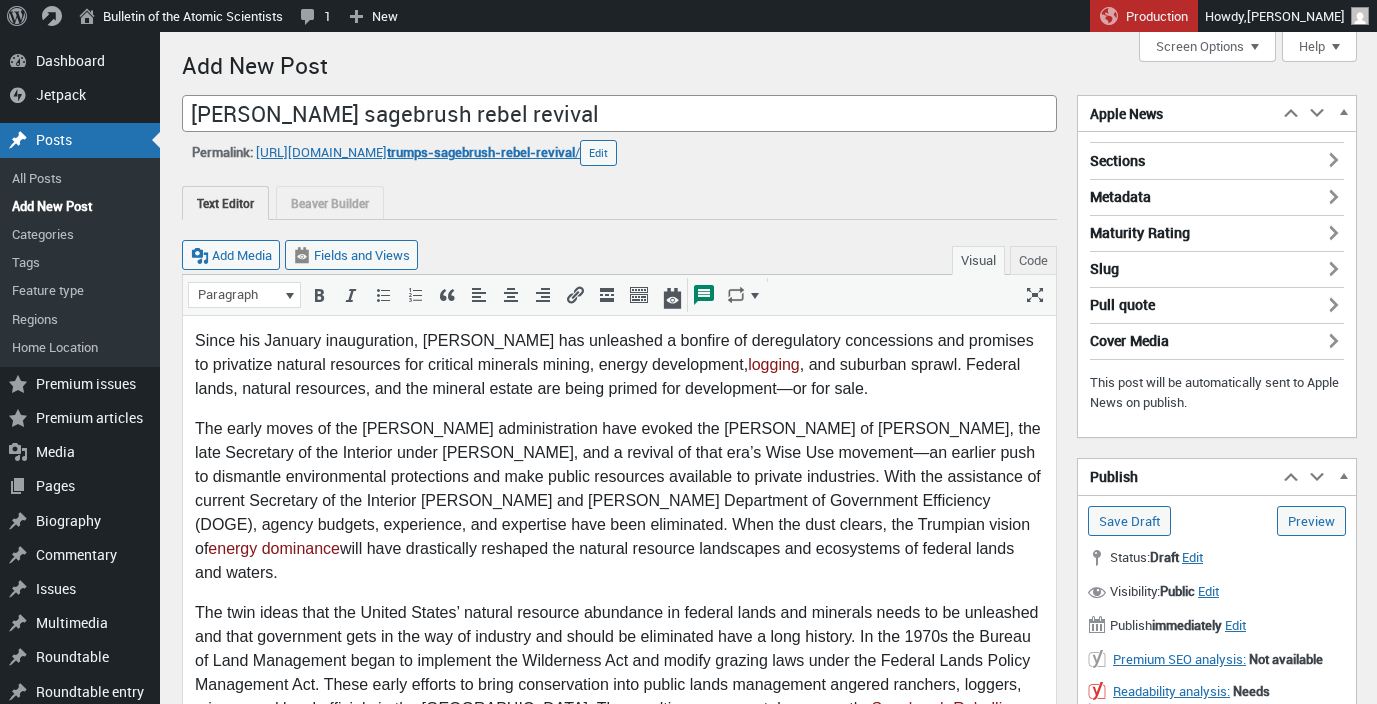 click on "Sections" at bounding box center [1217, 155] 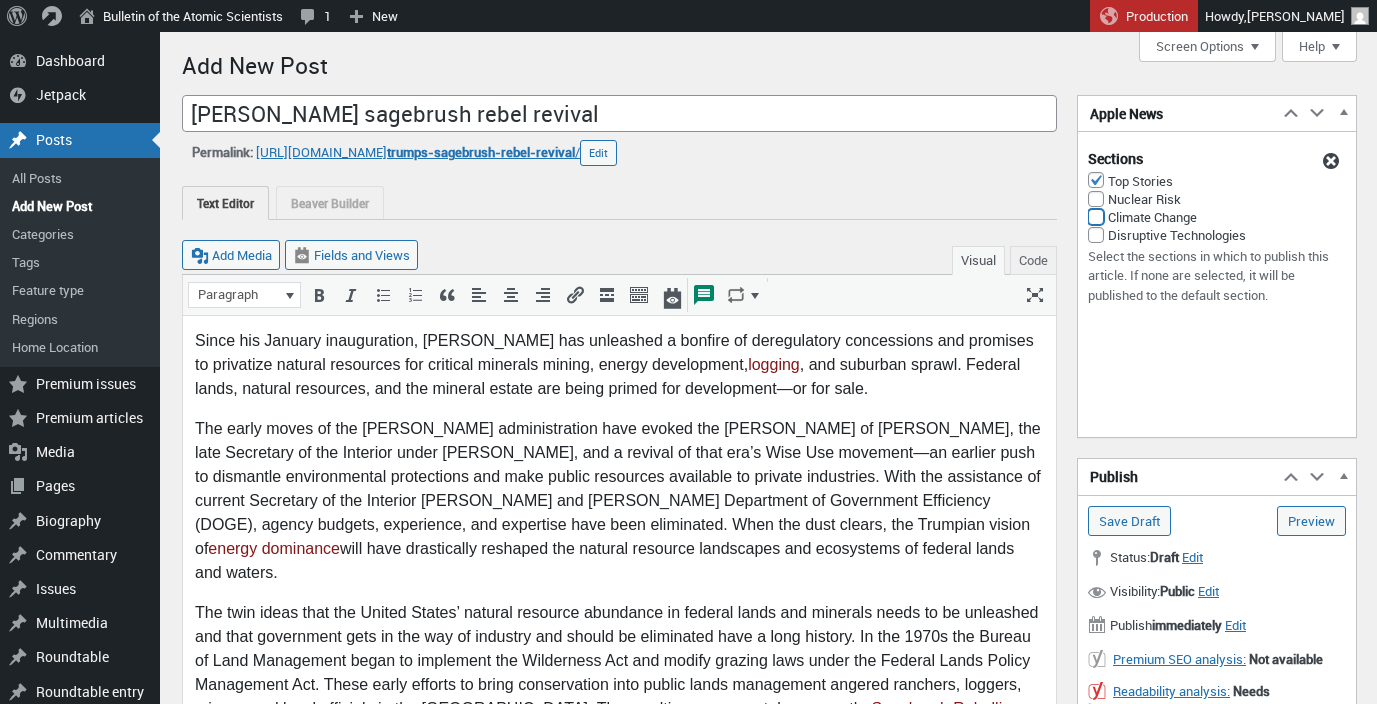 click on "Climate Change" at bounding box center [1096, 217] 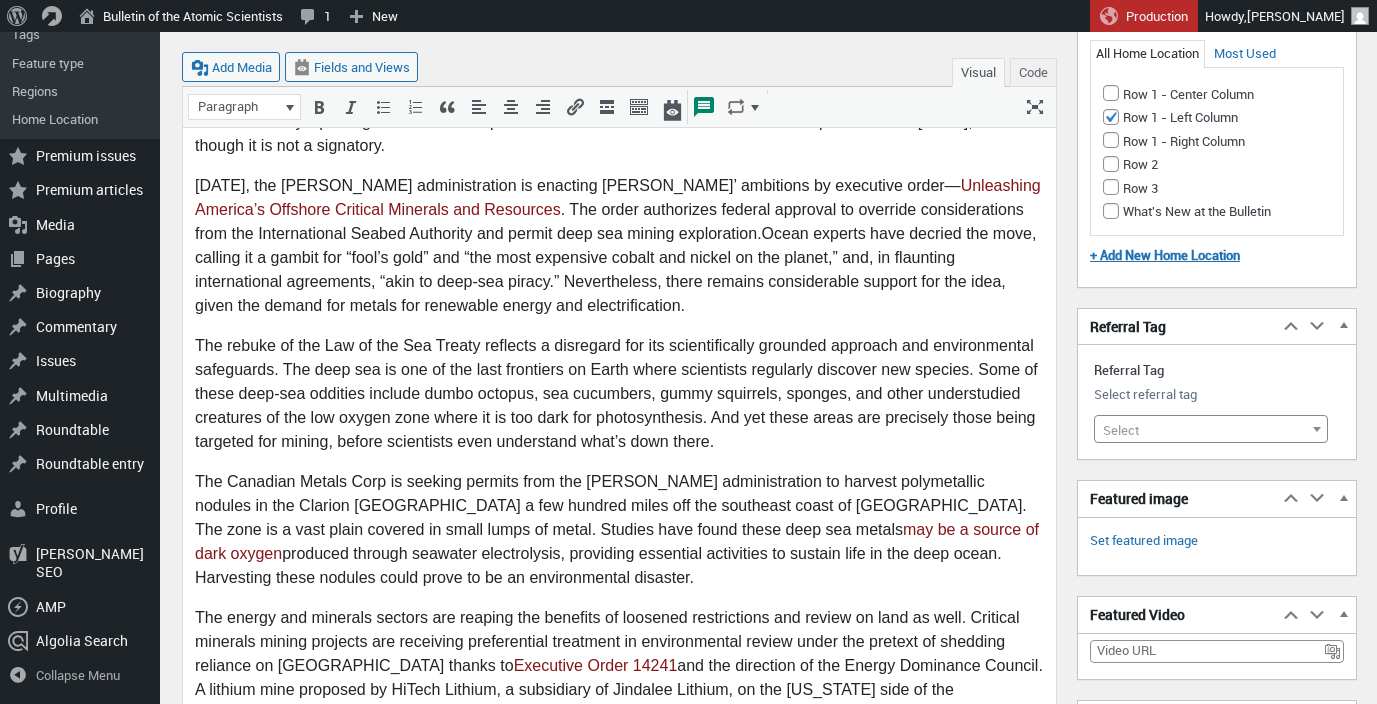 scroll, scrollTop: 2277, scrollLeft: 0, axis: vertical 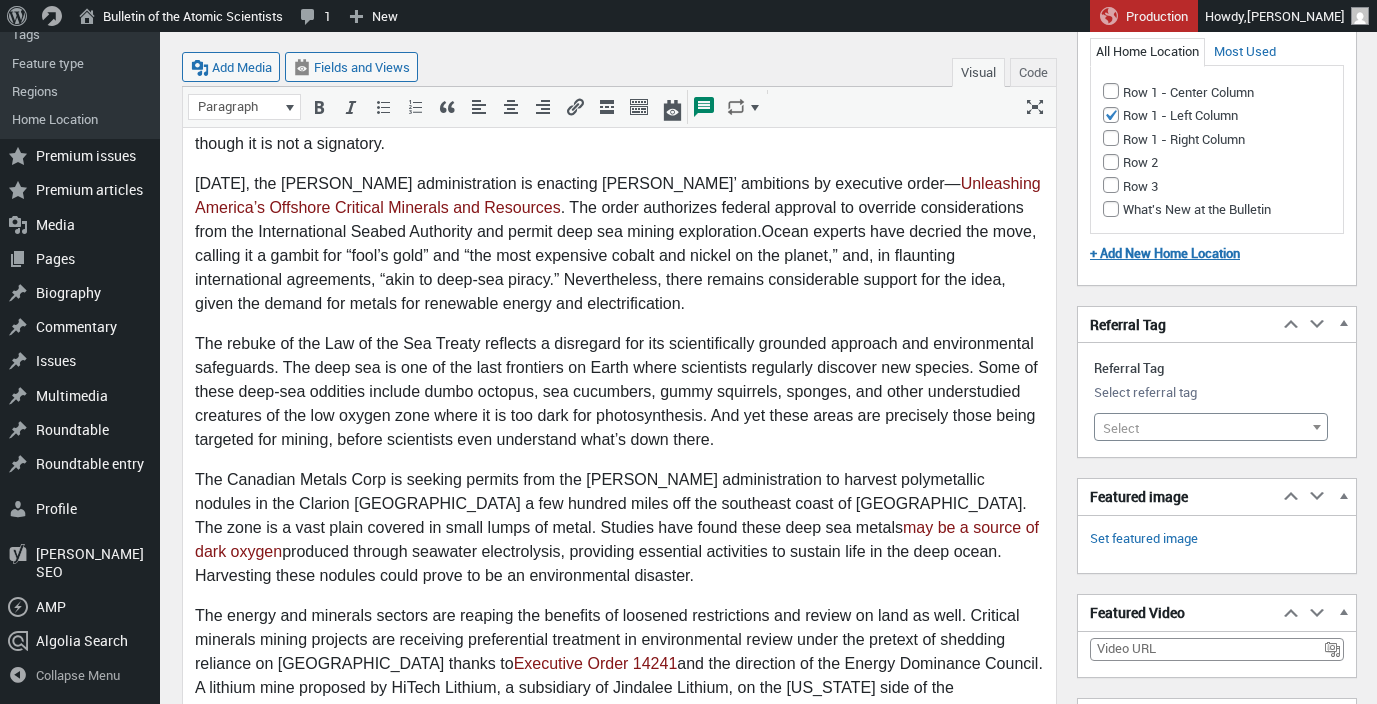 click on "Select" at bounding box center (1211, 428) 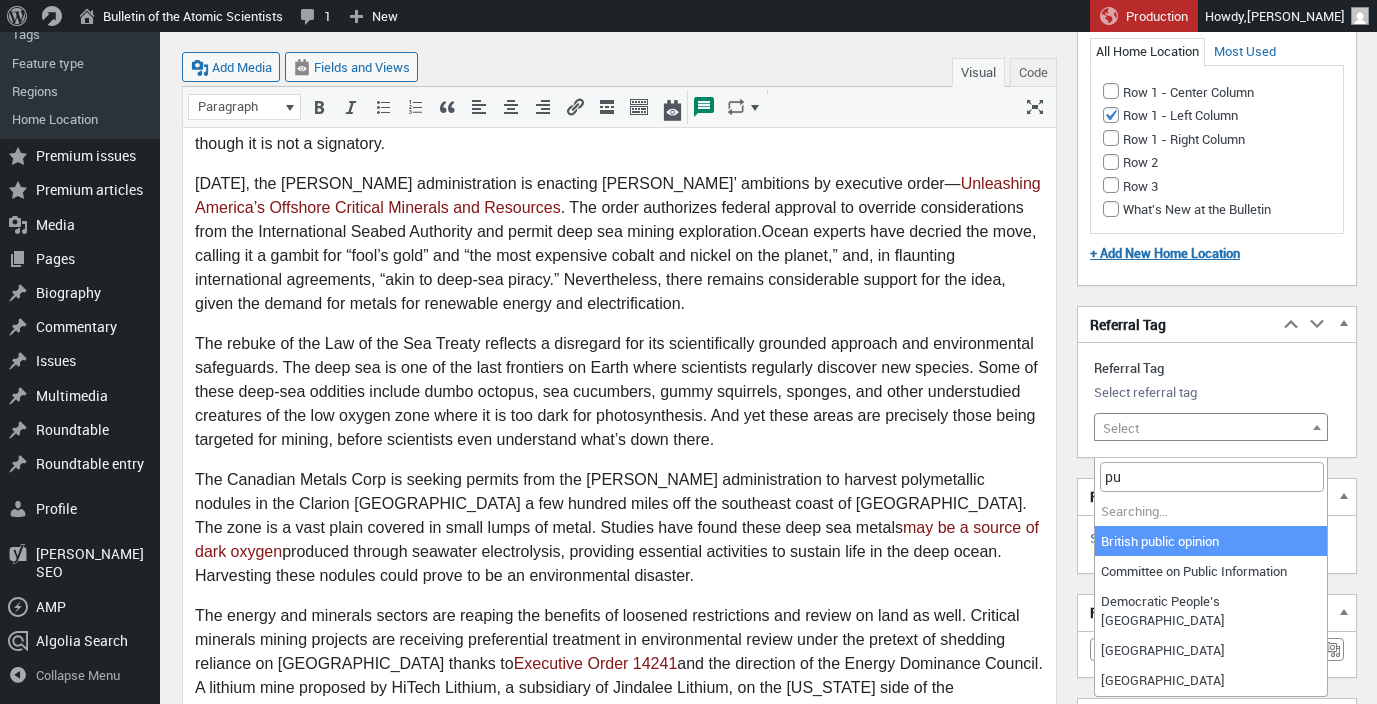 type on "p" 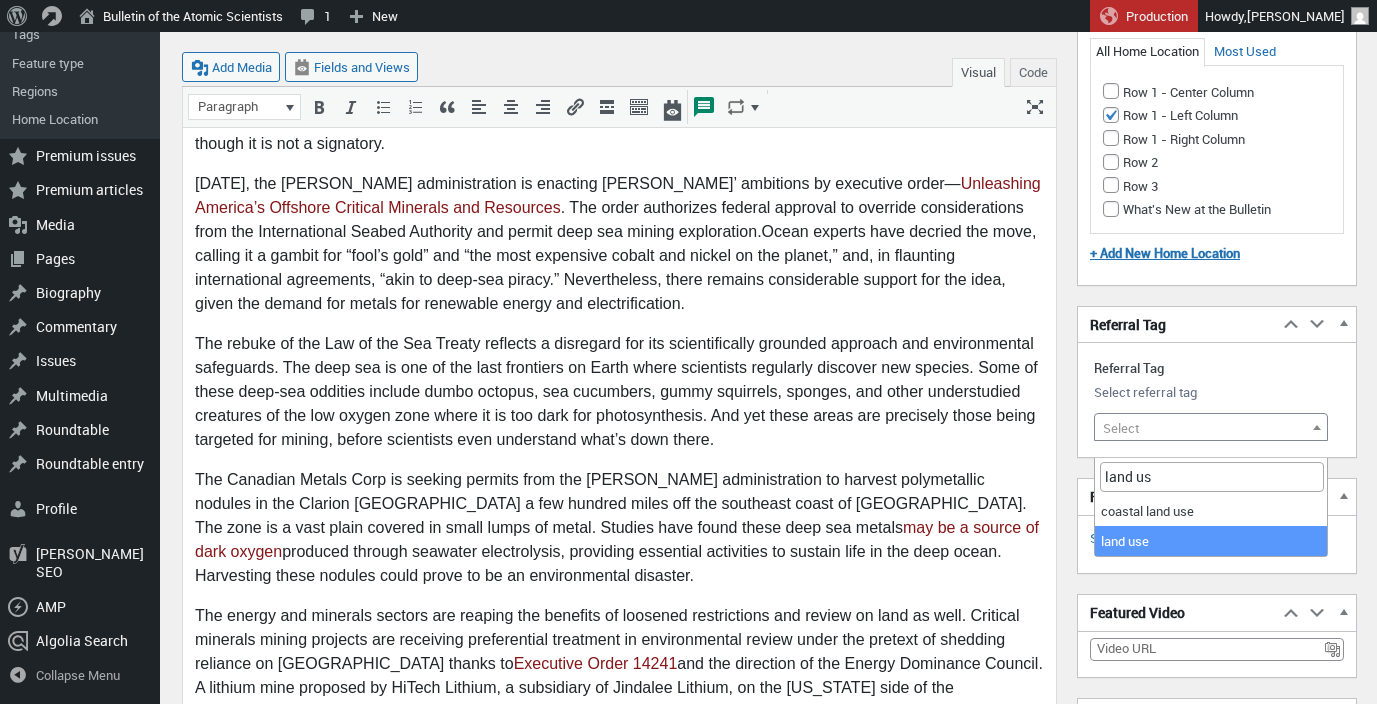 type on "land us" 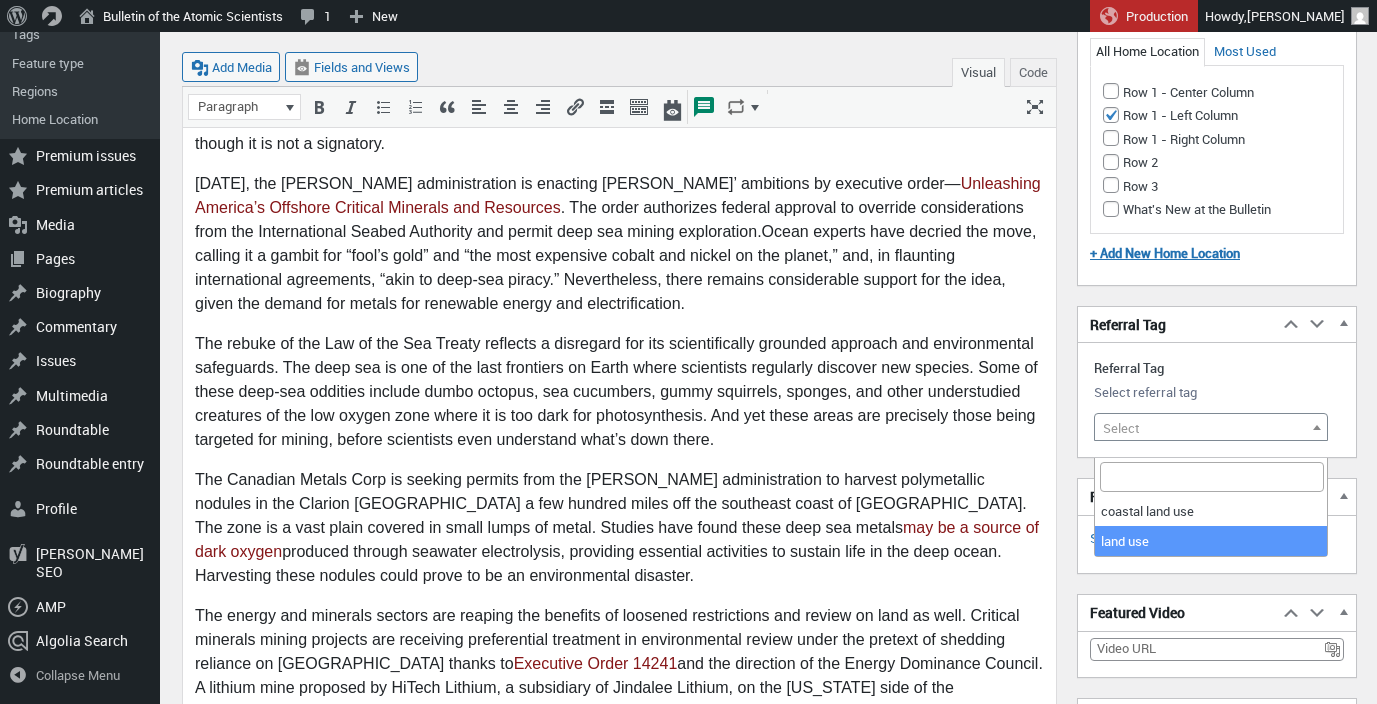 select on "11609" 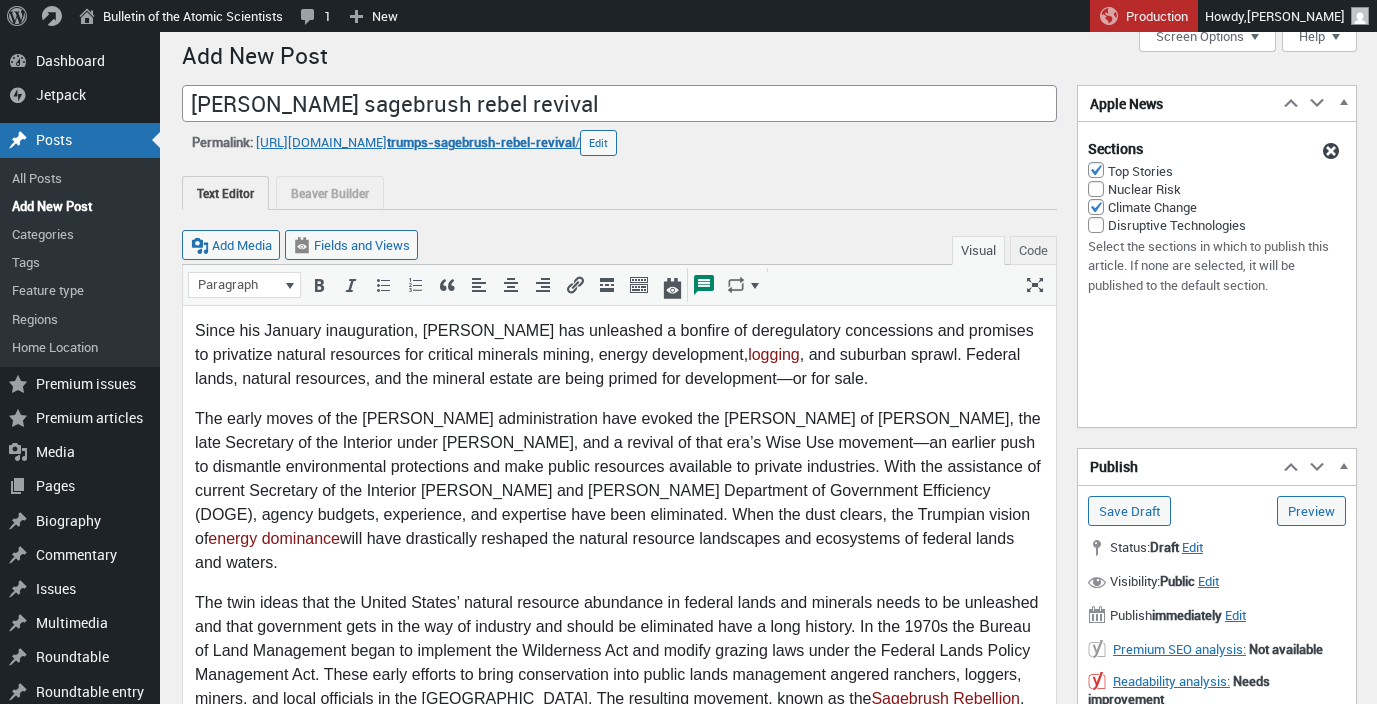 scroll, scrollTop: 0, scrollLeft: 0, axis: both 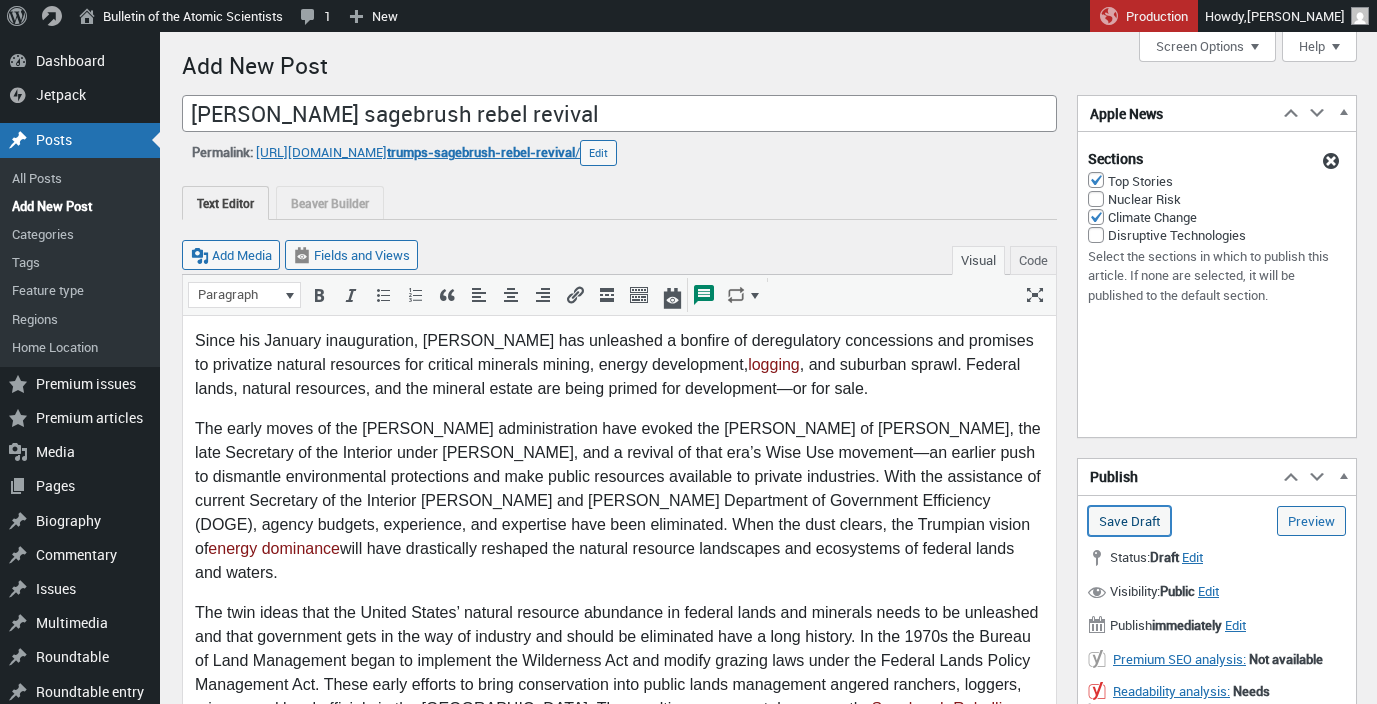 click on "Save Draft" at bounding box center [1129, 521] 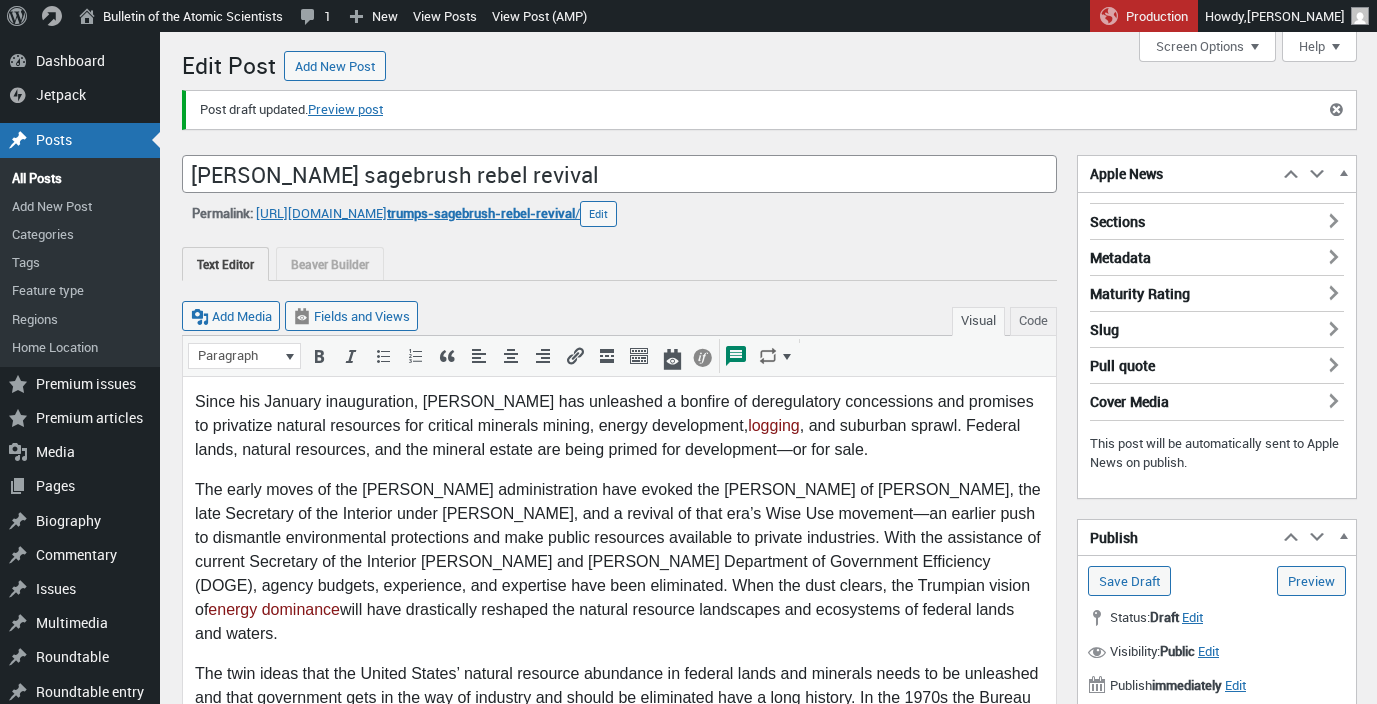 scroll, scrollTop: 0, scrollLeft: 0, axis: both 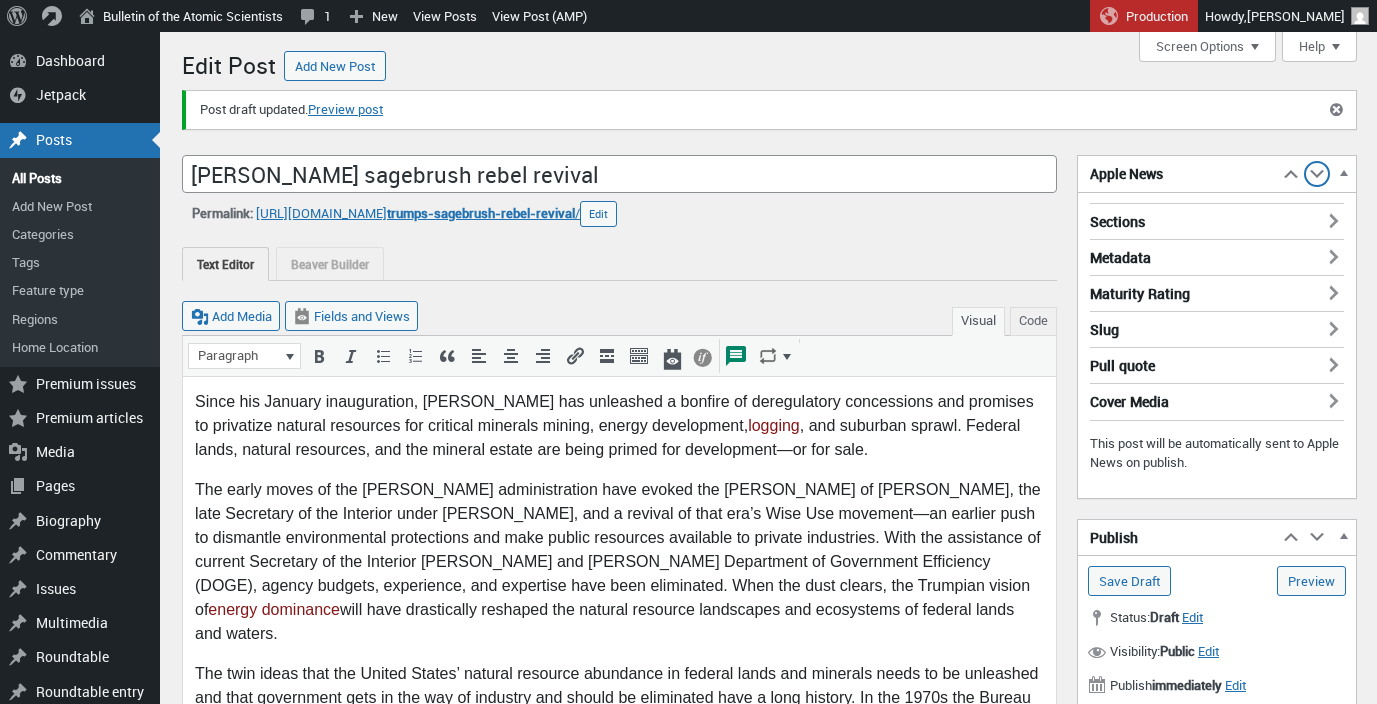 click at bounding box center (1317, 177) 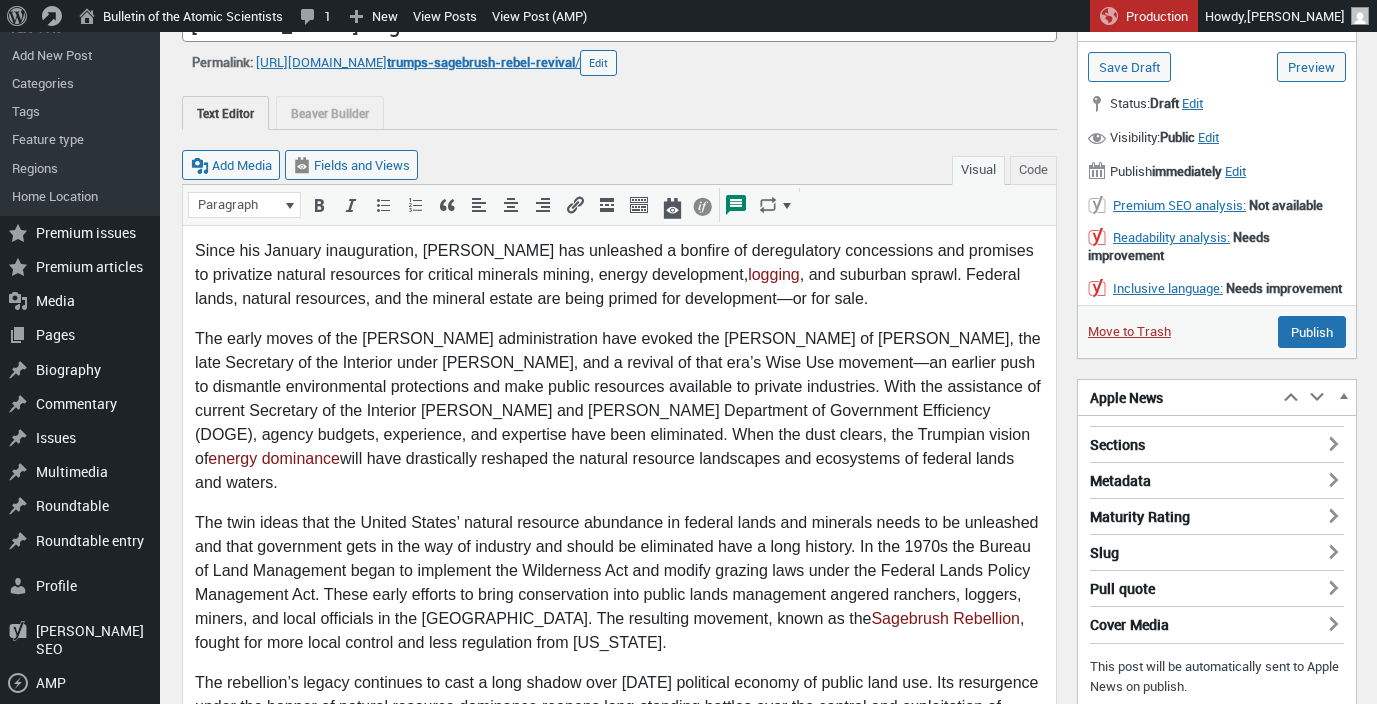 scroll, scrollTop: 153, scrollLeft: 0, axis: vertical 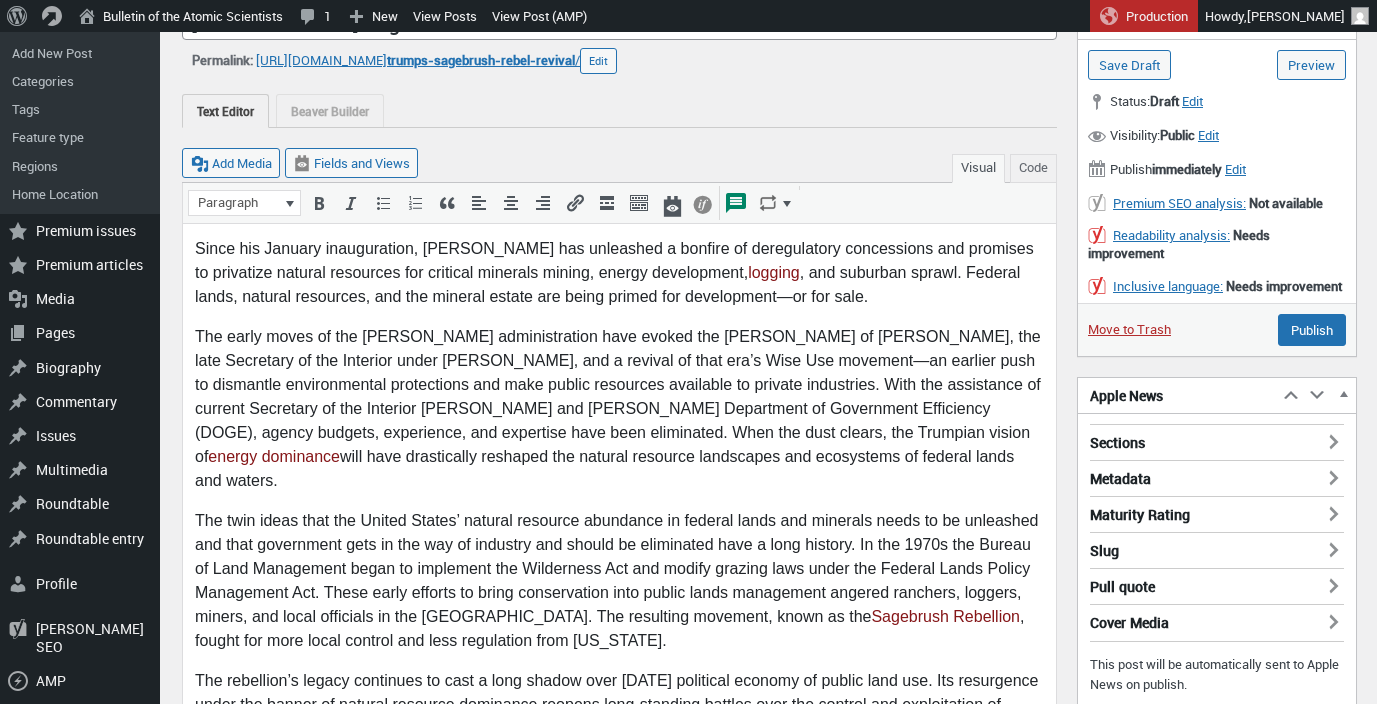 click on "Sections" at bounding box center [1217, 437] 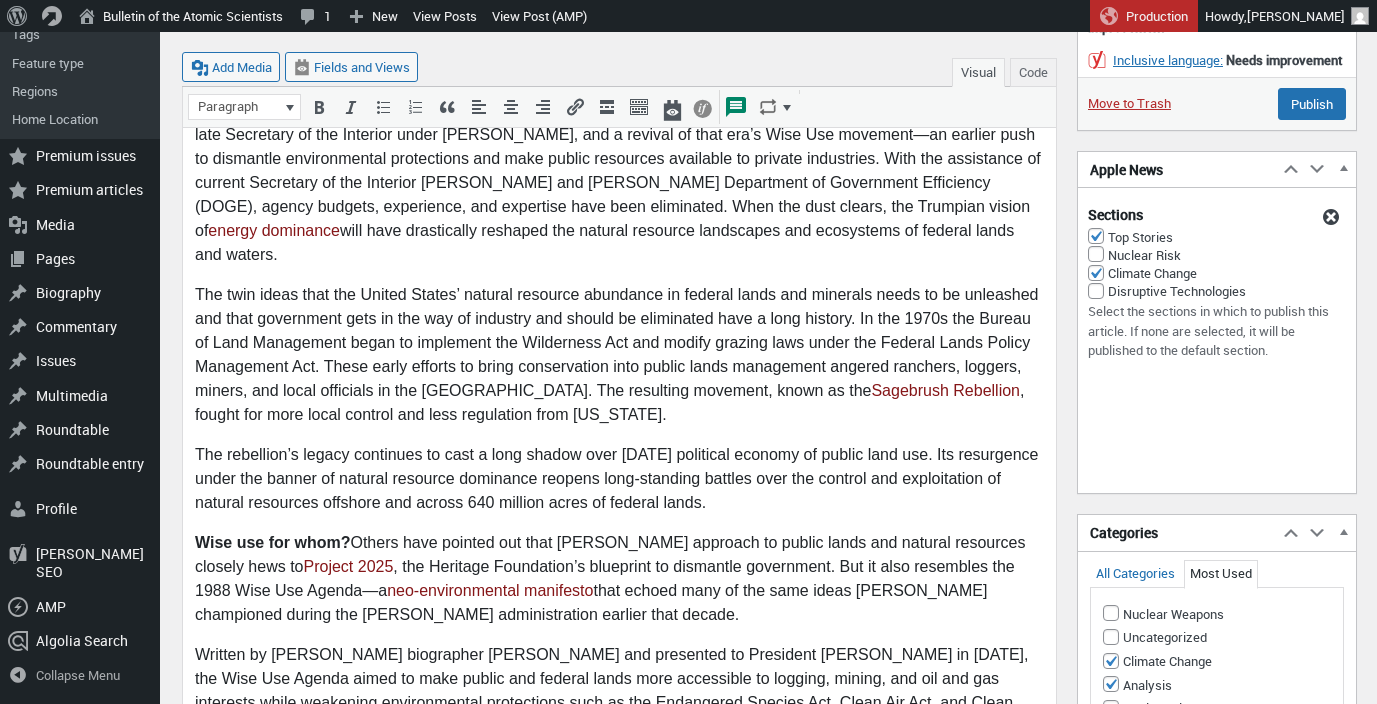 scroll, scrollTop: 381, scrollLeft: 0, axis: vertical 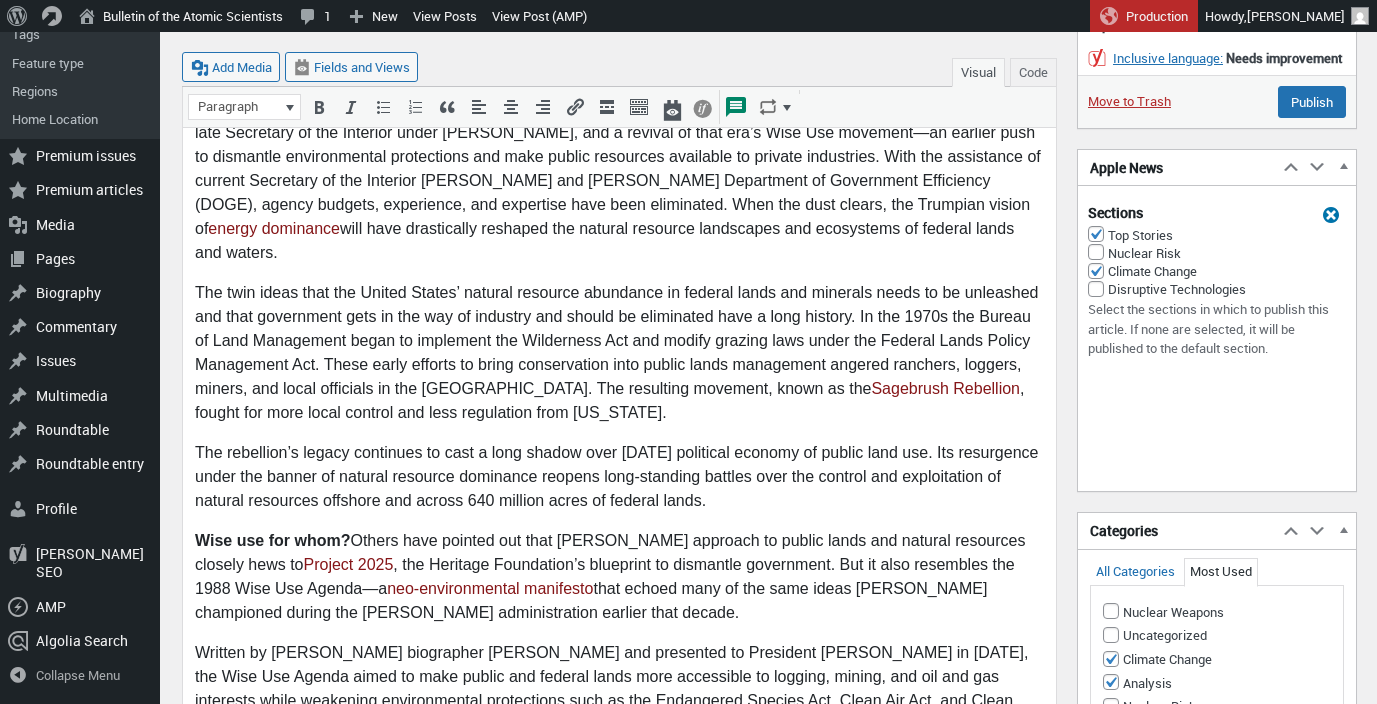 click at bounding box center [1331, 211] 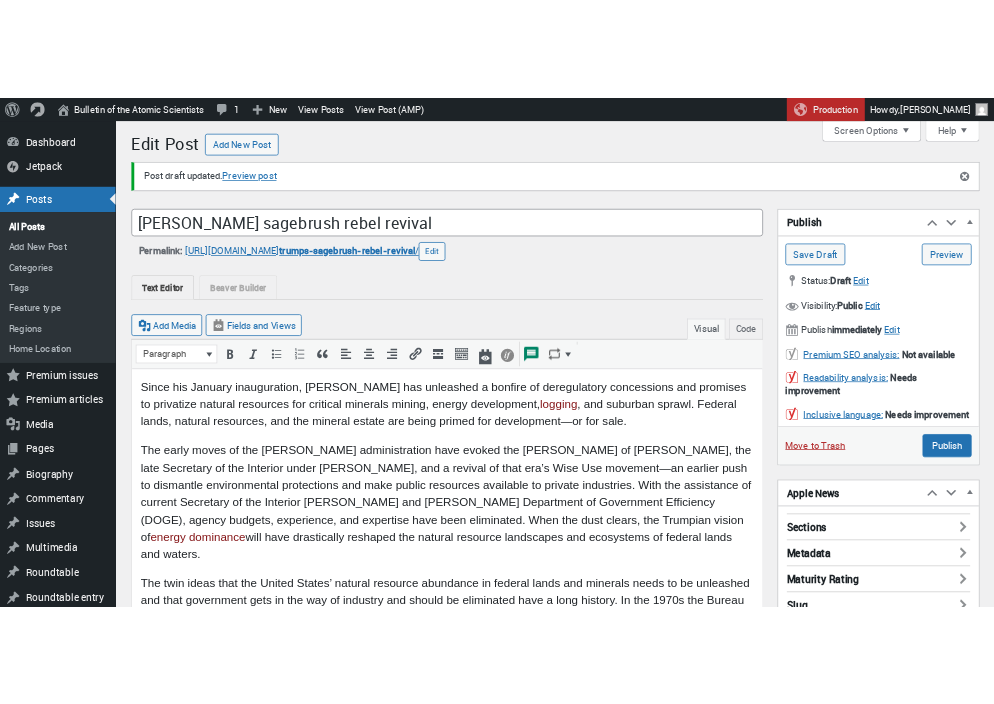 scroll, scrollTop: 0, scrollLeft: 0, axis: both 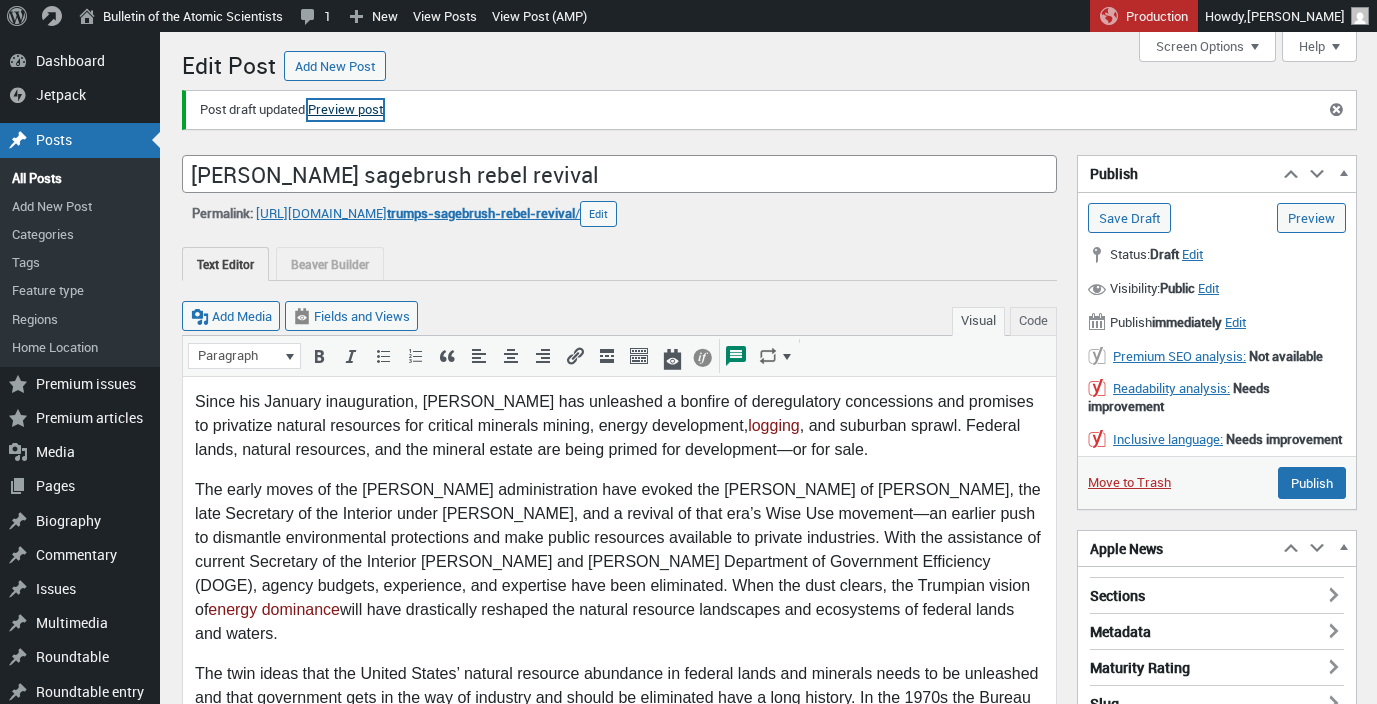 click on "Preview post" at bounding box center (345, 110) 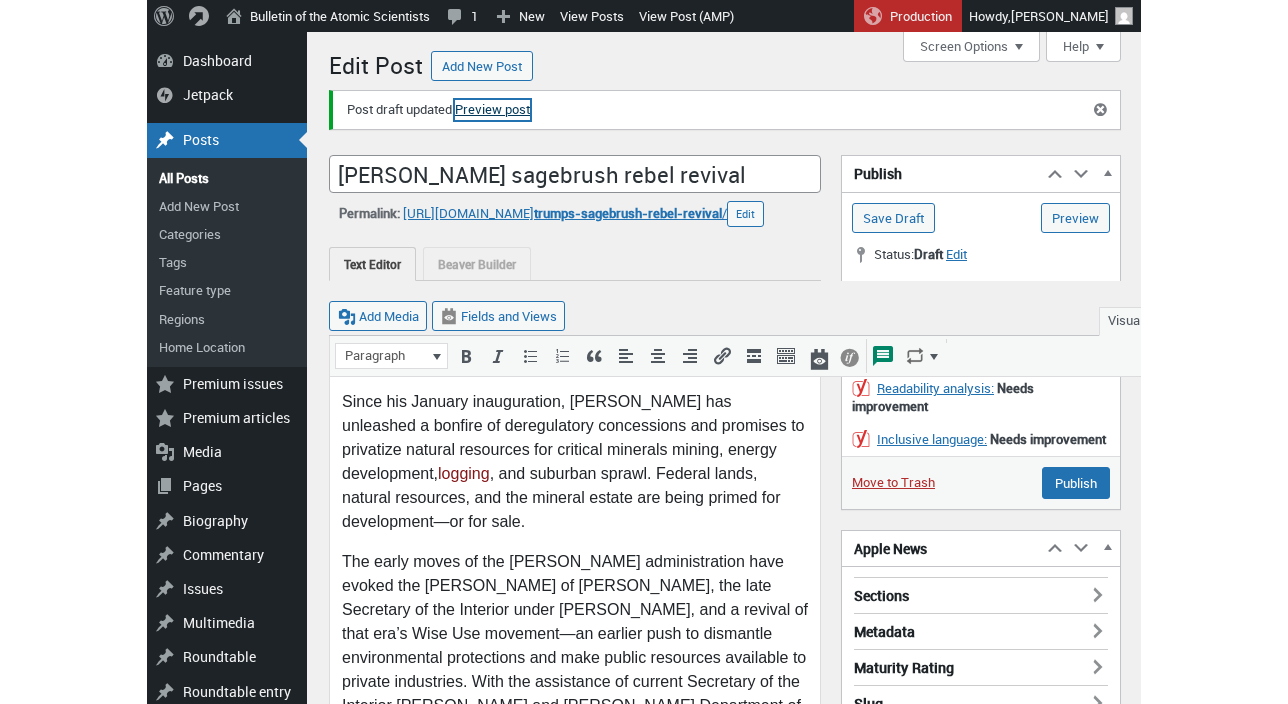 scroll, scrollTop: 15, scrollLeft: 0, axis: vertical 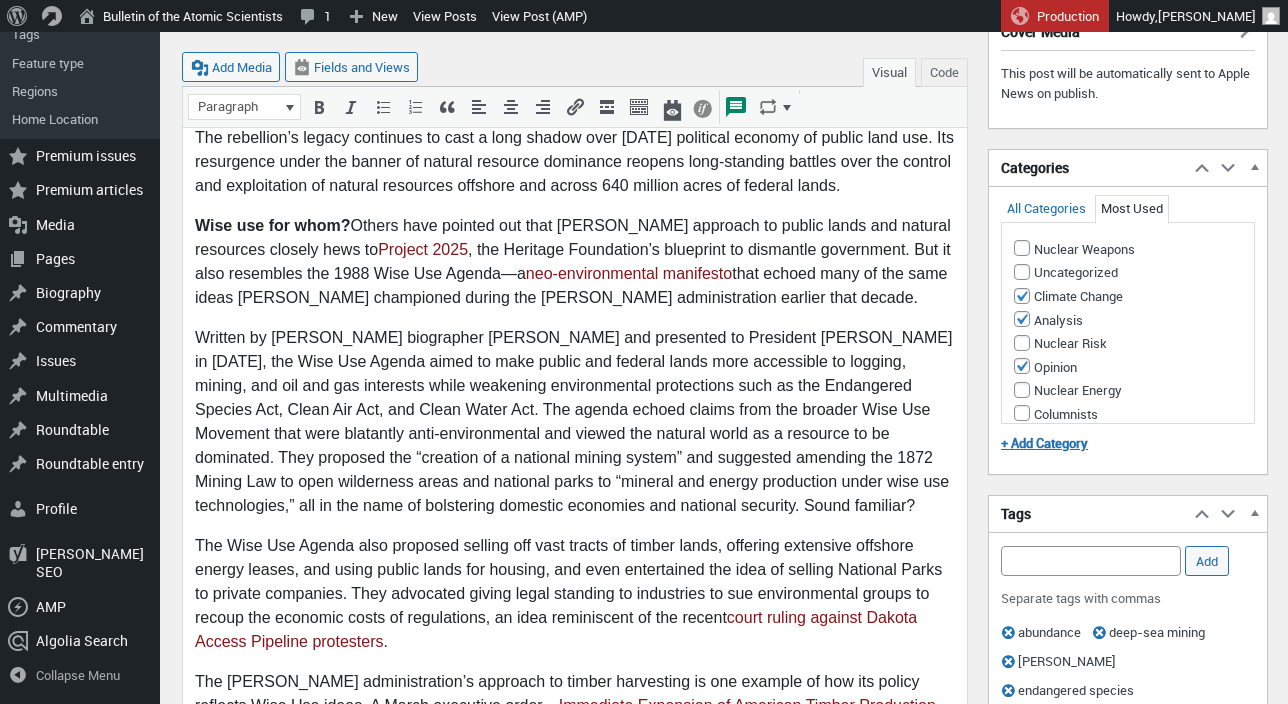 click on "Written by [PERSON_NAME] biographer [PERSON_NAME] and presented to President [PERSON_NAME] in [DATE], the Wise Use Agenda aimed to make public and federal lands more accessible to logging, mining, and oil and gas interests while weakening environmental protections such as the Endangered Species Act, Clean Air Act, and Clean Water Act. The agenda echoed claims from the broader Wise Use Movement that were blatantly anti-environmental and viewed the natural world as a resource to be dominated. They proposed the “creation of a national mining system” and suggested amending the 1872 Mining Law to open wilderness areas and national parks to “mineral and energy production under wise use technologies,” all in the name of bolstering domestic economies and national security. Sound familiar?" at bounding box center (575, 422) 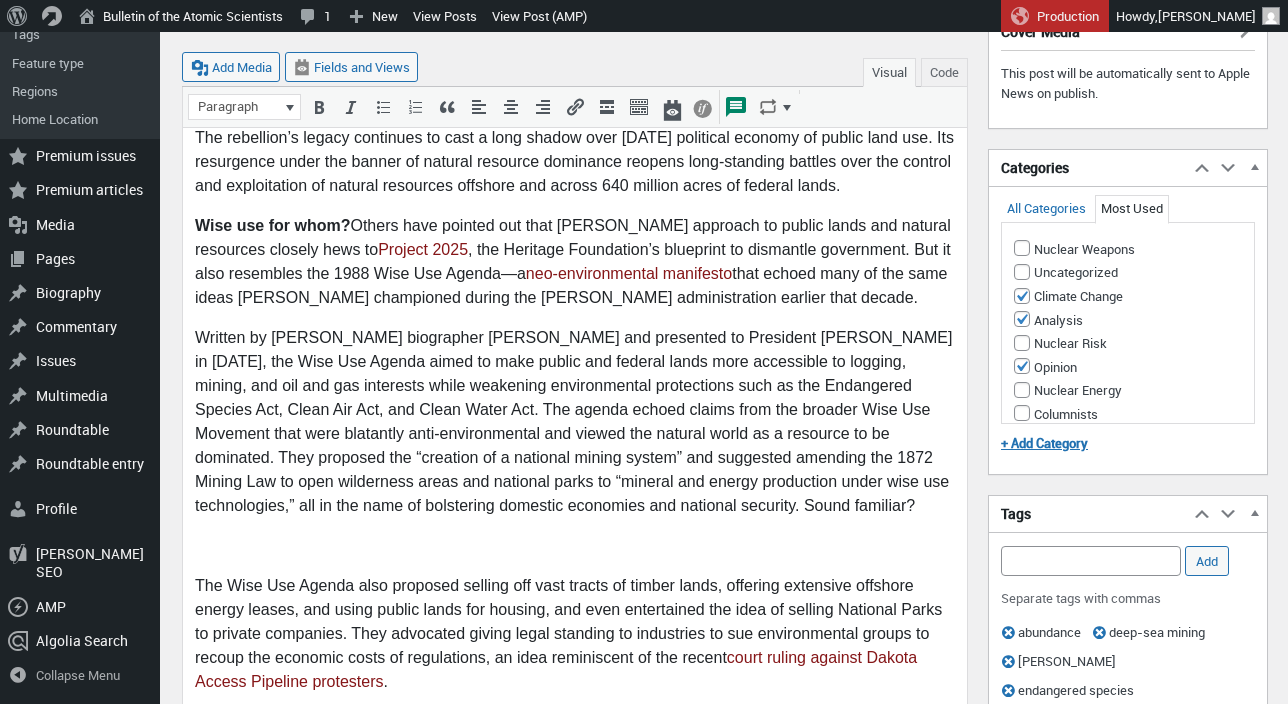 scroll, scrollTop: 784, scrollLeft: 0, axis: vertical 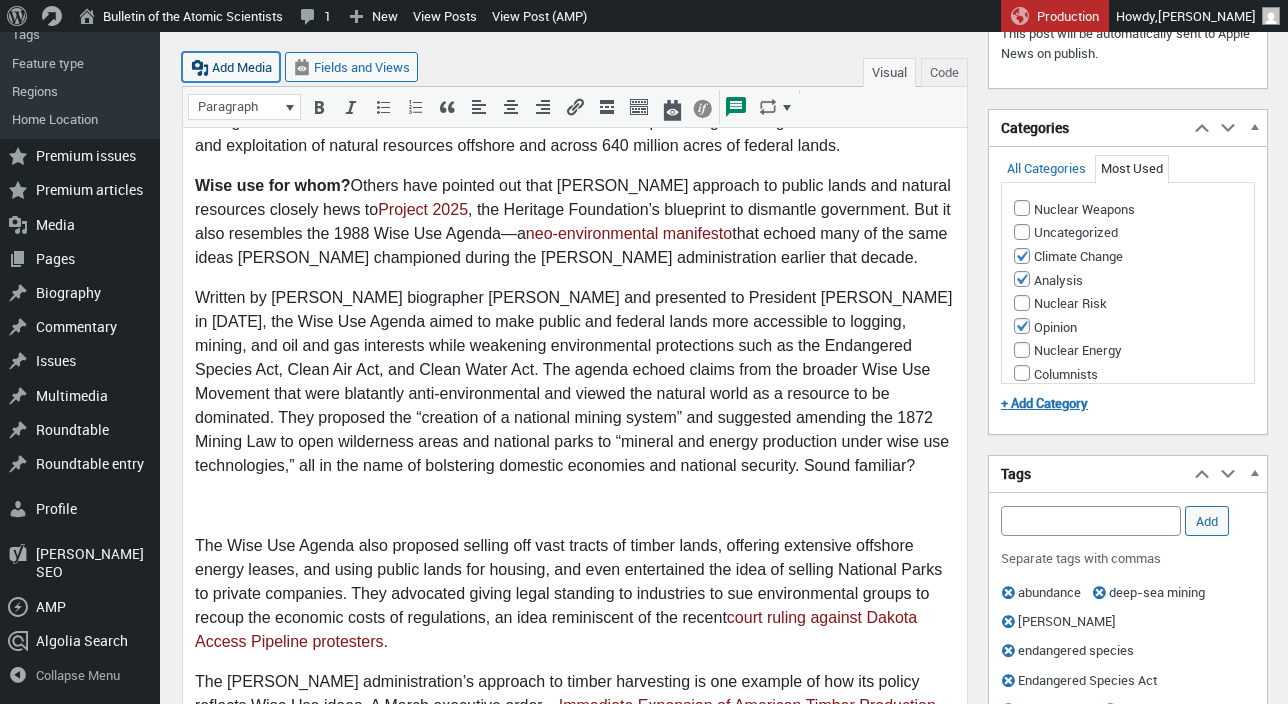click on "Add Media" at bounding box center [231, 67] 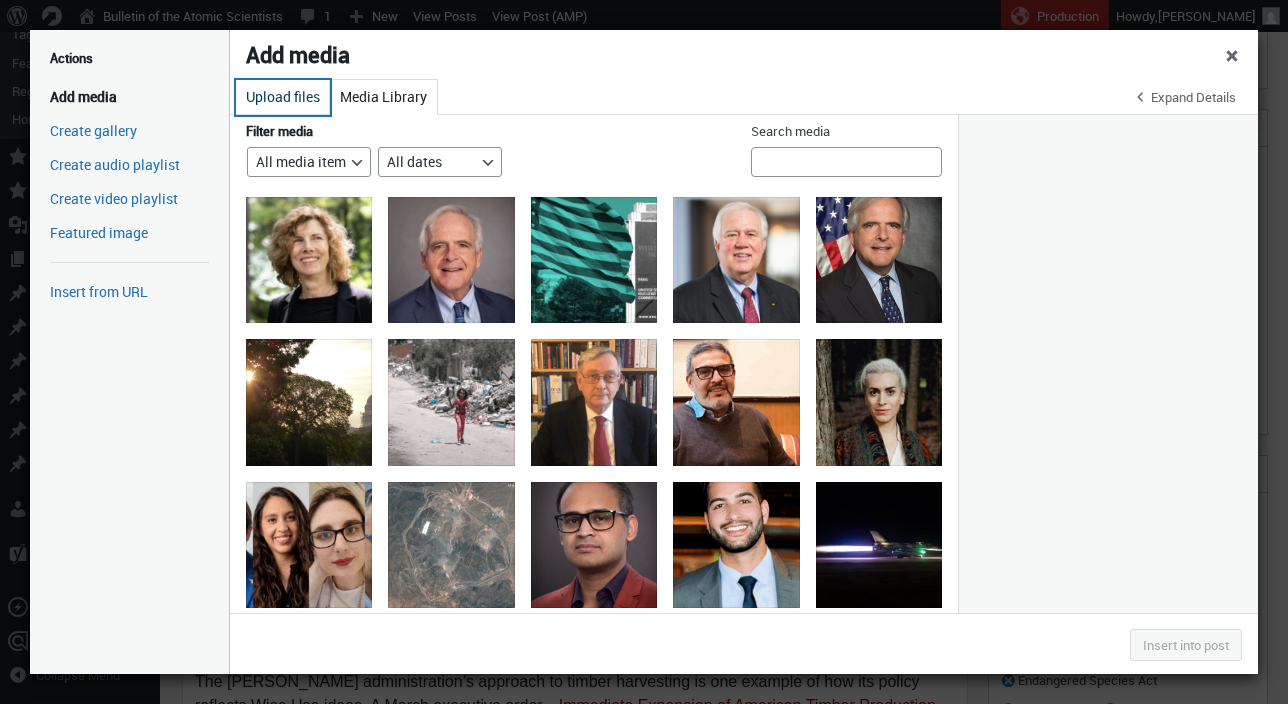 click on "Upload files" at bounding box center [283, 97] 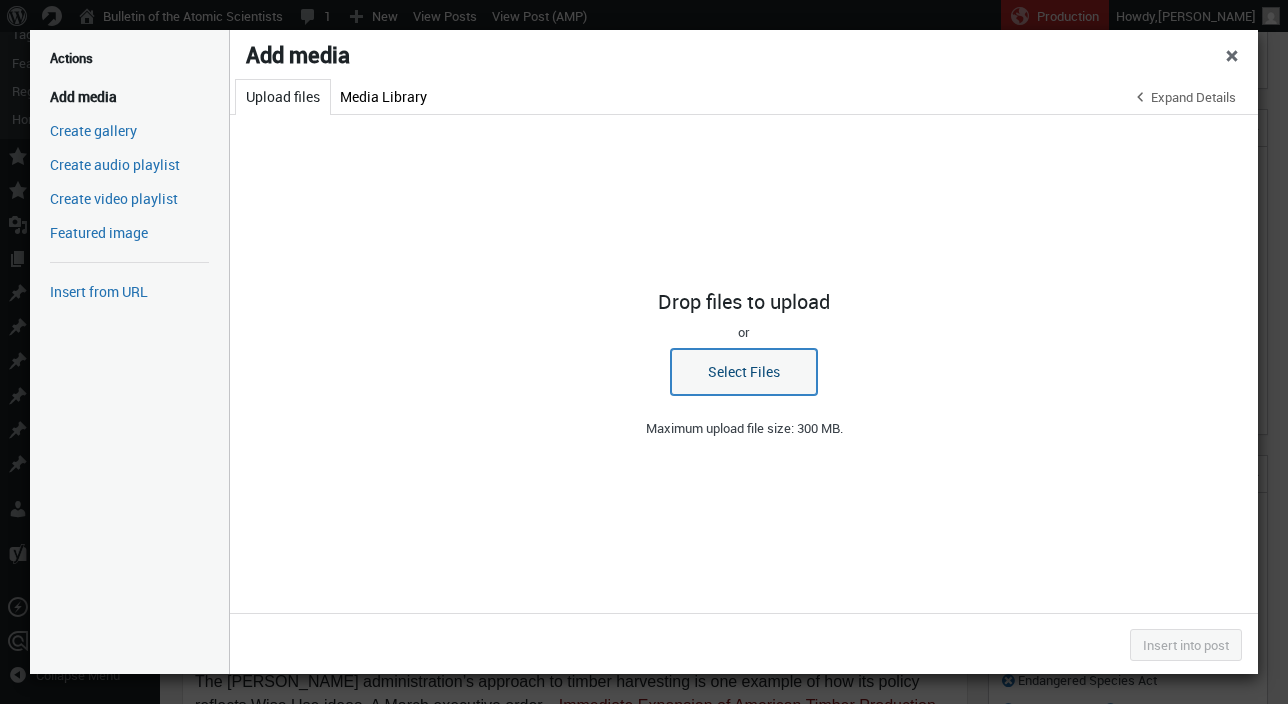 click on "Select Files" at bounding box center (744, 372) 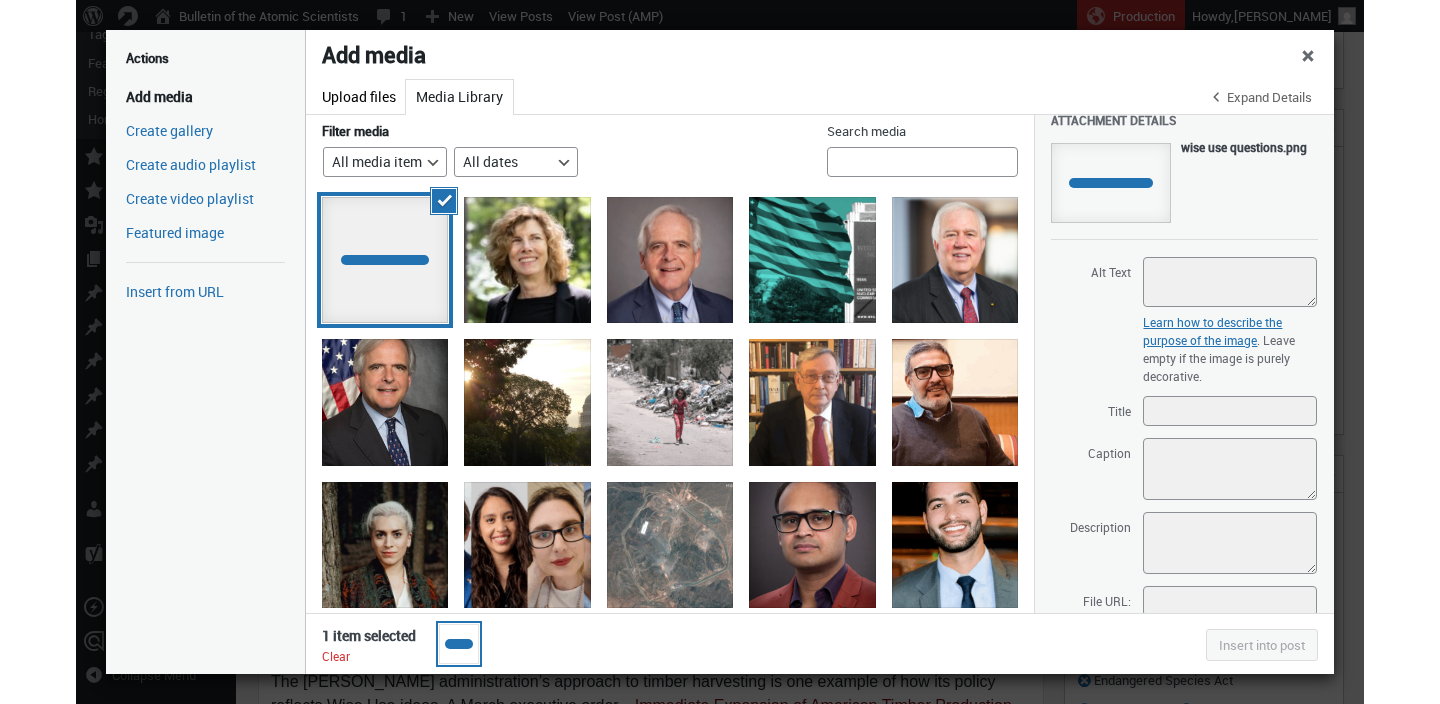 scroll, scrollTop: 131, scrollLeft: 0, axis: vertical 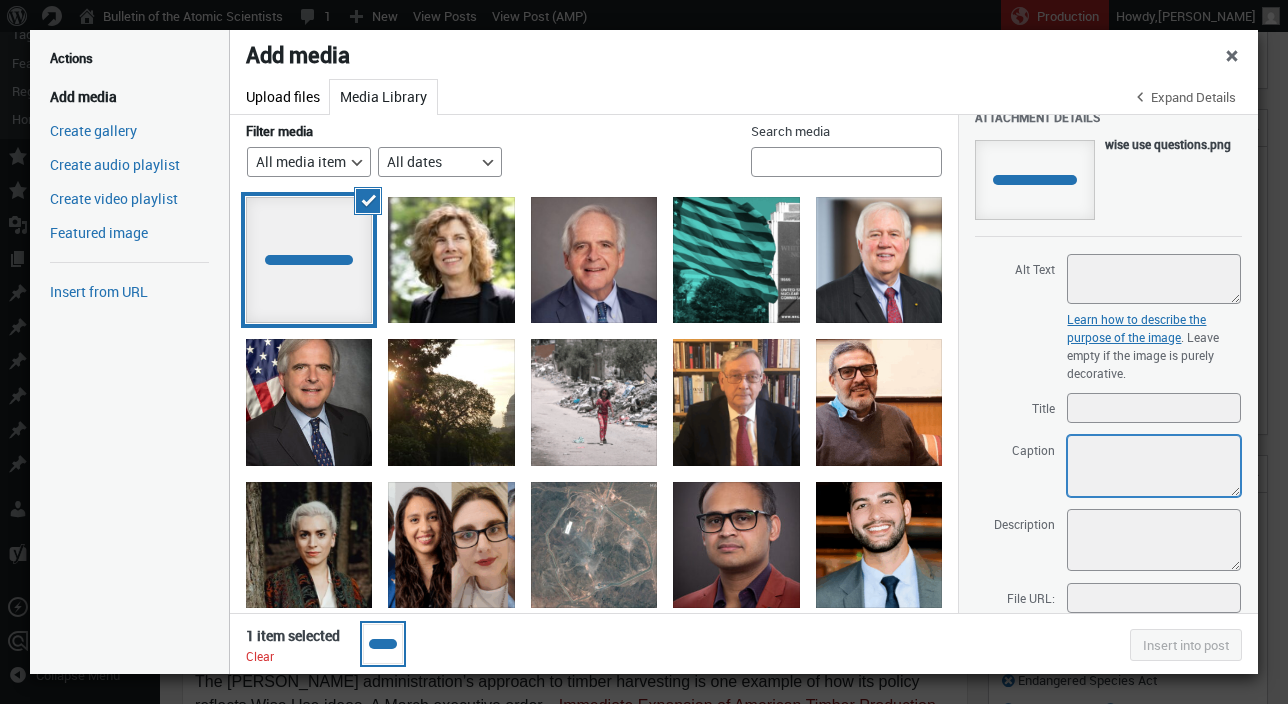 click on "Caption" at bounding box center [1154, 466] 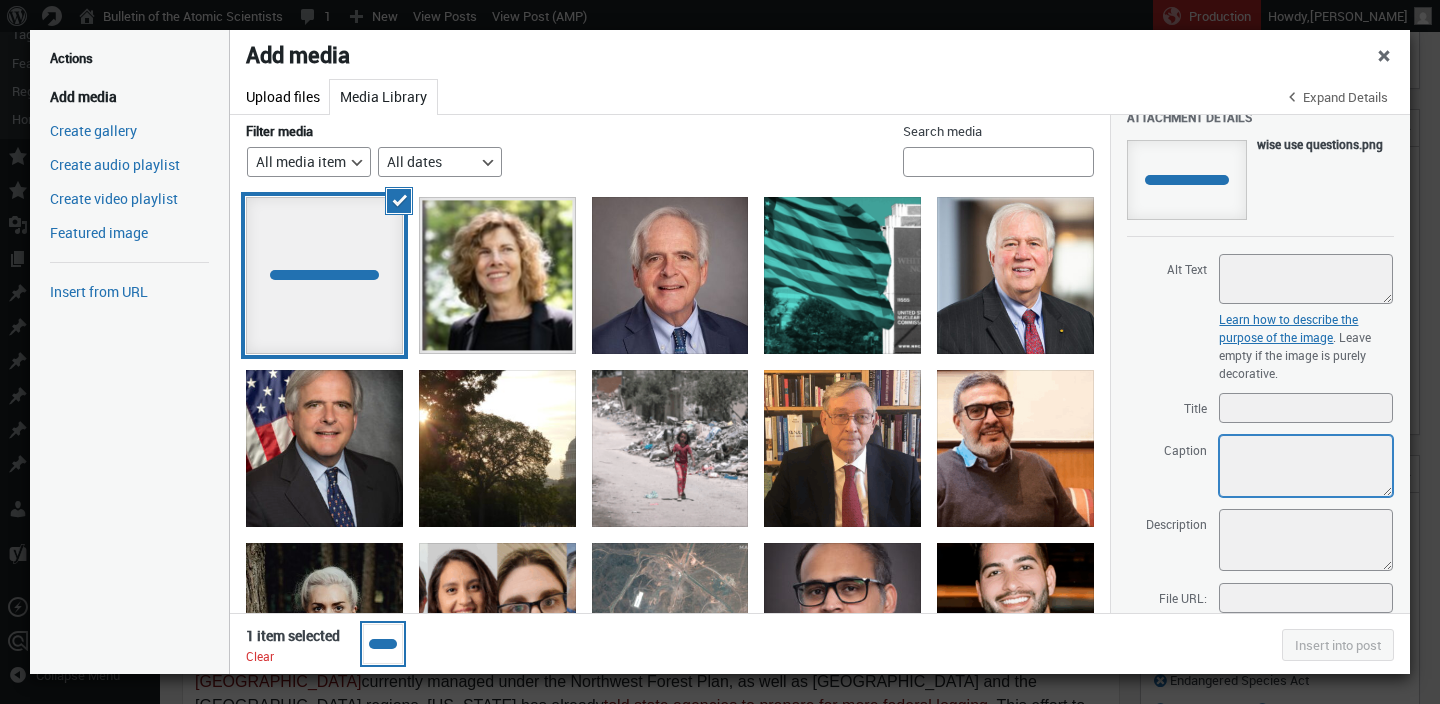 scroll, scrollTop: 15, scrollLeft: 0, axis: vertical 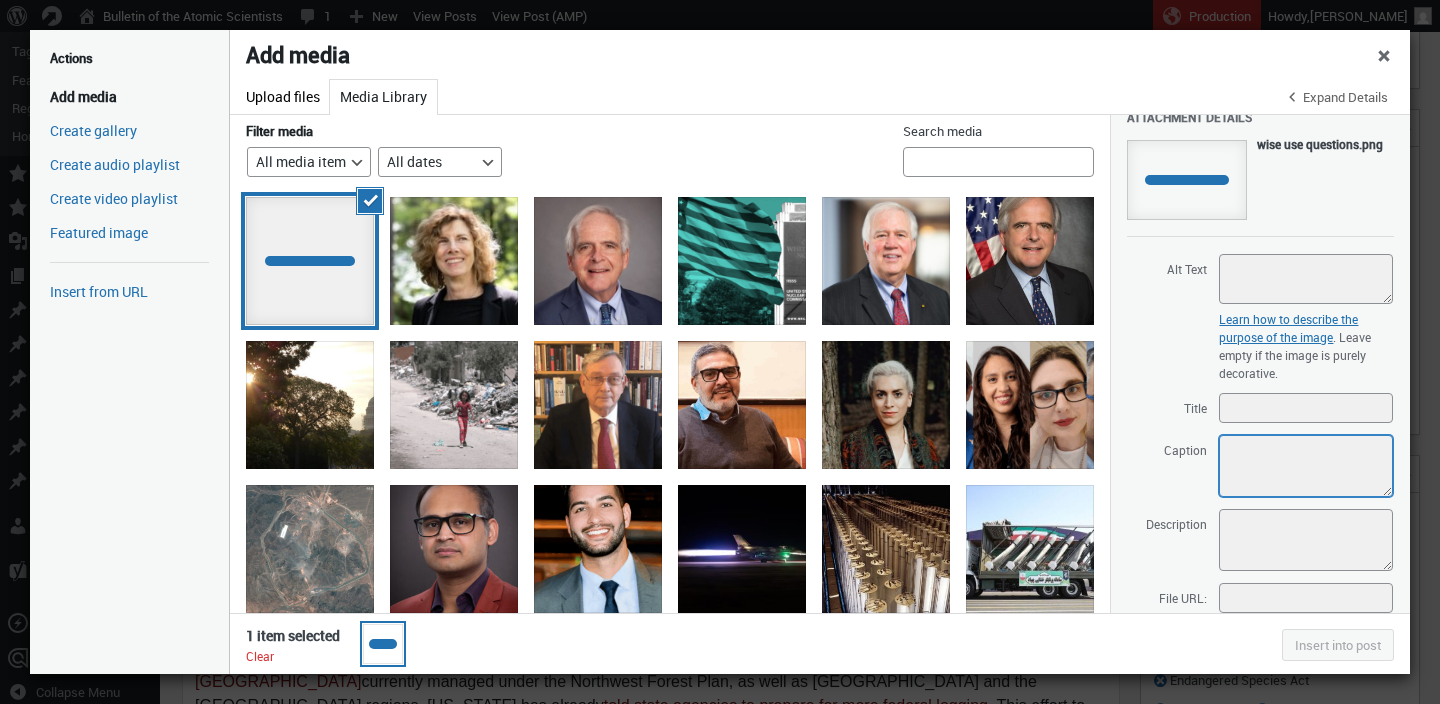 click on "Caption" at bounding box center [1306, 466] 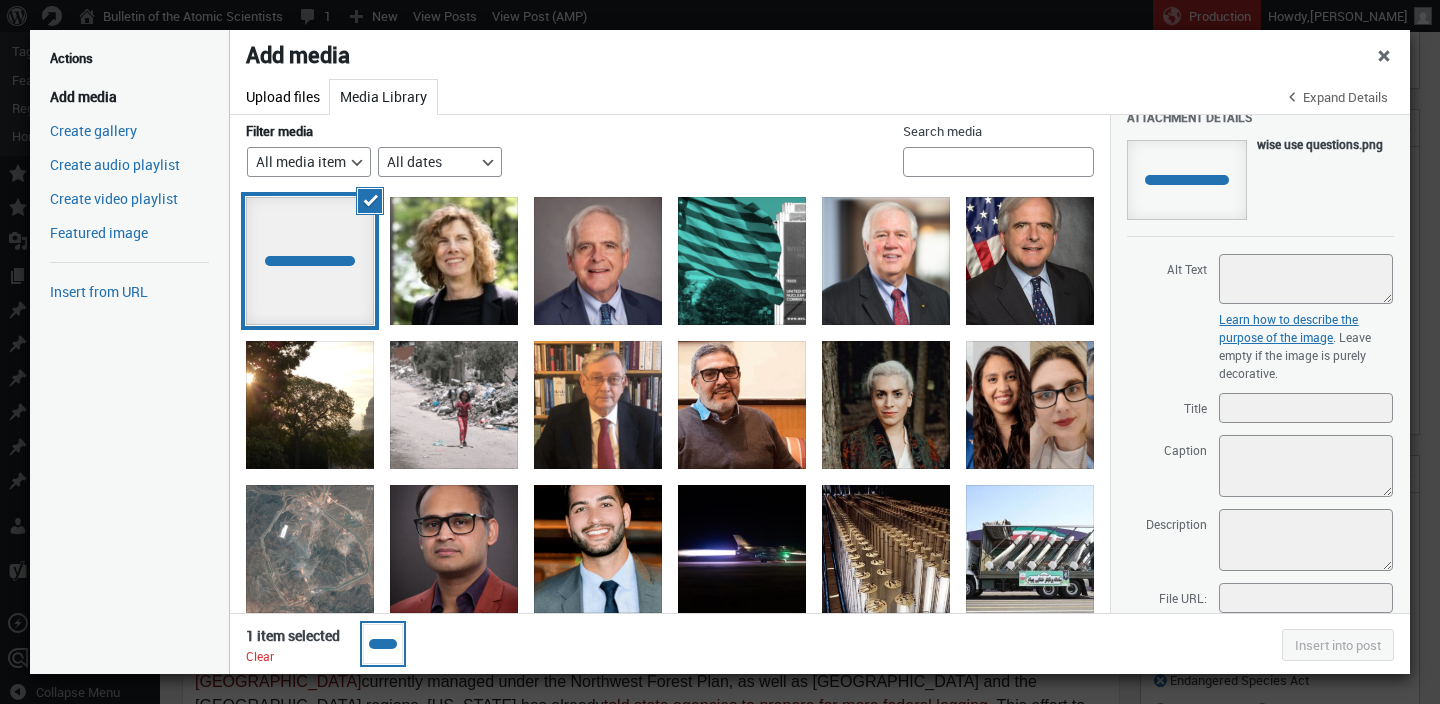 click on "Attachment Details
Saved.
wise use questions.png
Alt Text
Learn how to describe the purpose of the image  (opens in a new tab) . Leave empty if the image is purely decorative.
Title
Caption
Description
File URL:
Copy URL to clipboard
Copied!" at bounding box center [1260, 371] 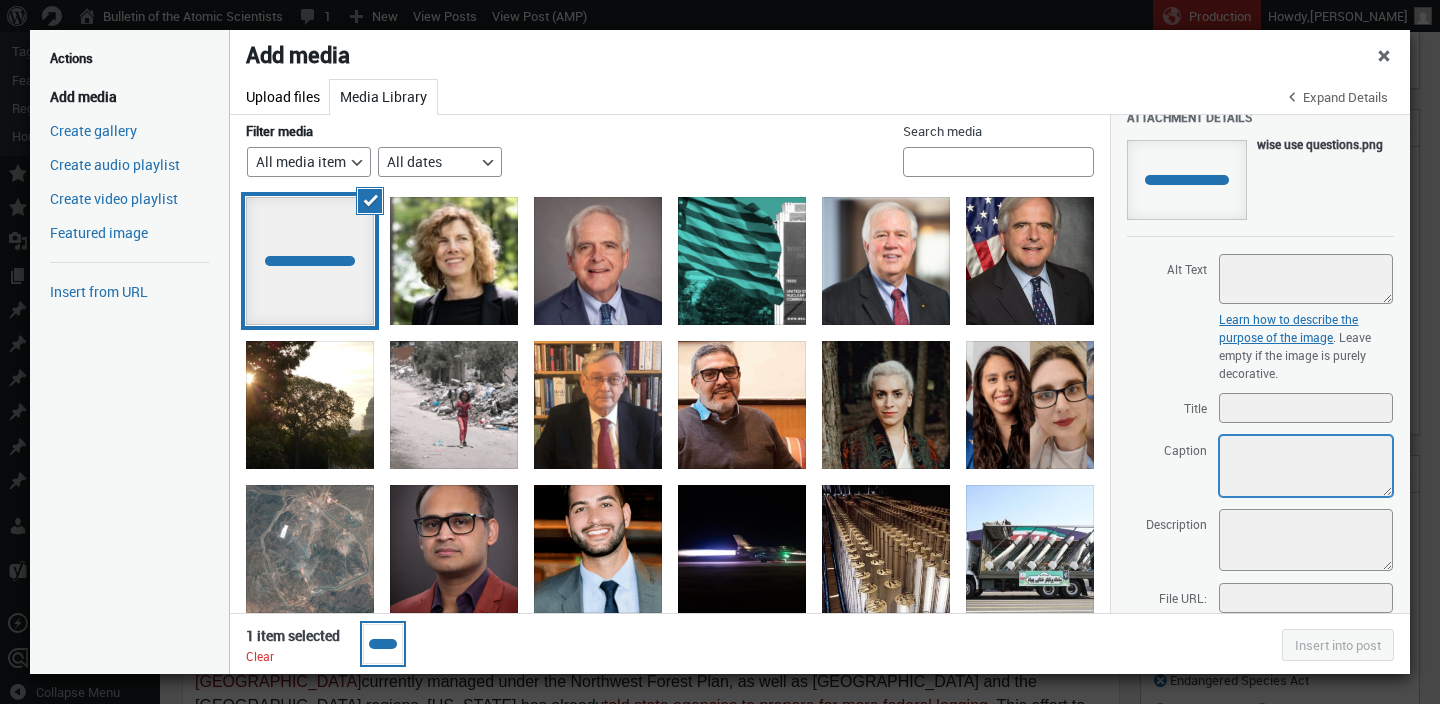 click on "Caption" at bounding box center (1306, 466) 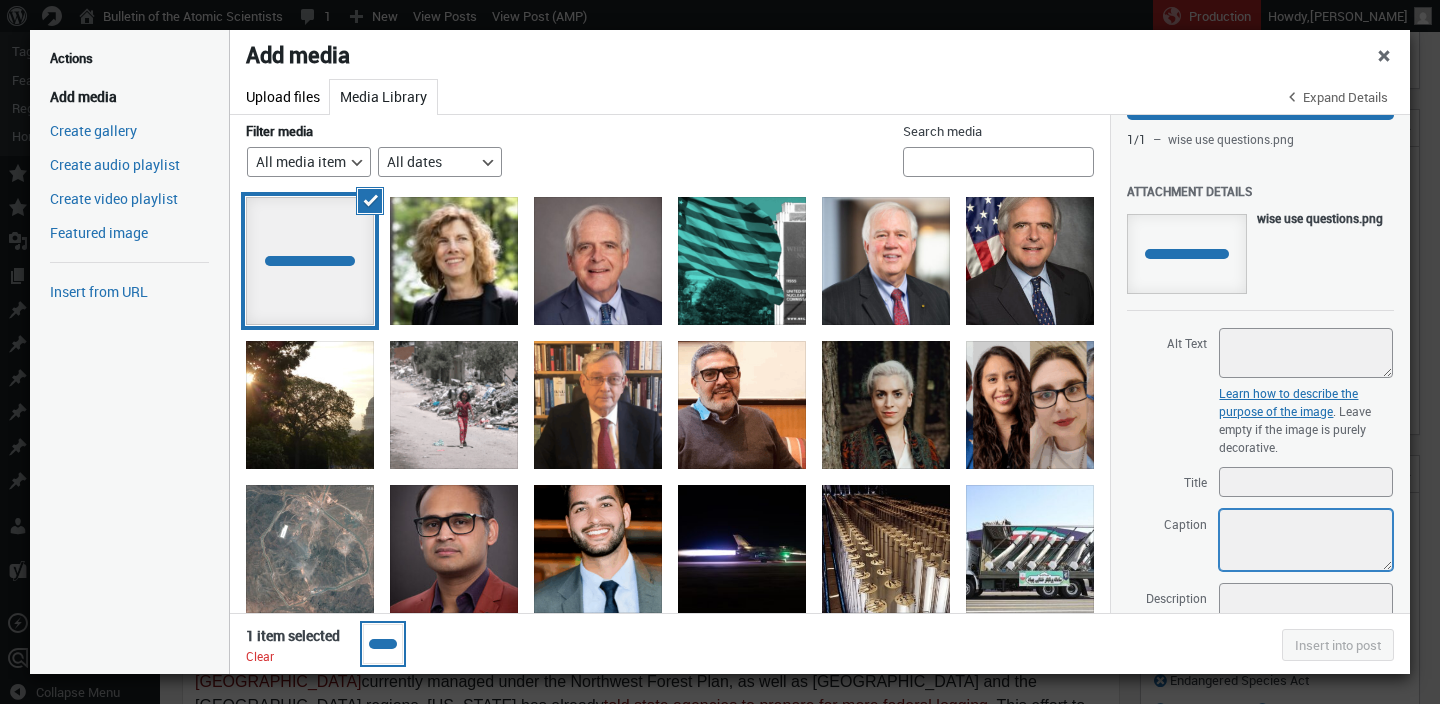 scroll, scrollTop: 36, scrollLeft: 0, axis: vertical 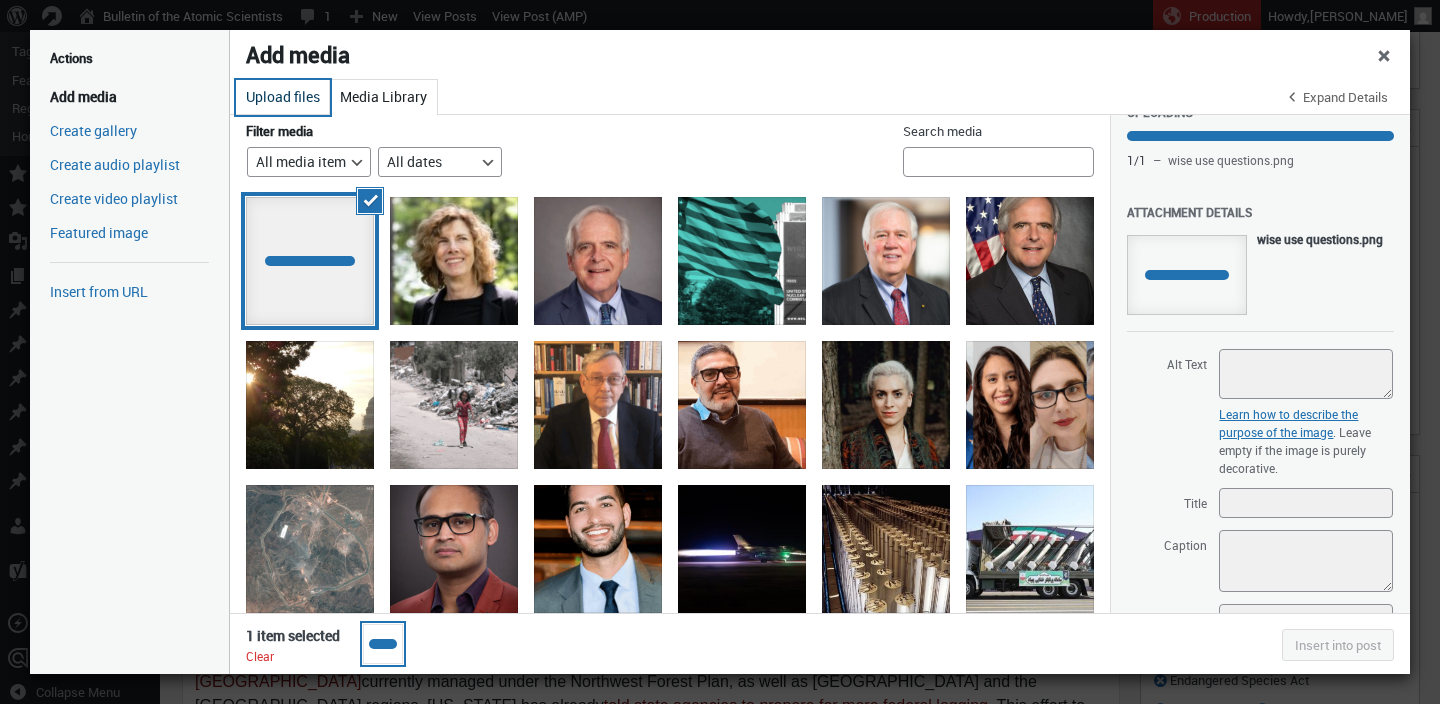 click on "Upload files" at bounding box center [283, 97] 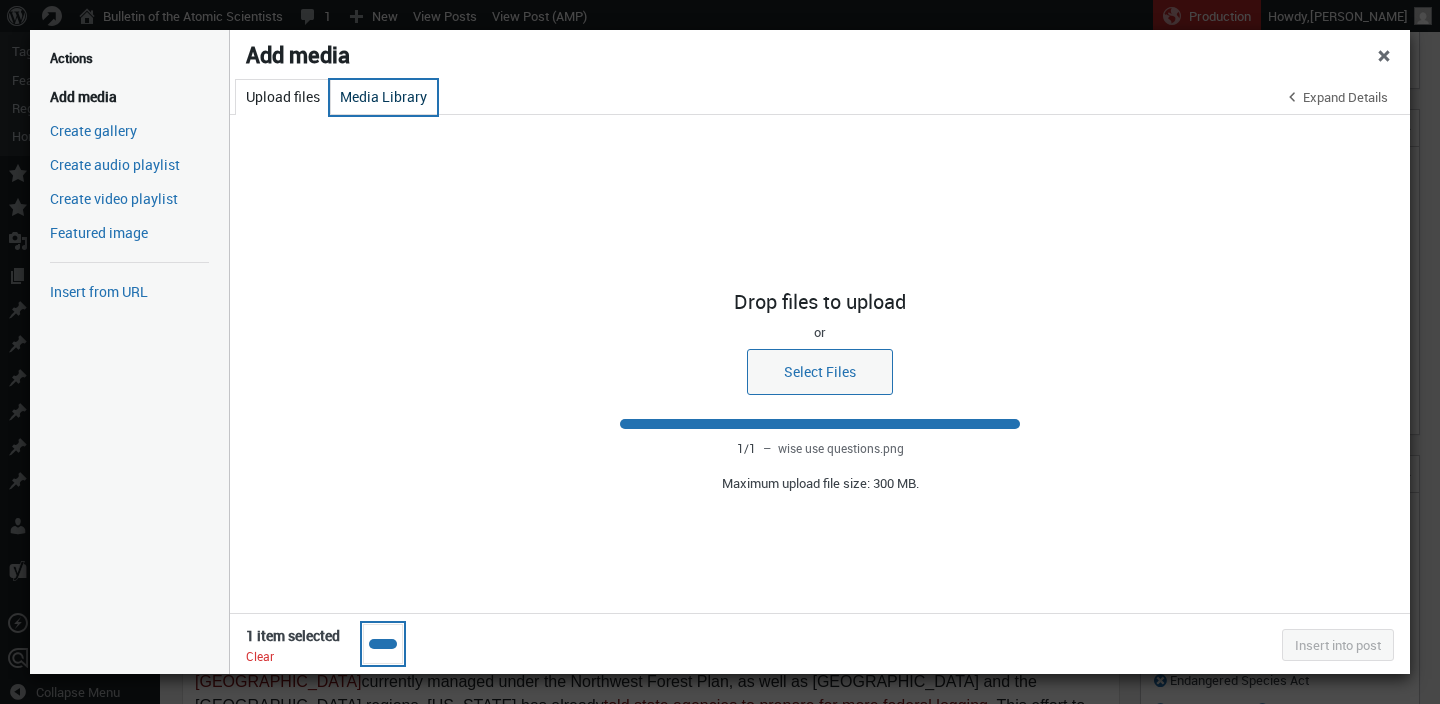 click on "Media Library" at bounding box center [383, 97] 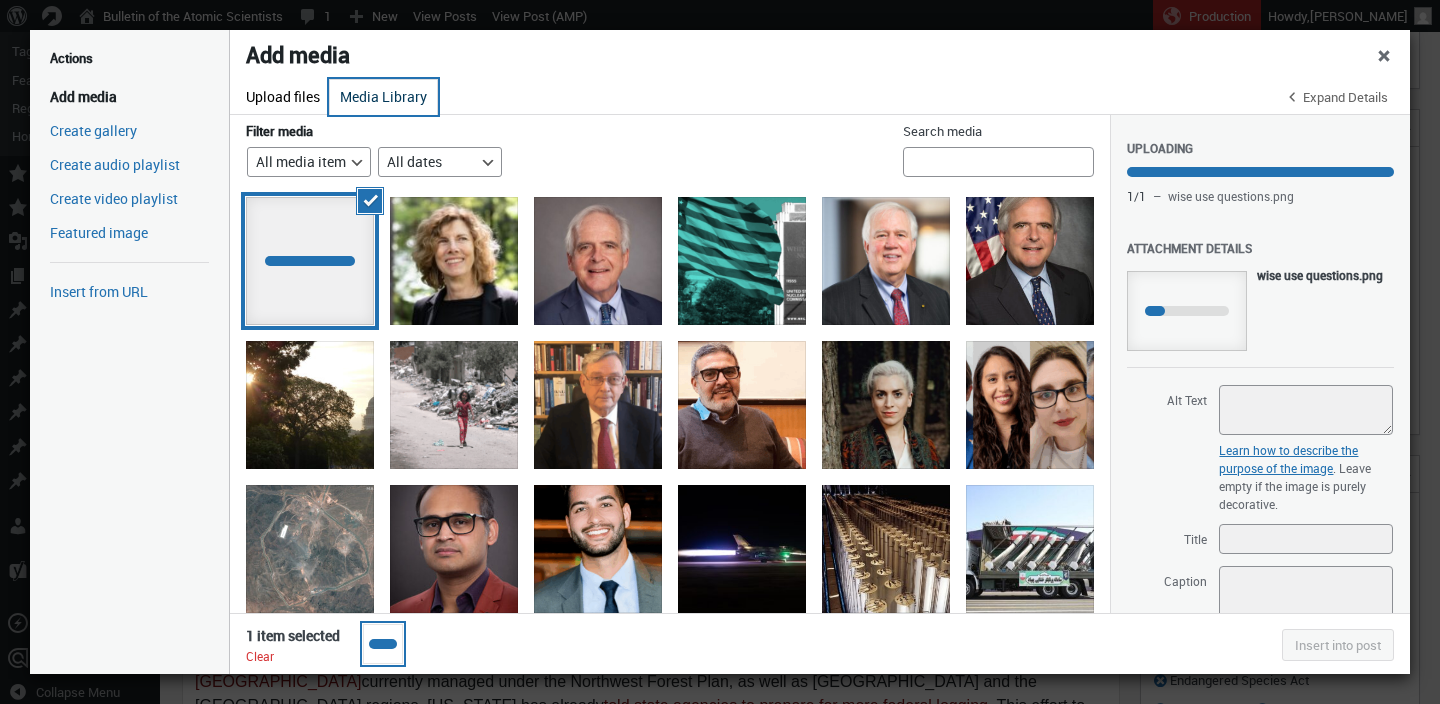 select on "left" 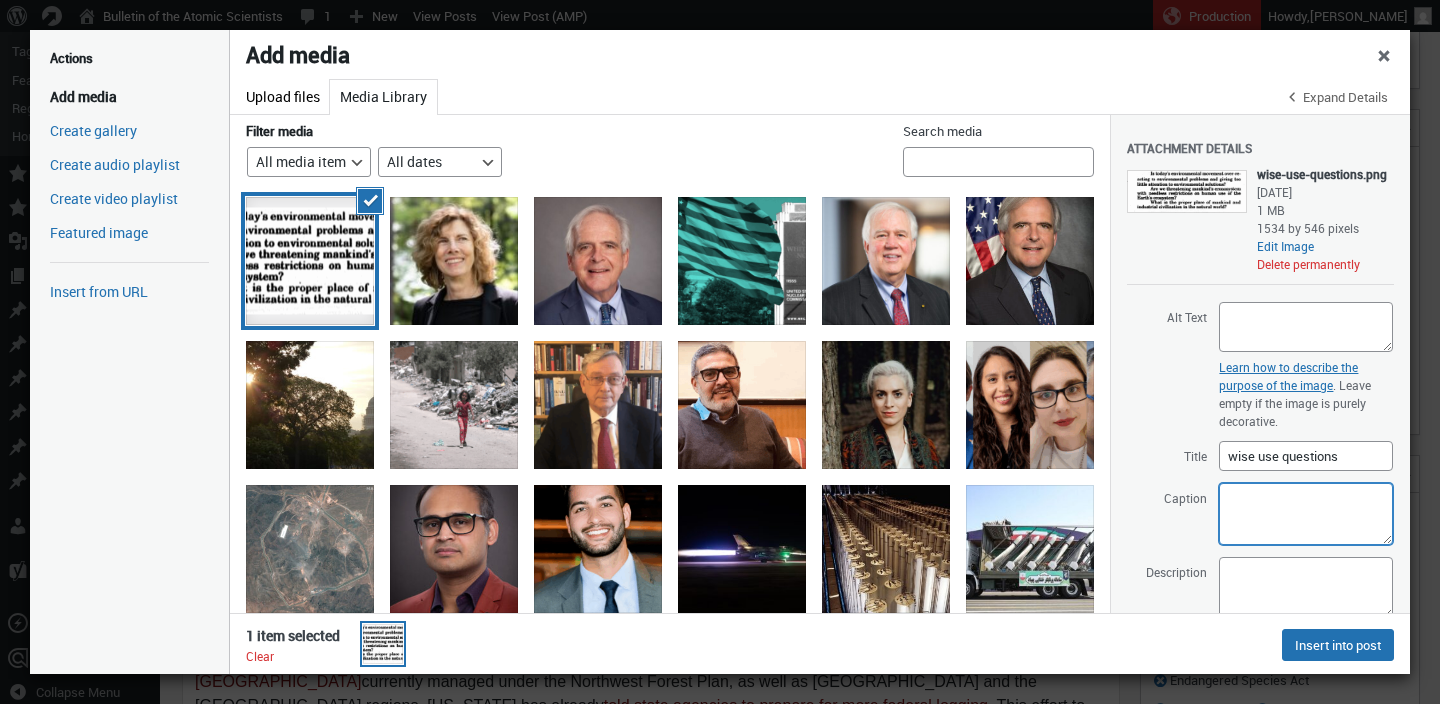click on "Caption" at bounding box center [1306, 514] 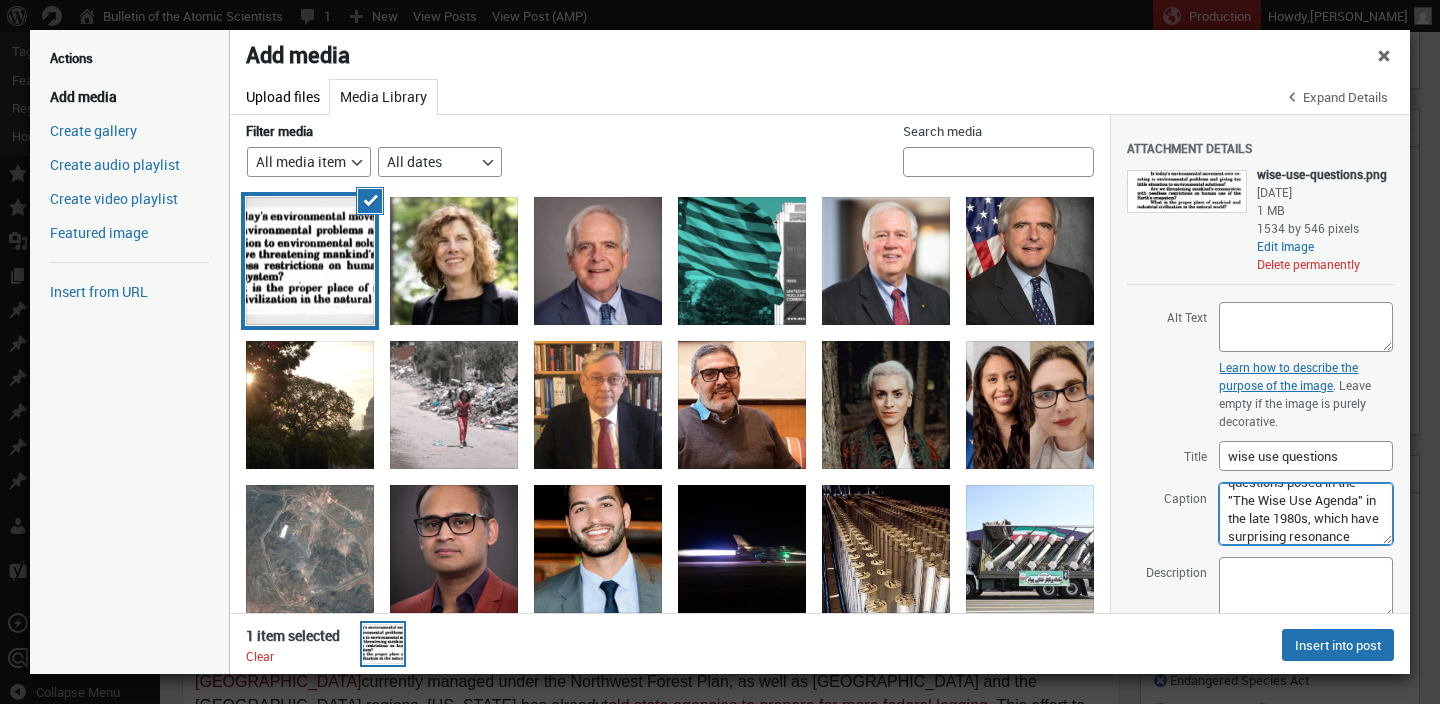 scroll, scrollTop: 53, scrollLeft: 0, axis: vertical 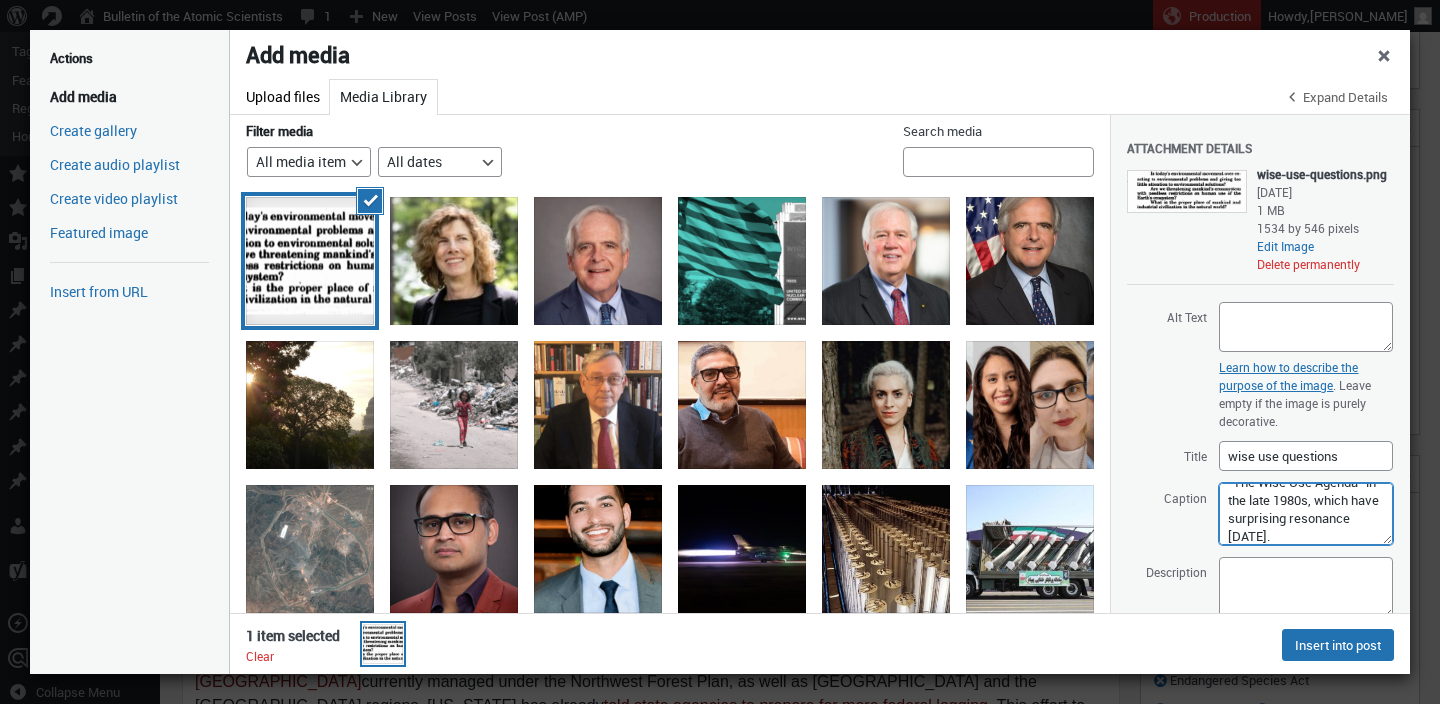 type on "Some of the leading questions posed in the "The Wise Use Agenda" in the late 1980s, which have surprising resonance [DATE]." 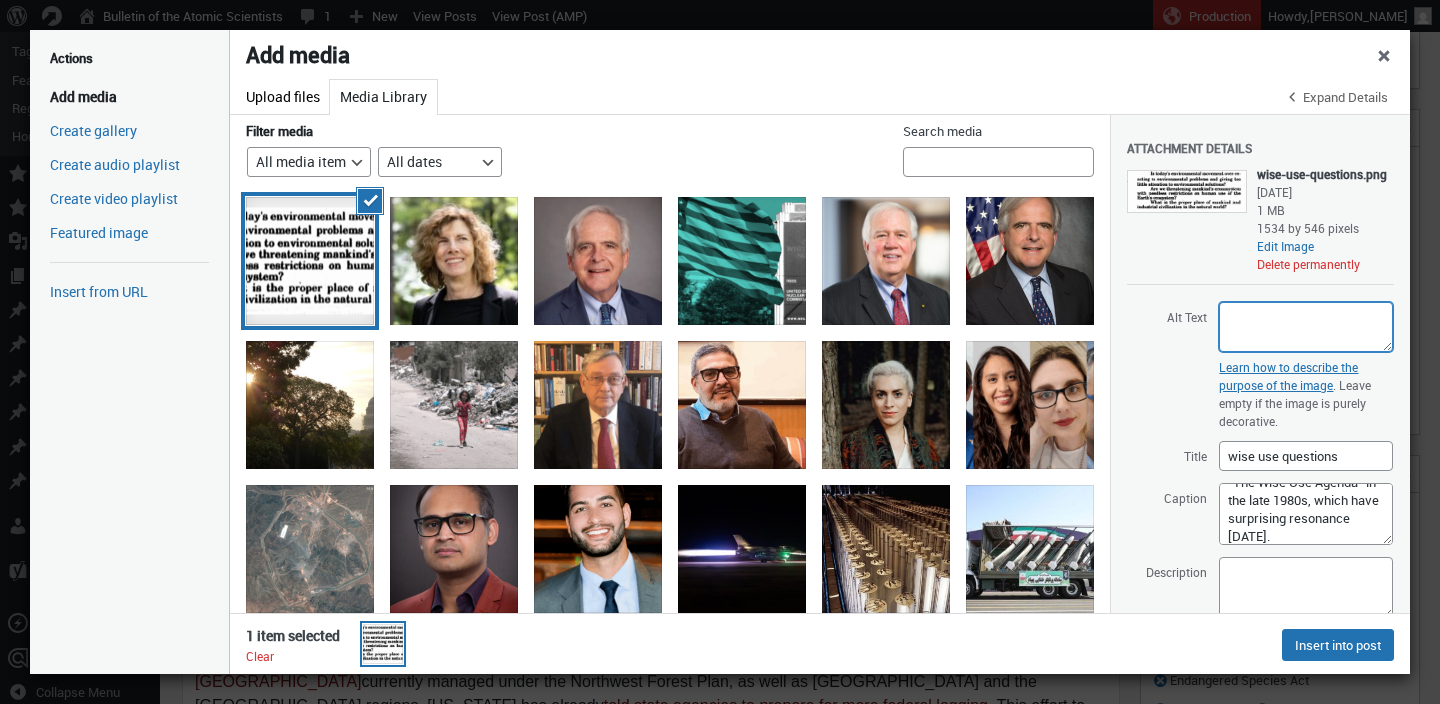 click on "Alt Text" at bounding box center (1306, 327) 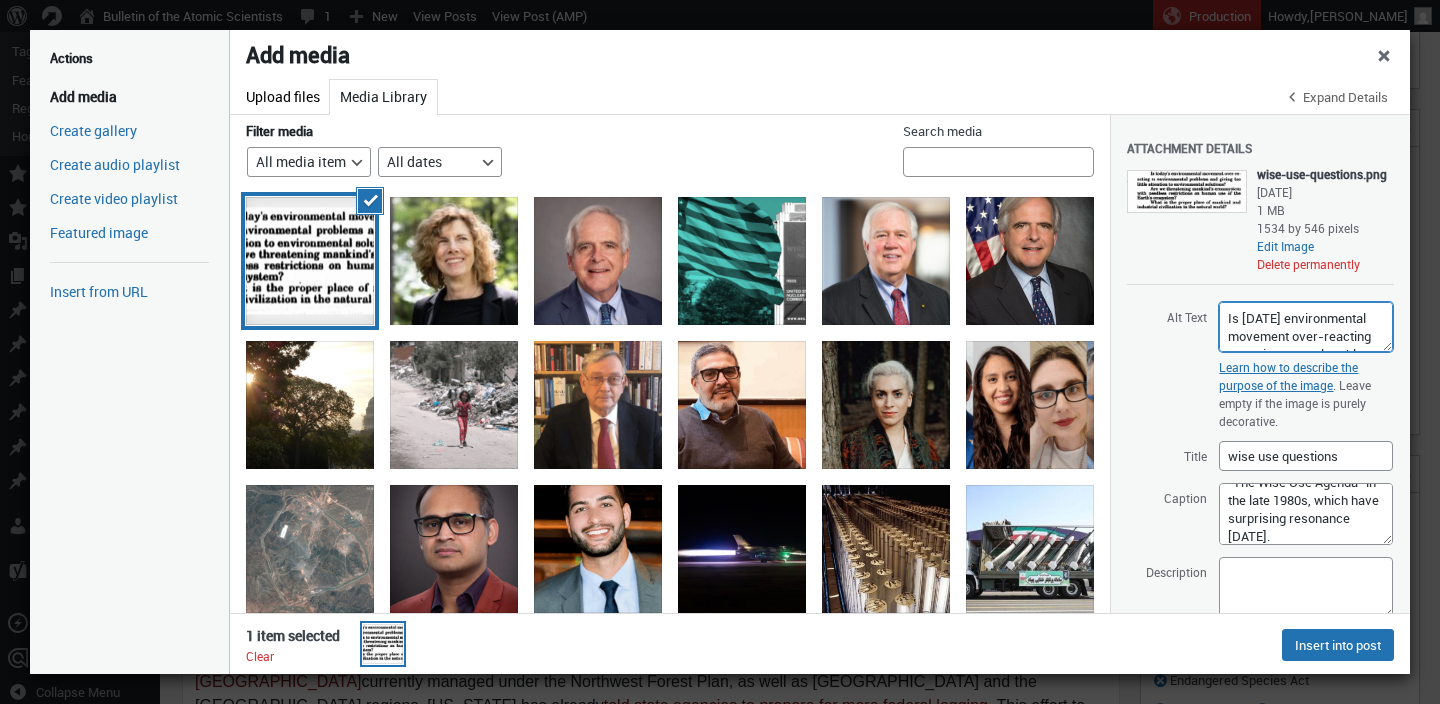 scroll, scrollTop: 245, scrollLeft: 0, axis: vertical 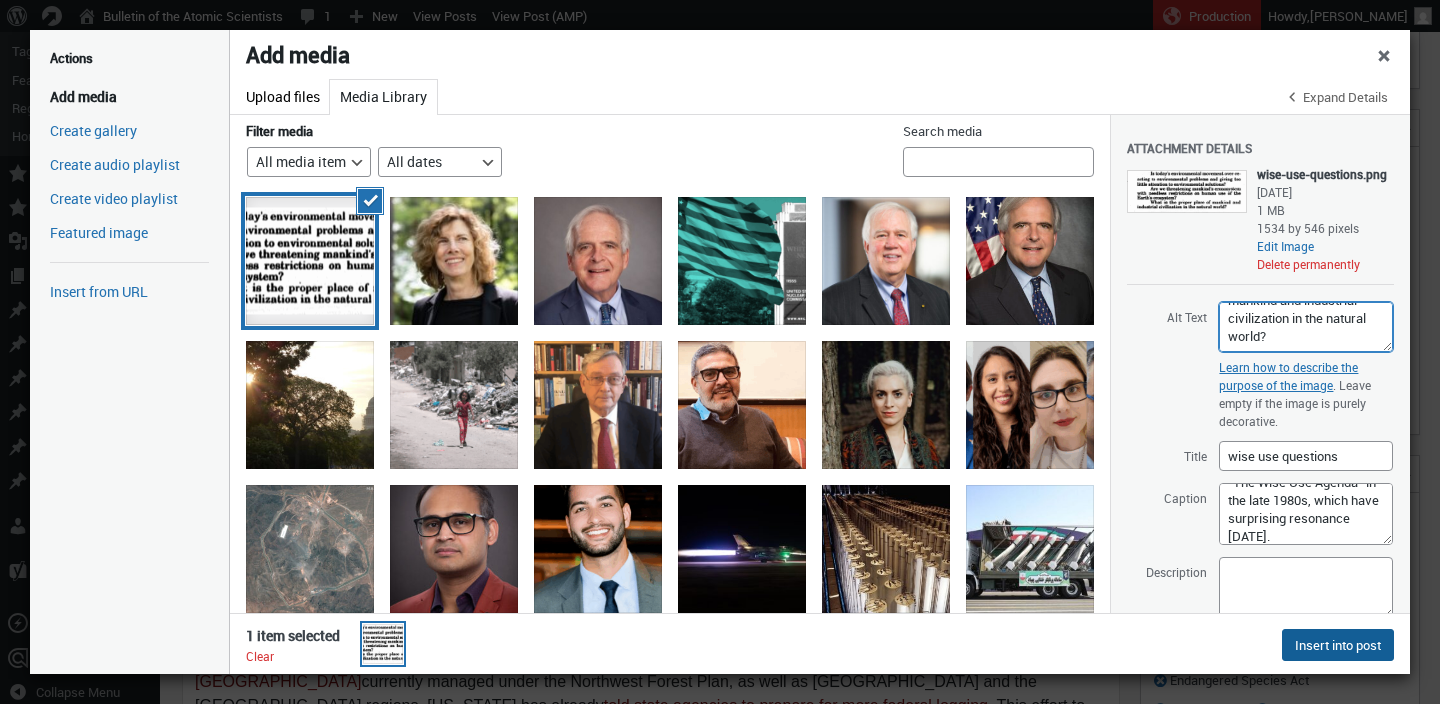type on "Is [DATE] environmental movement over-reacting to environmental problems and giving too little attention to environmental solutions?
Are we threatening mankind's econosystem with needless restrictions on human use of the Earth's ecosystem?
What is the proper place of mankind and industrial civilization in the natural world?" 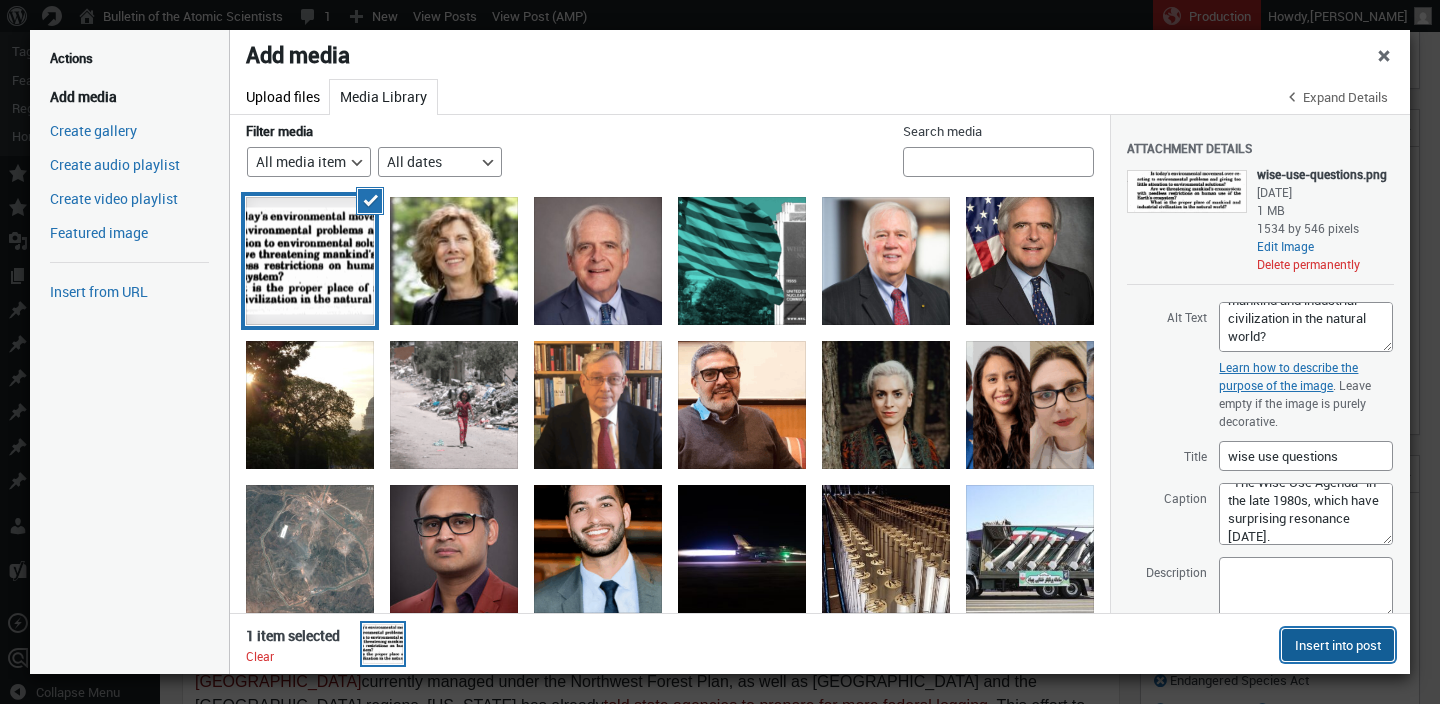 click on "Insert into post" at bounding box center (1338, 645) 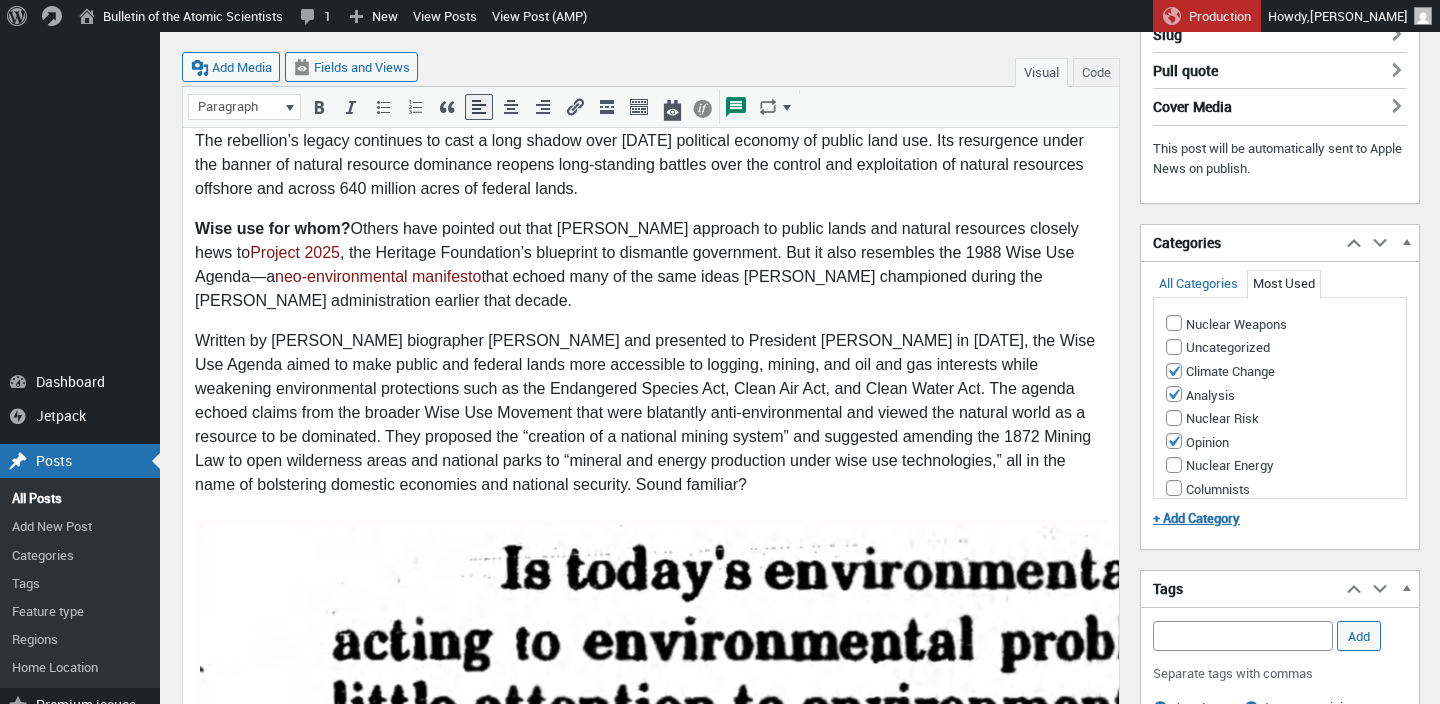 scroll, scrollTop: 0, scrollLeft: 0, axis: both 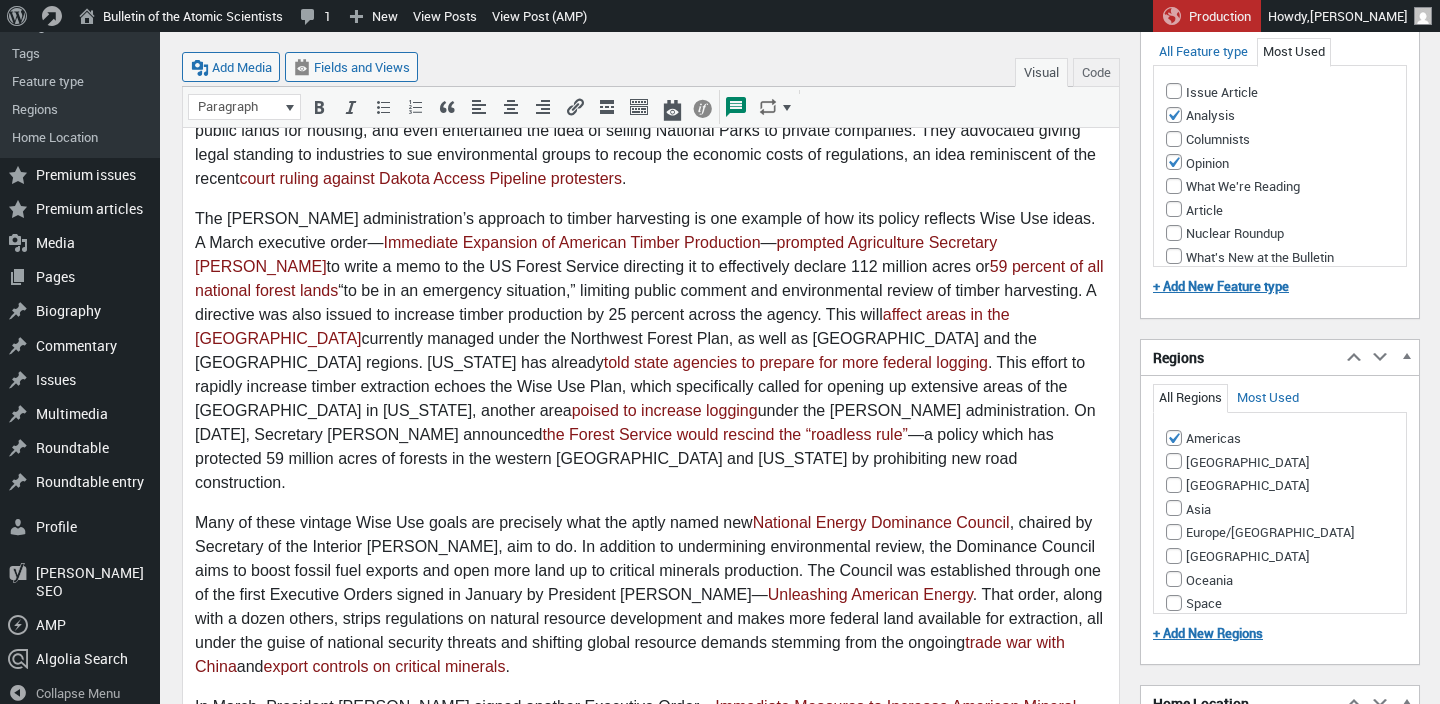 click on "The [PERSON_NAME] administration’s approach to timber harvesting is one example of how its policy reflects Wise Use ideas. A March executive order— Immediate Expansion of American Timber Production — prompted Agriculture Secretary [PERSON_NAME]  to write a memo to the US Forest Service directing it to effectively declare 112 million acres or  59 percent of all national forest lands  “to be in an emergency situation,” limiting public comment and environmental review of timber harvesting. A directive was also issued to increase timber production by 25 percent across the agency. This will  affect areas in the [GEOGRAPHIC_DATA]  currently managed under the Northwest Forest Plan, as well as [GEOGRAPHIC_DATA] and the [GEOGRAPHIC_DATA] regions. [US_STATE] has already  told state agencies to prepare for more federal logging . This effort to rapidly increase timber extraction echoes the Wise Use Plan, which specifically called for opening up extensive areas of the [GEOGRAPHIC_DATA] in [US_STATE], another area" at bounding box center [651, 351] 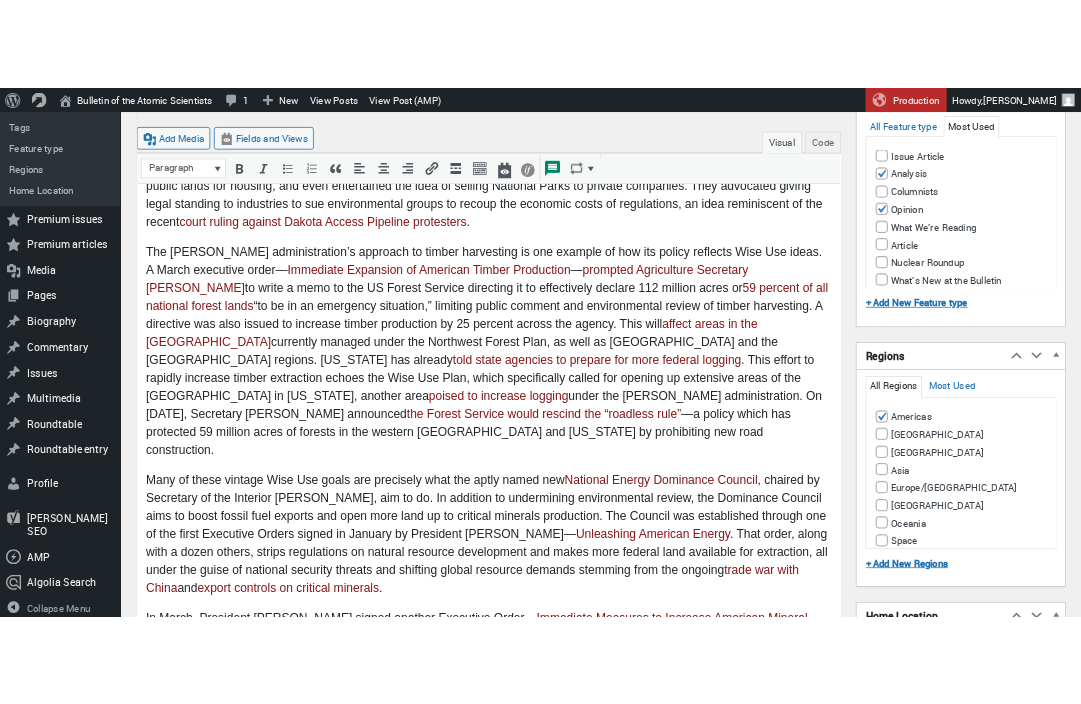scroll, scrollTop: 1714, scrollLeft: 0, axis: vertical 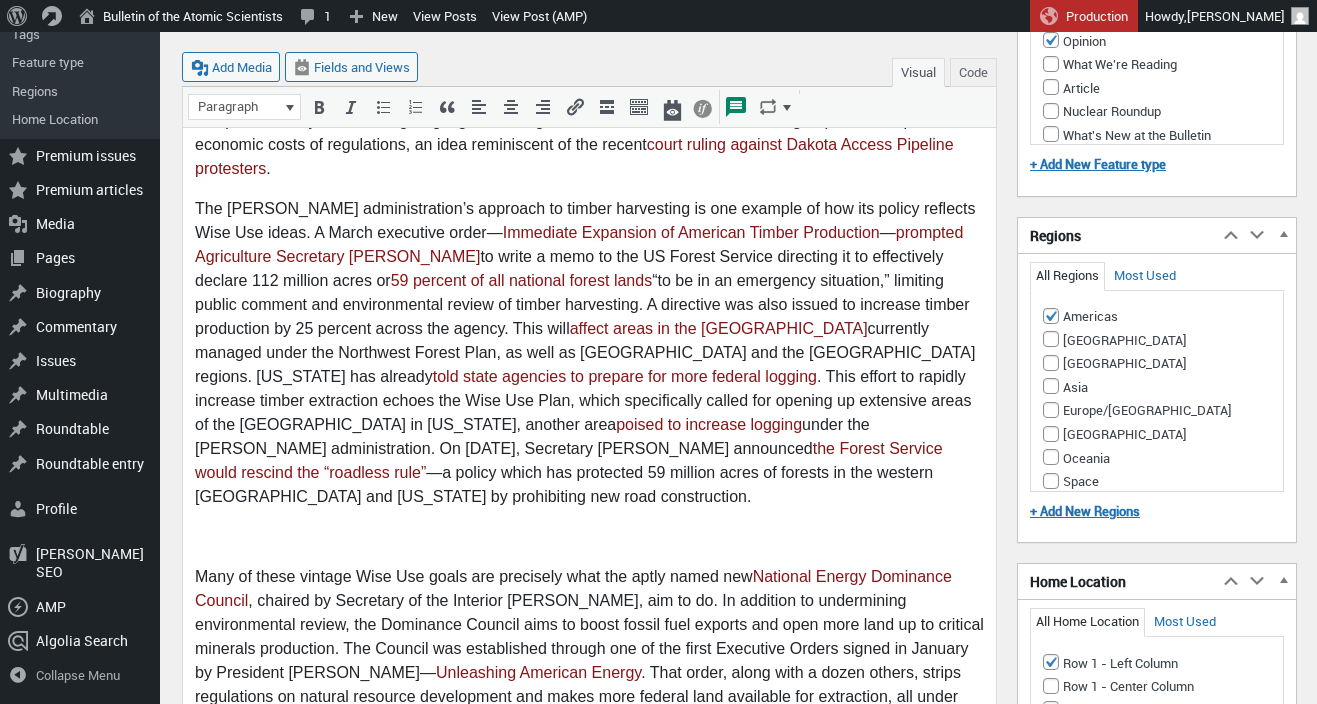 click at bounding box center [589, 537] 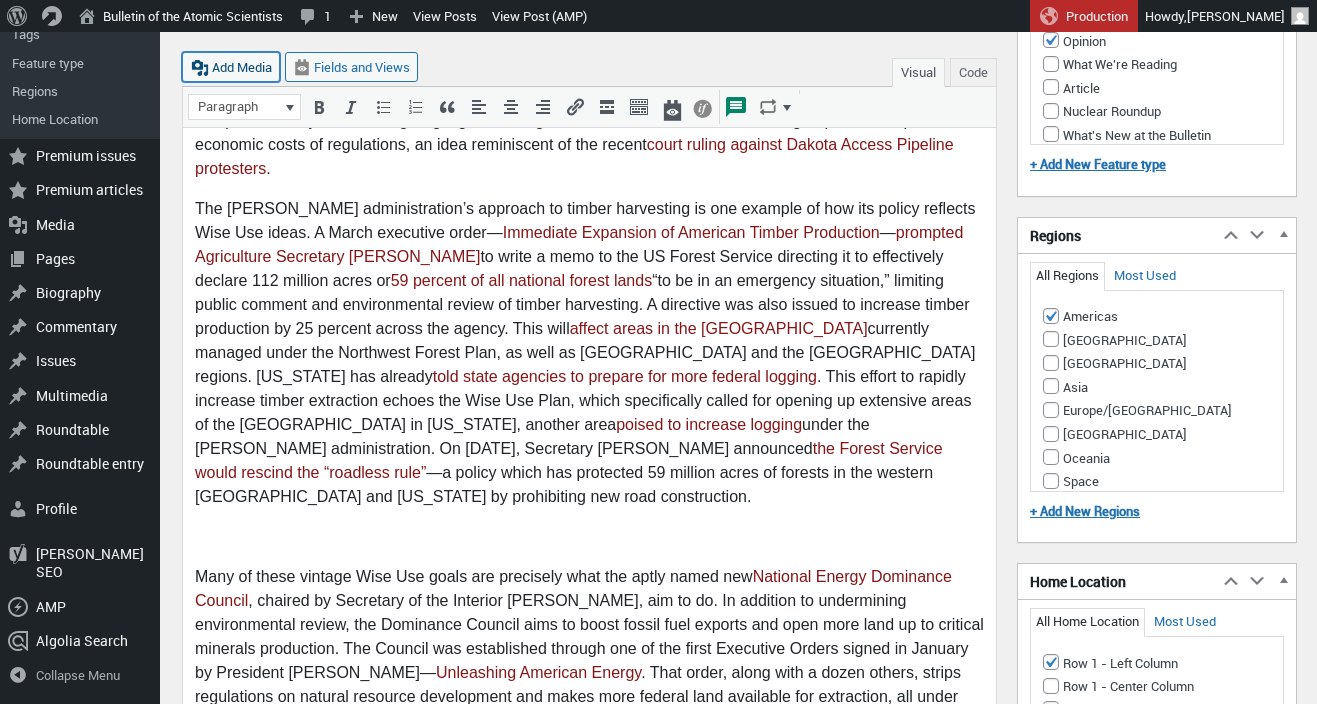 click on "Add Media" at bounding box center (231, 67) 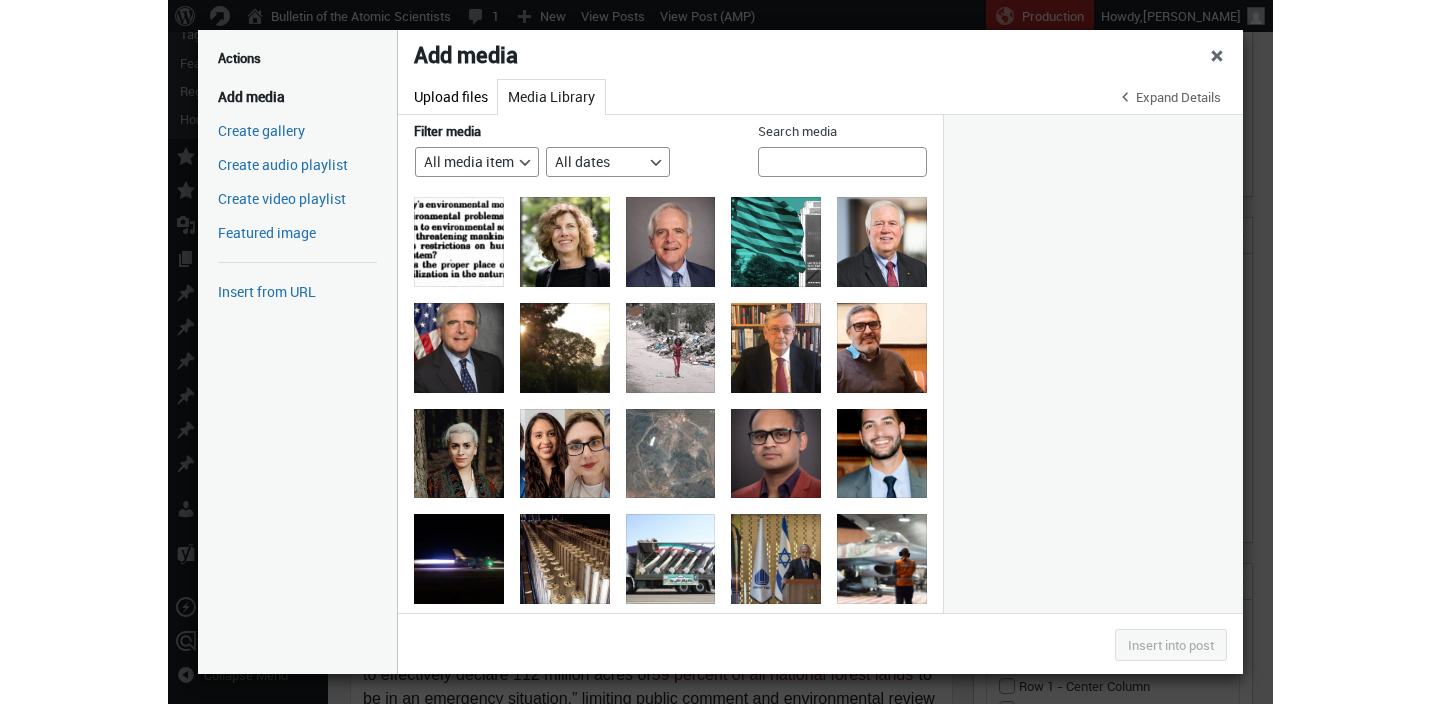 scroll, scrollTop: 15, scrollLeft: 0, axis: vertical 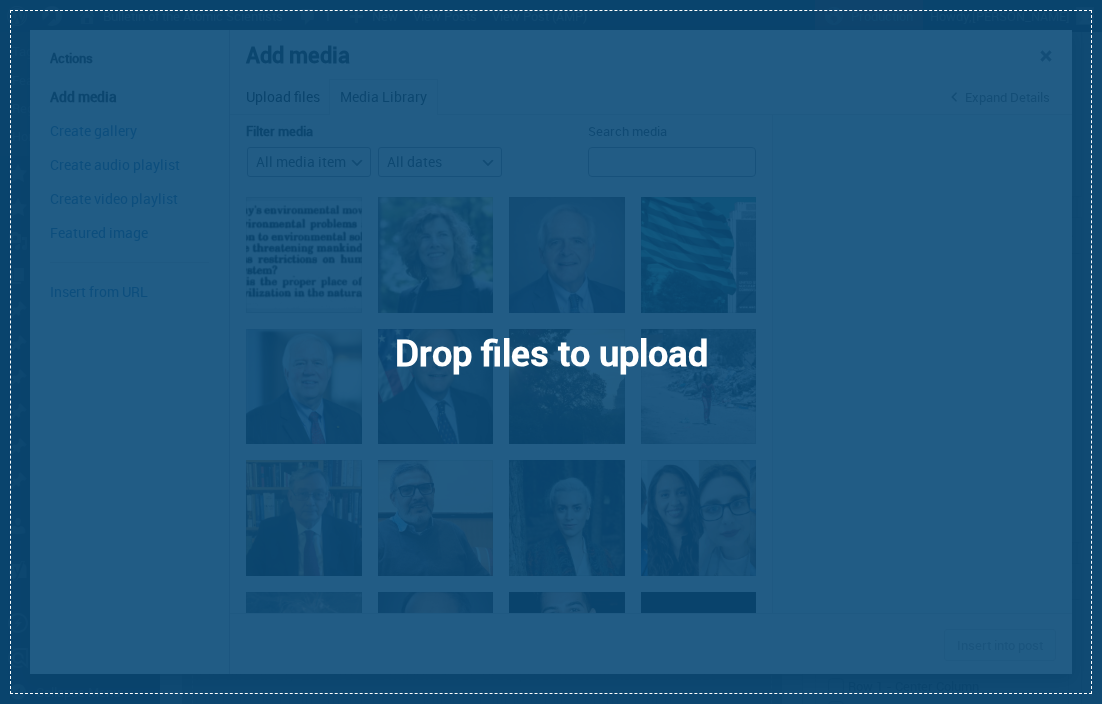 select on "left" 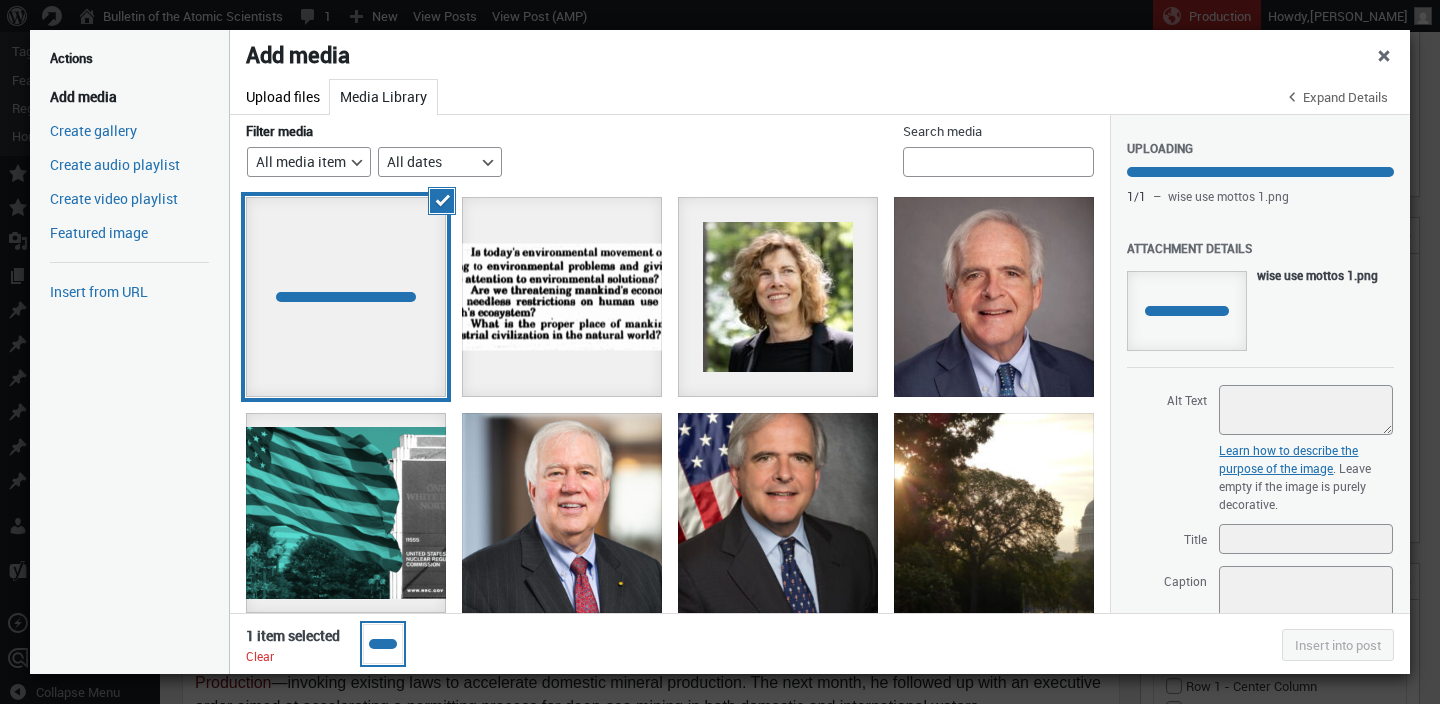 scroll, scrollTop: 15, scrollLeft: 0, axis: vertical 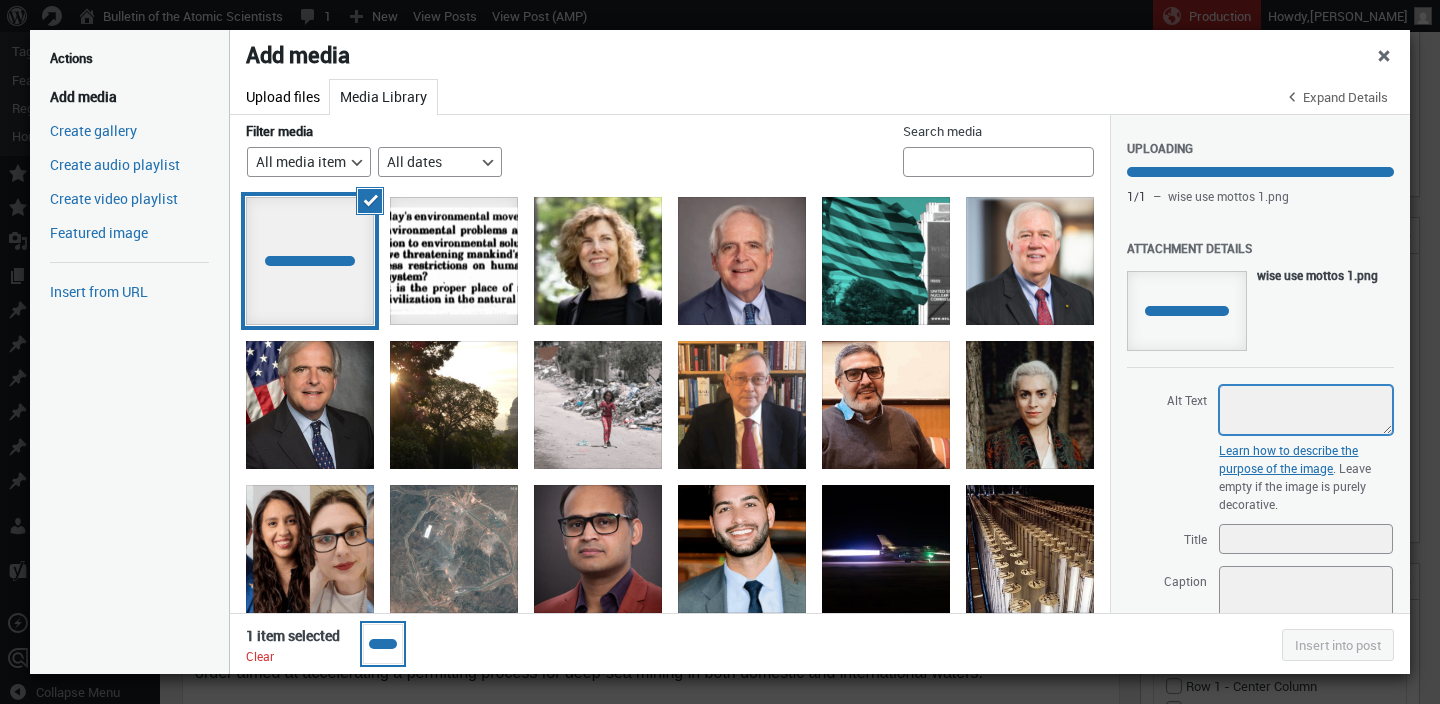 click on "Alt Text" at bounding box center [1306, 410] 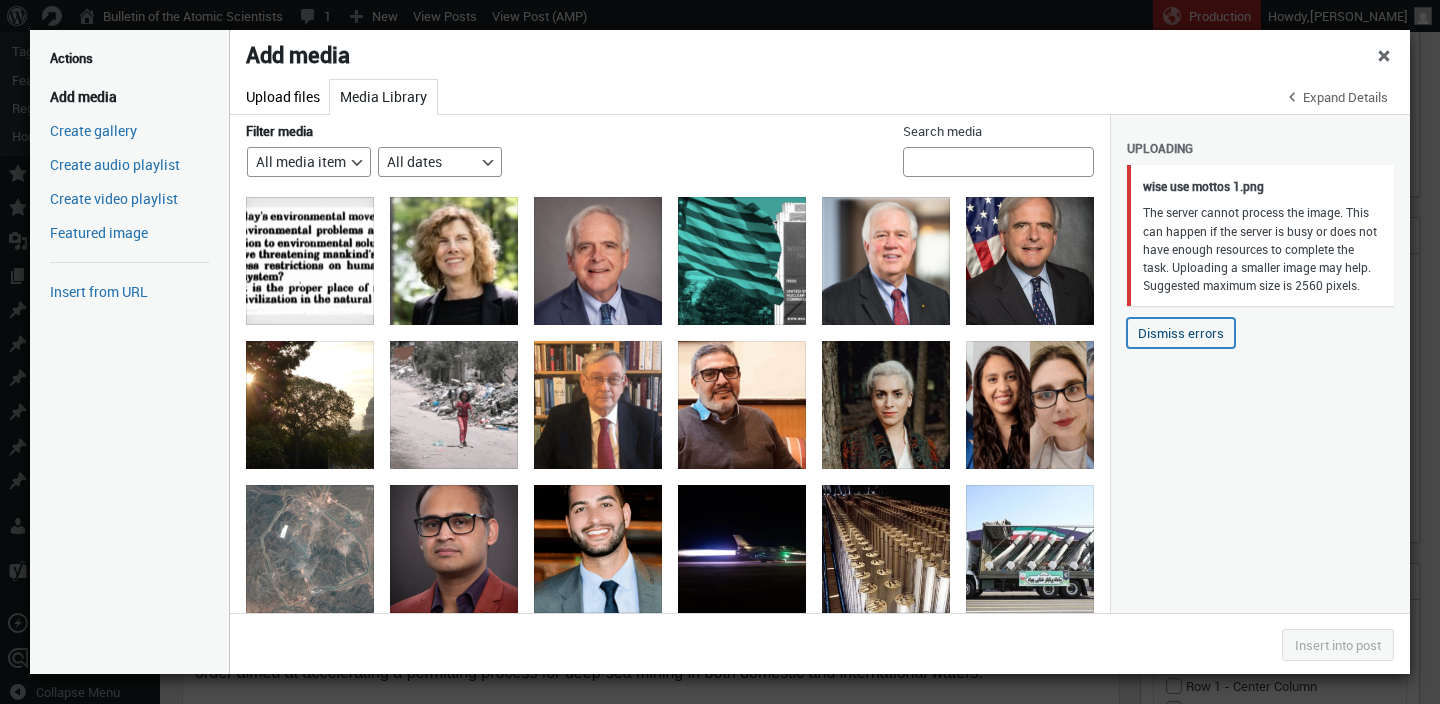 click on "Dismiss errors" at bounding box center [1181, 333] 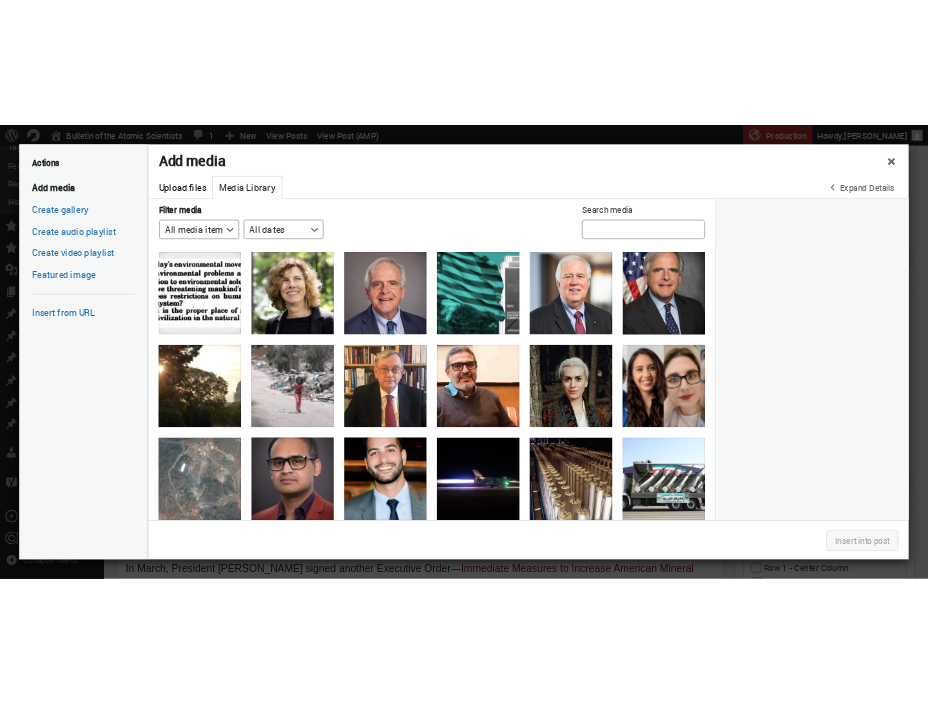scroll, scrollTop: 1820, scrollLeft: 0, axis: vertical 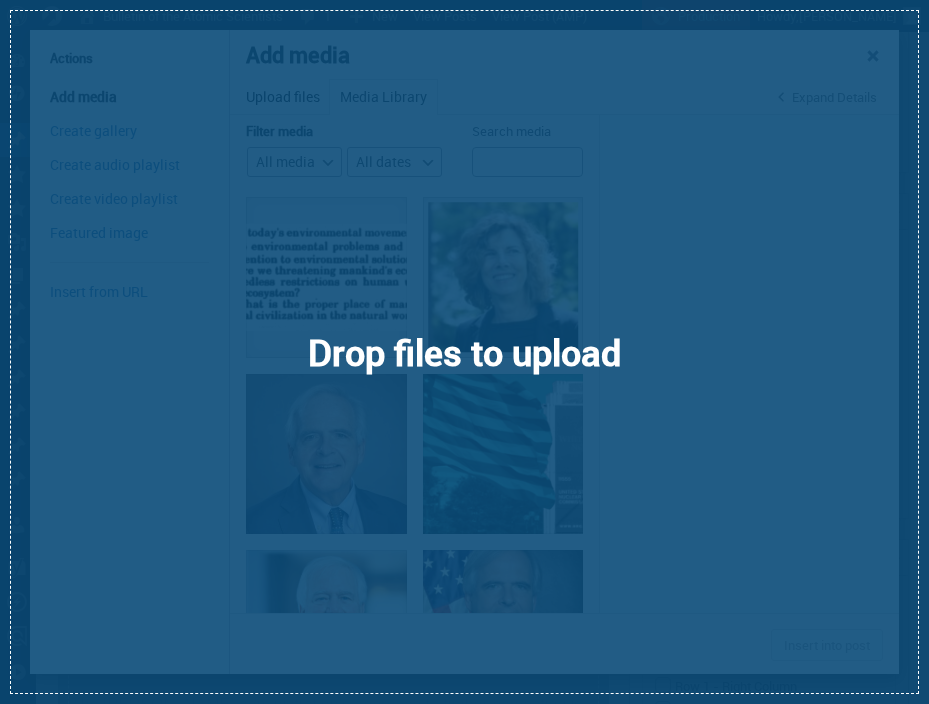 select on "left" 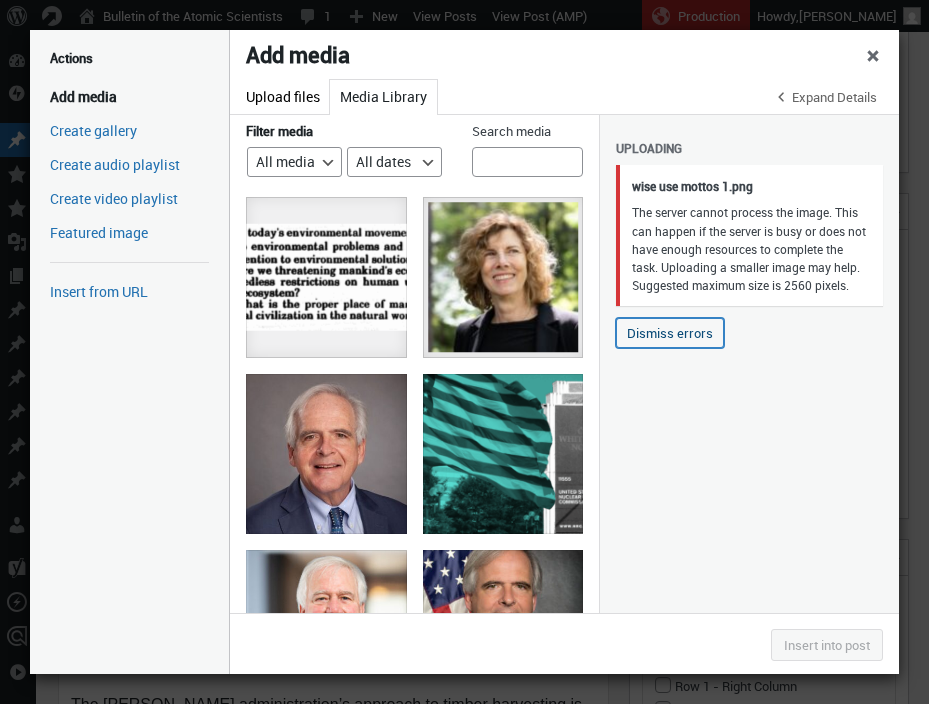 click on "Dismiss errors" at bounding box center (670, 333) 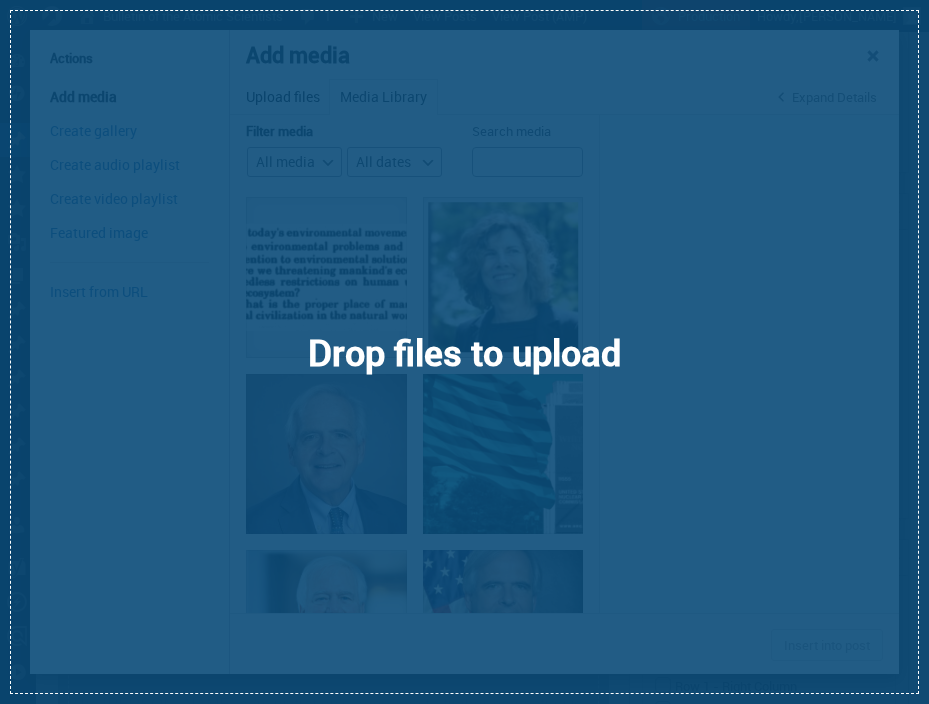 select on "left" 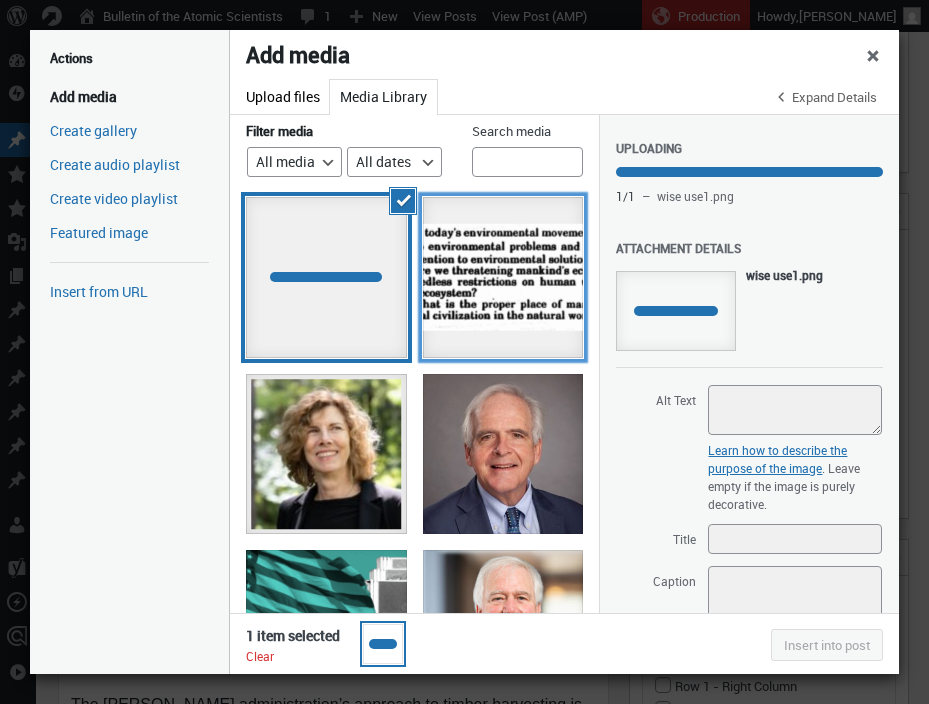 click at bounding box center (503, 277) 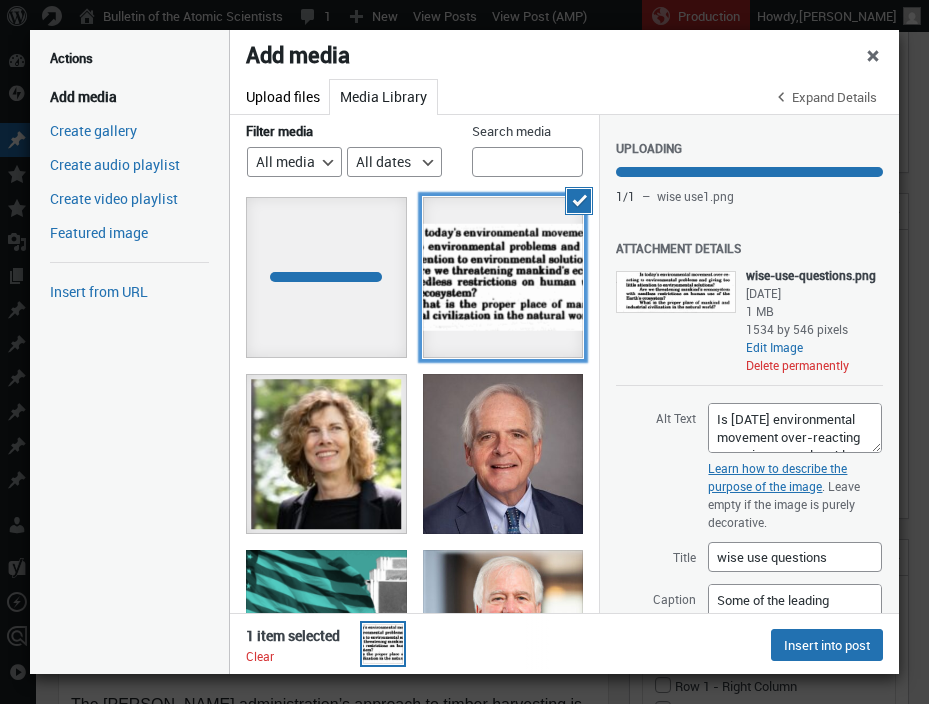 type 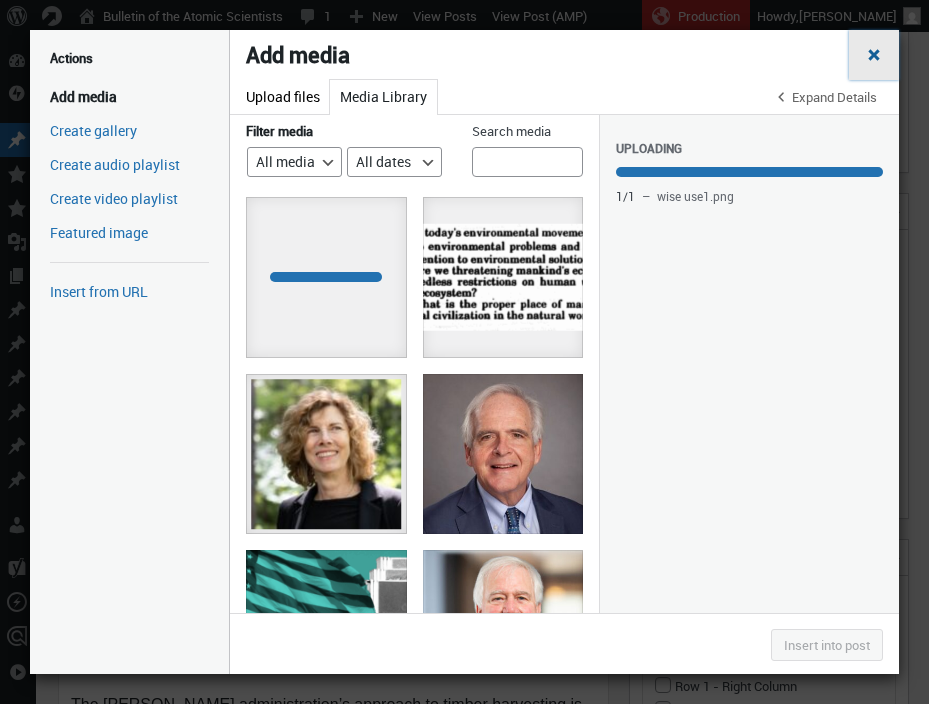 click on "Close dialog" at bounding box center (874, 53) 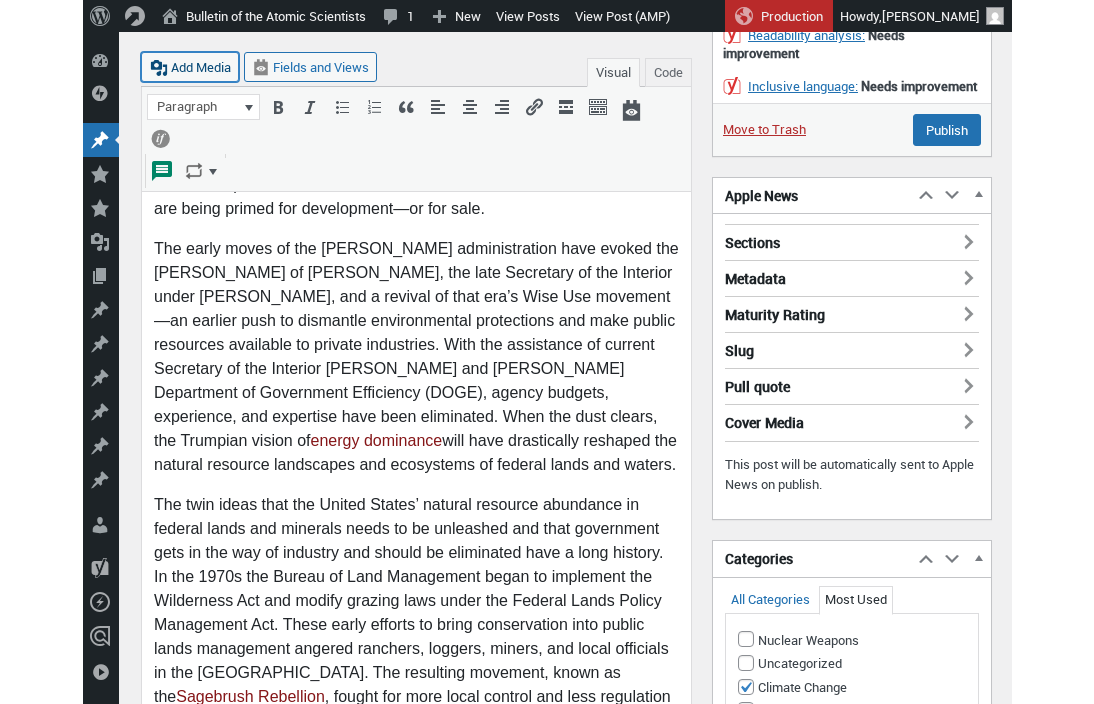 scroll, scrollTop: 0, scrollLeft: 0, axis: both 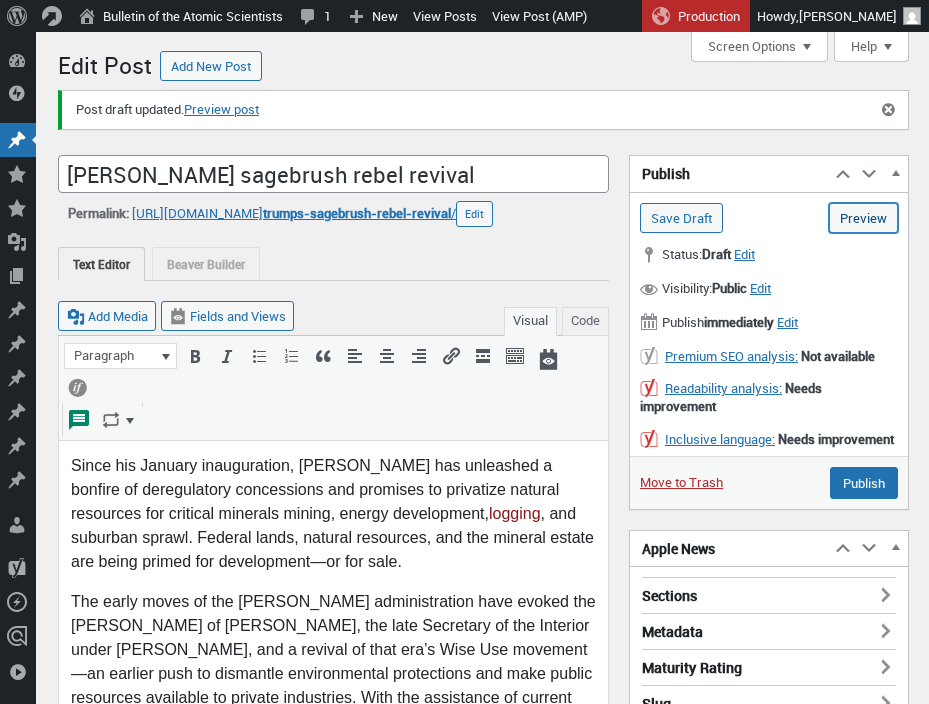 click on "Preview  (opens in a new tab)" at bounding box center (863, 218) 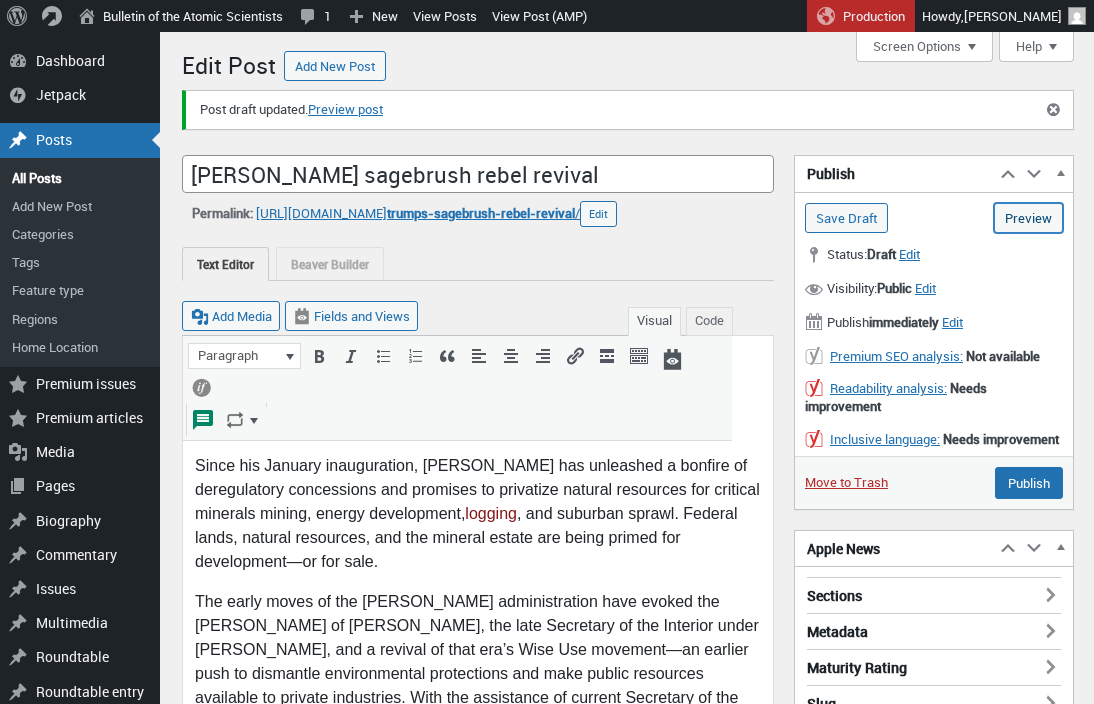 scroll, scrollTop: 15, scrollLeft: 0, axis: vertical 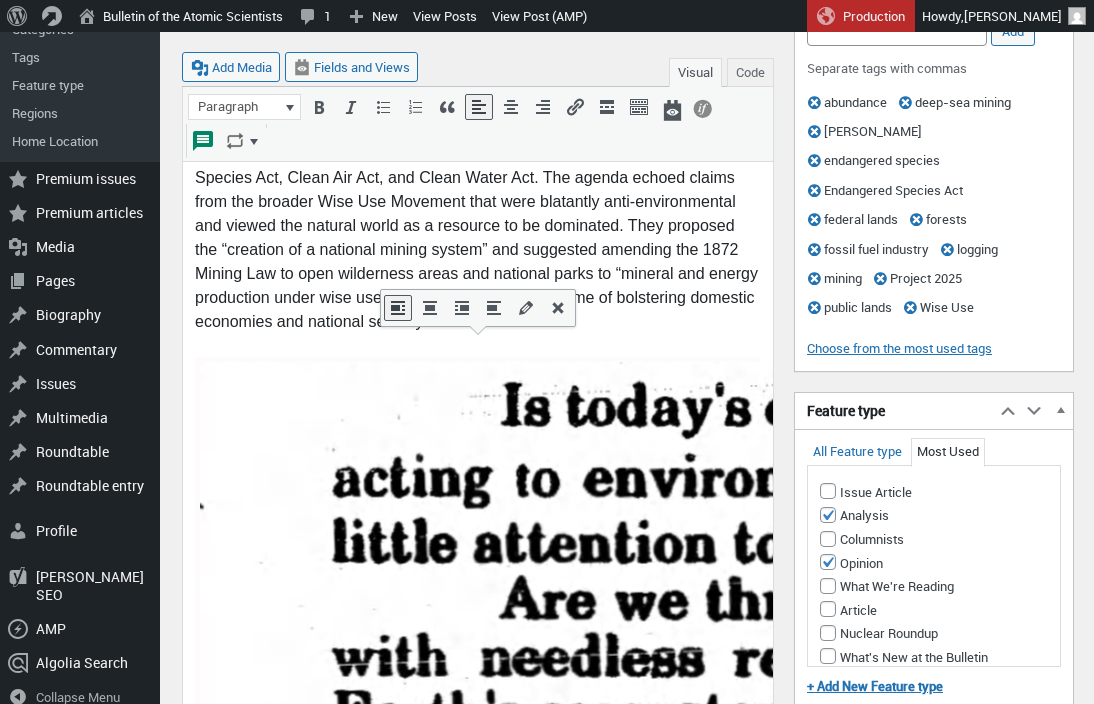 click at bounding box center [967, 635] 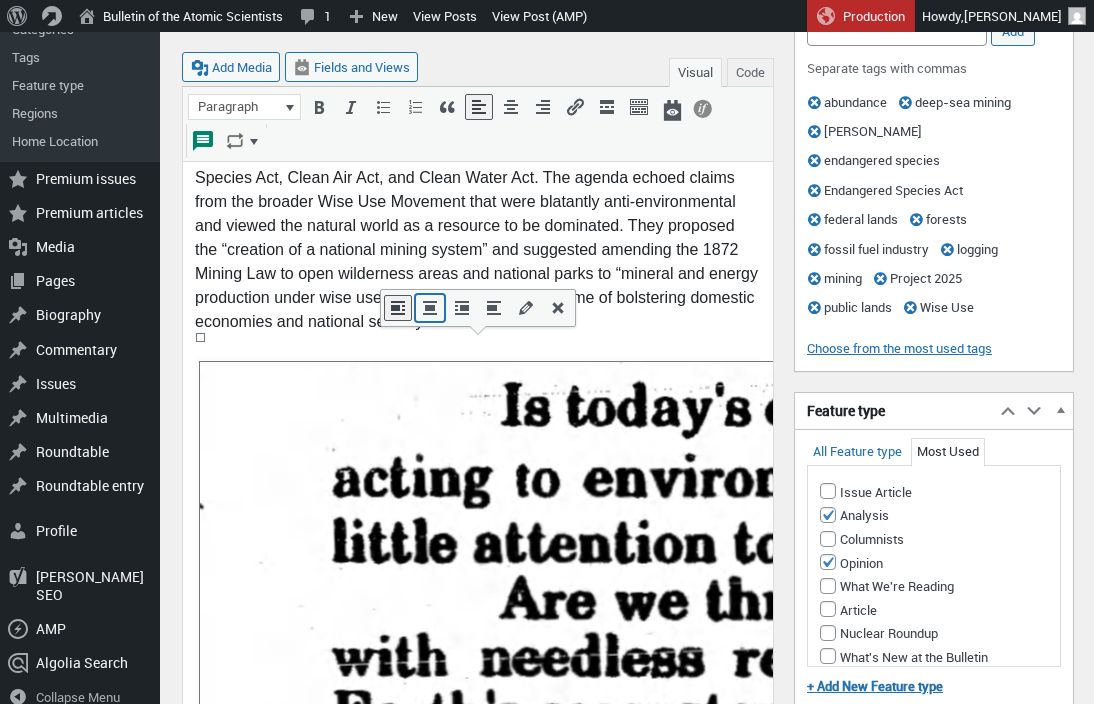click at bounding box center [430, 308] 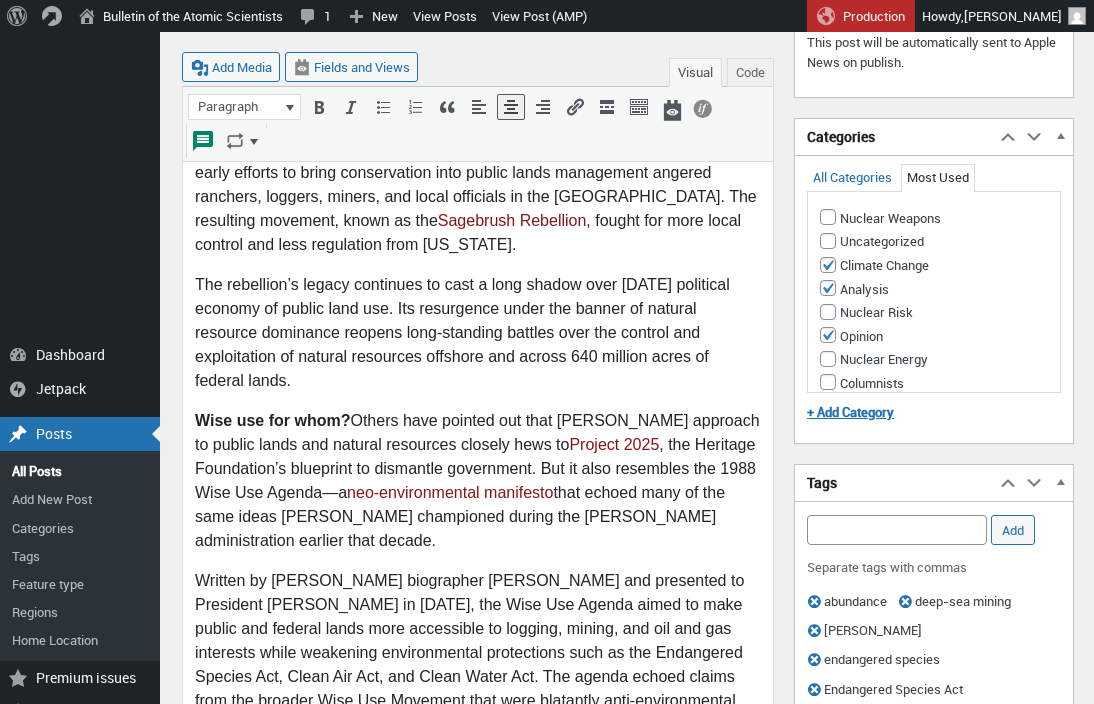 scroll, scrollTop: 0, scrollLeft: 0, axis: both 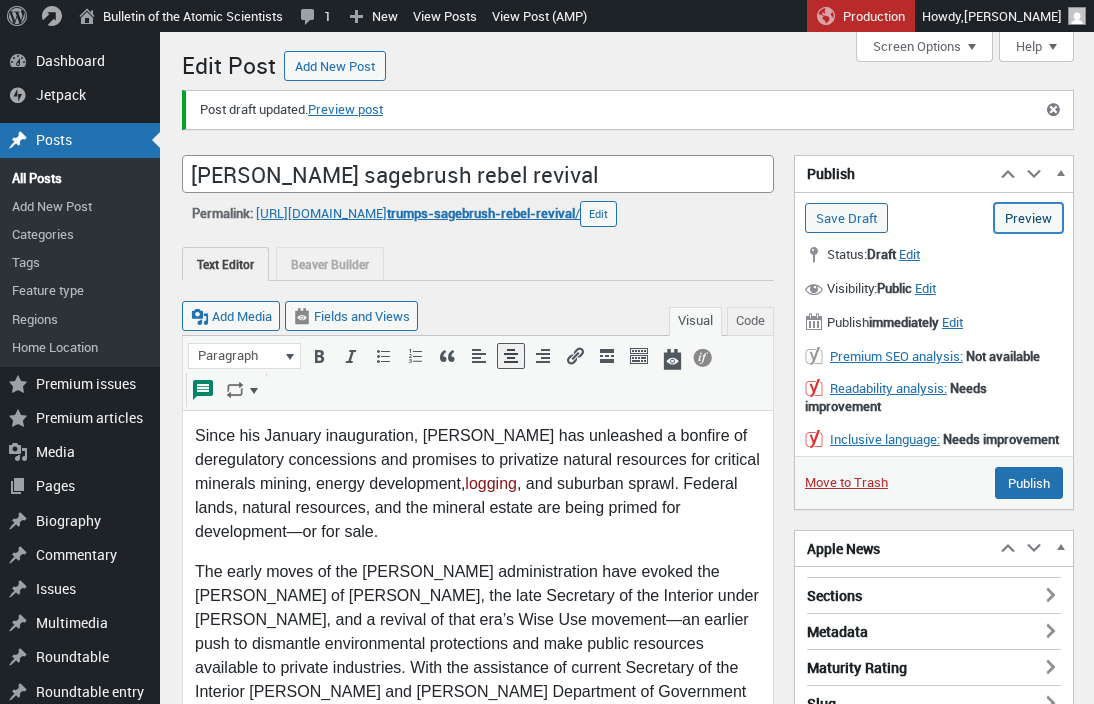 click on "Preview  (opens in a new tab)" at bounding box center [1028, 218] 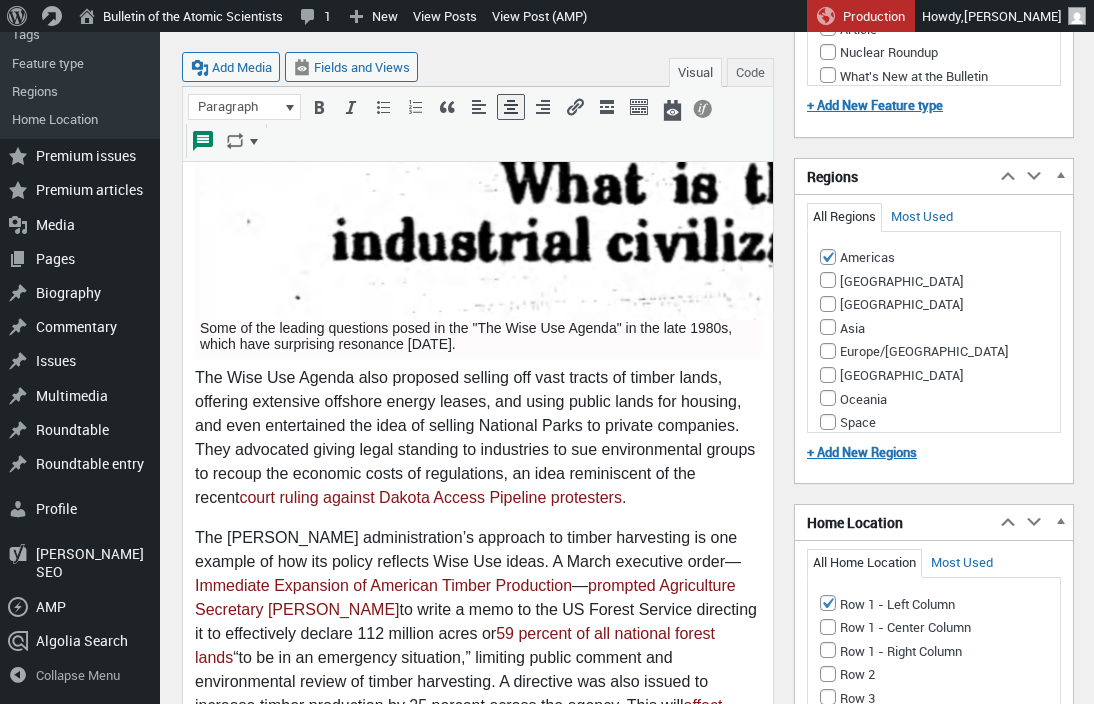 scroll, scrollTop: 1861, scrollLeft: 0, axis: vertical 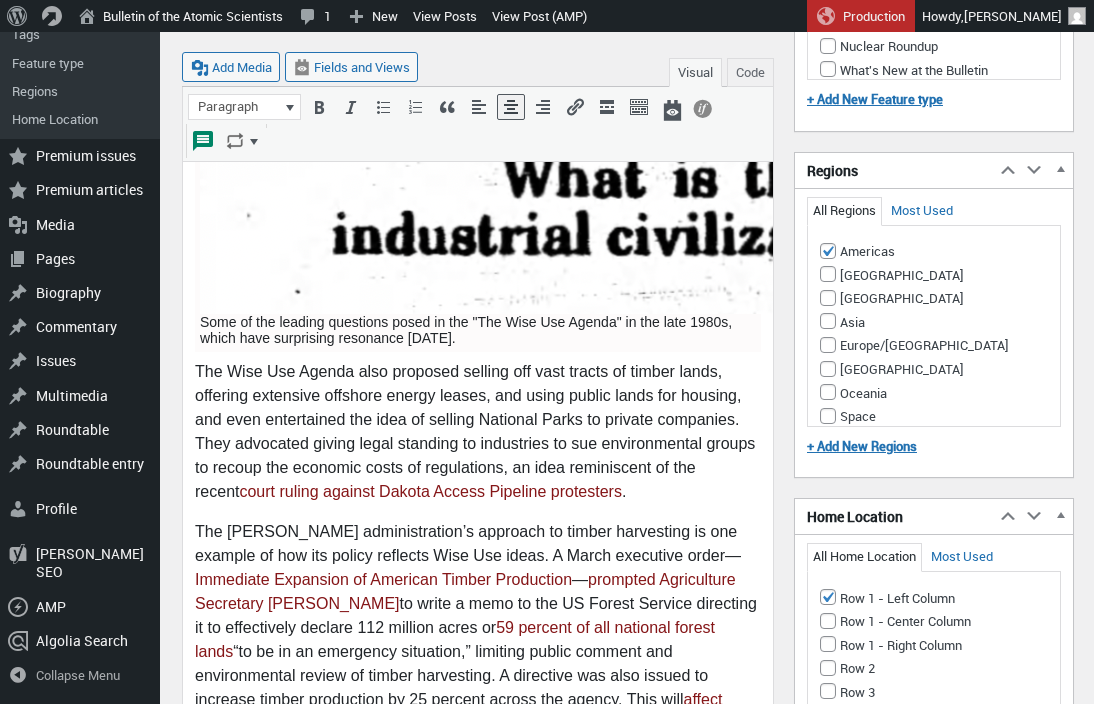 click on "The Wise Use Agenda also proposed selling off vast tracts of timber lands, offering extensive offshore energy leases, and using public lands for housing, and even entertained the idea of selling National Parks to private companies. They advocated giving legal standing to industries to sue environmental groups to recoup the economic costs of regulations, an idea reminiscent of the recent  court ruling against Dakota Access Pipeline protesters ." at bounding box center [478, 432] 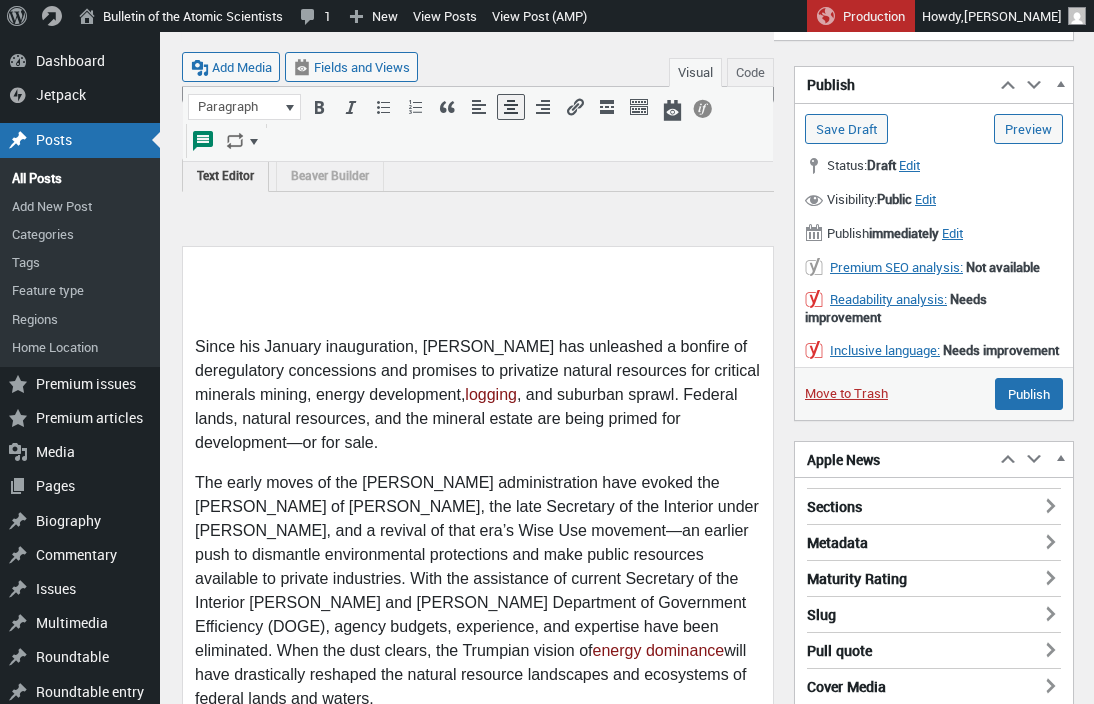 scroll, scrollTop: 0, scrollLeft: 0, axis: both 